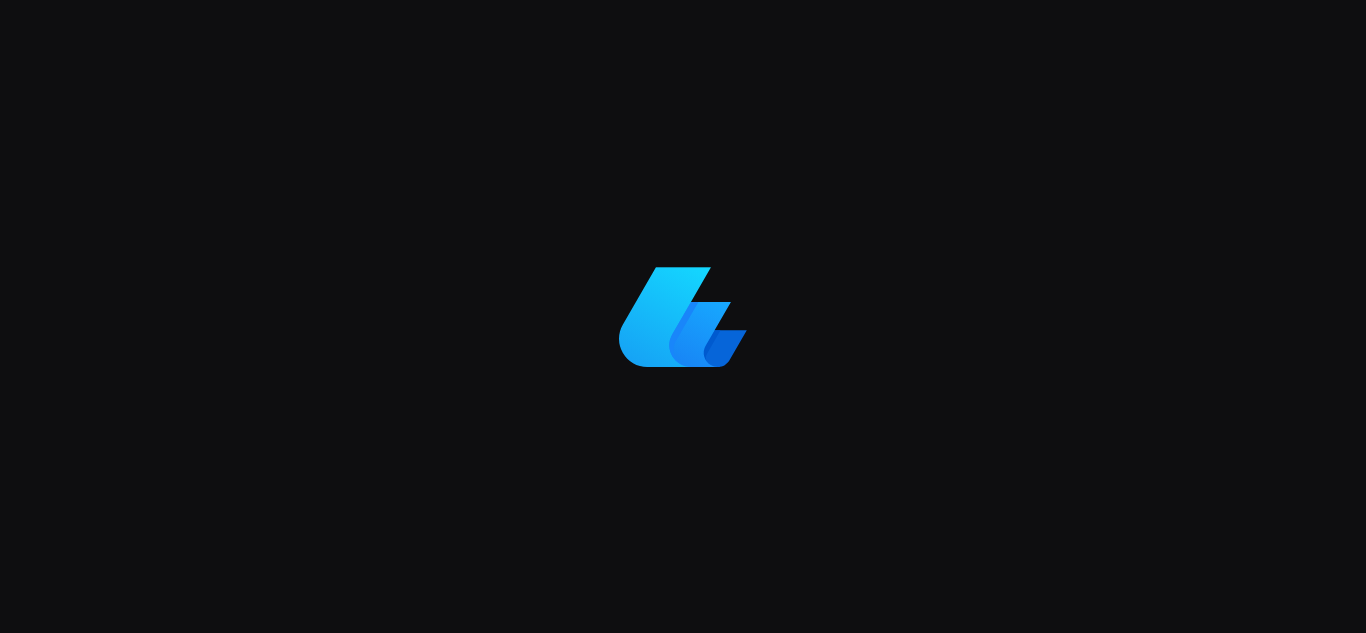 scroll, scrollTop: 0, scrollLeft: 0, axis: both 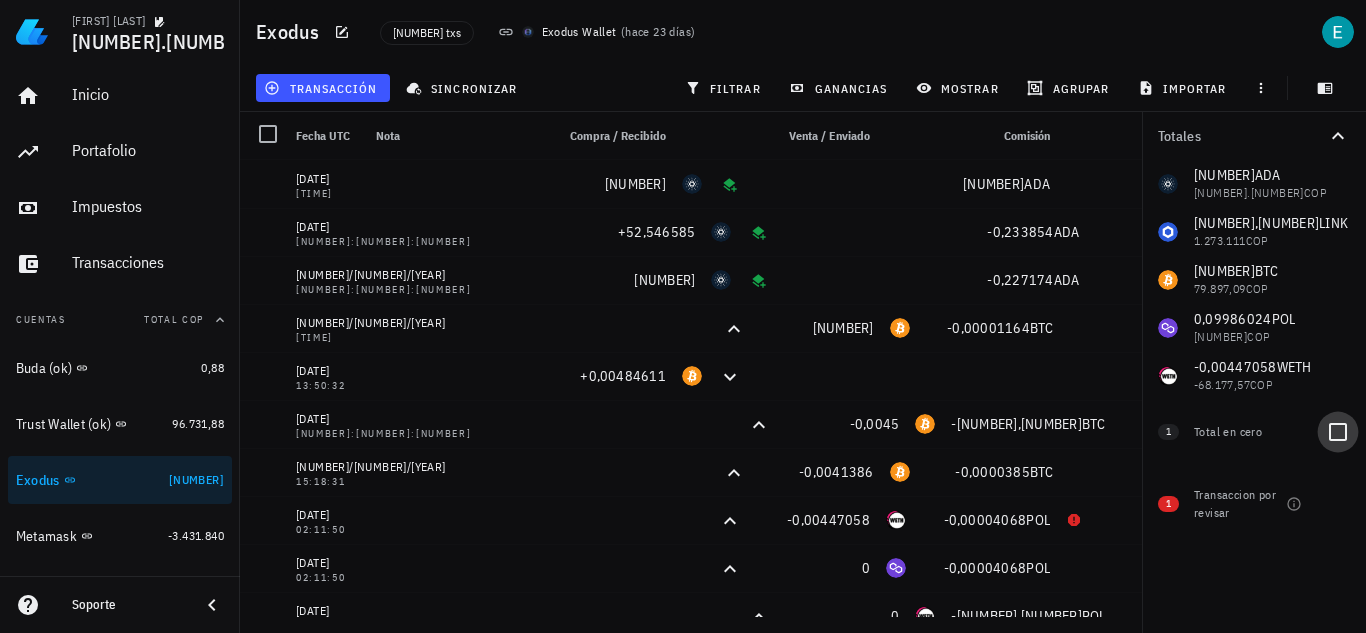 click at bounding box center (1338, 432) 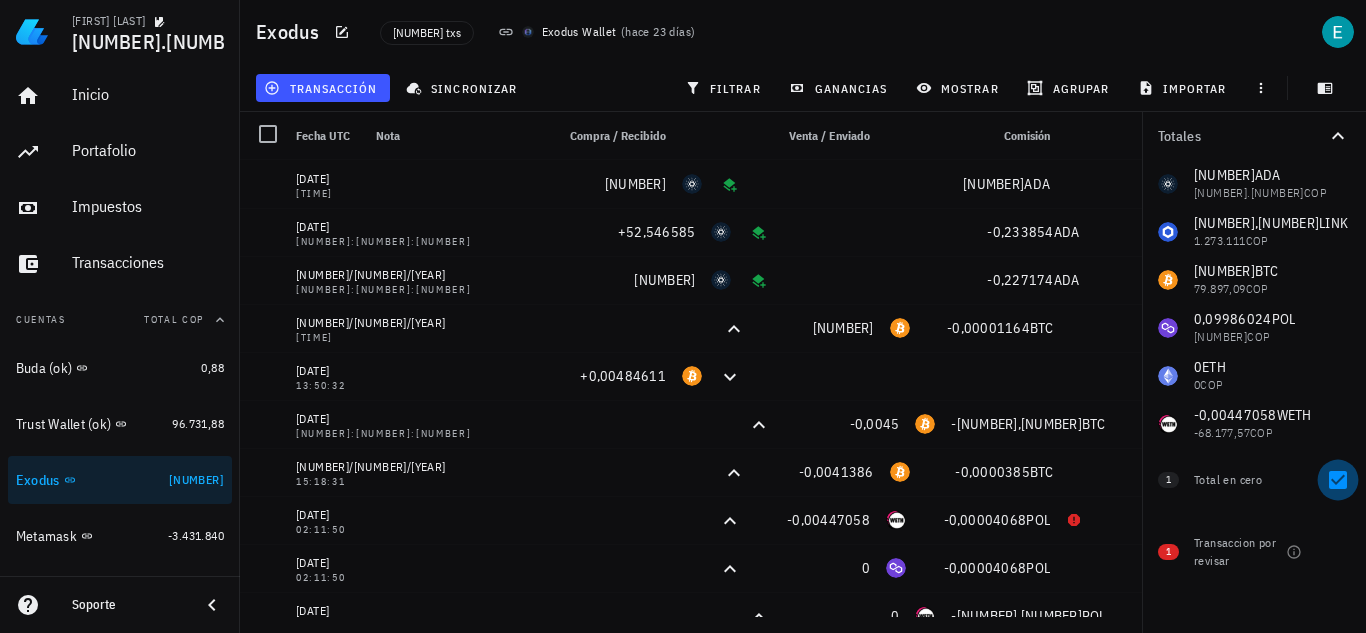 click at bounding box center (1338, 480) 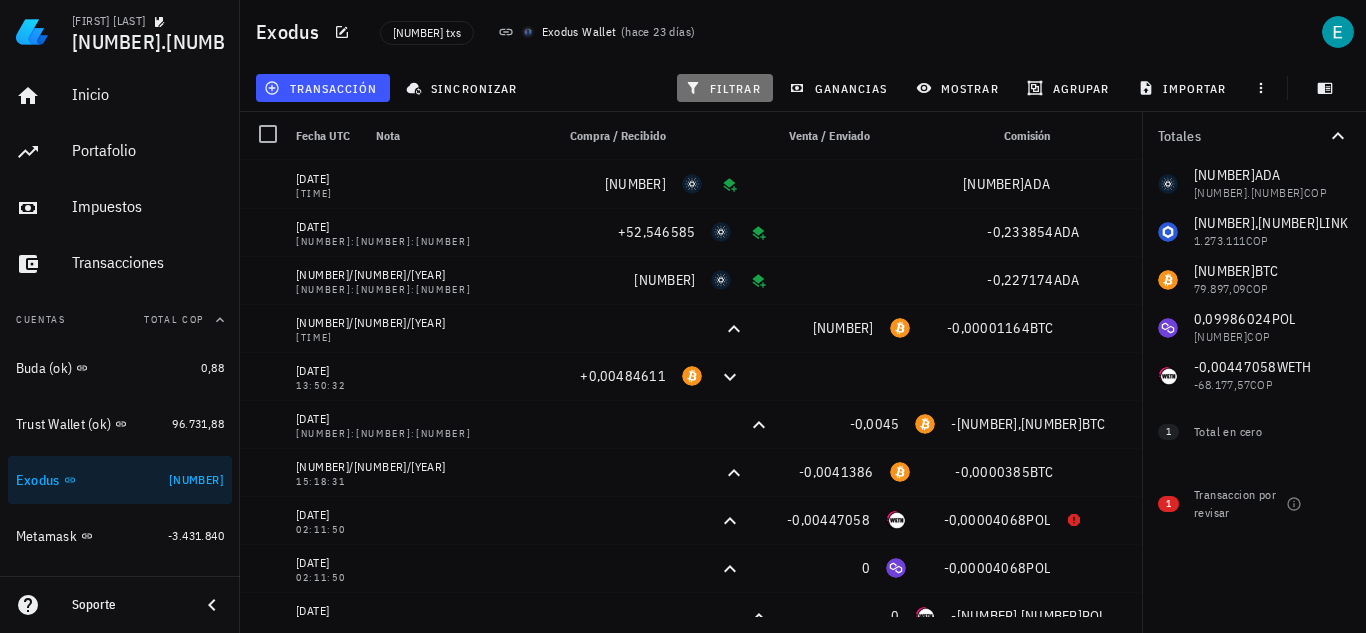 click on "filtrar" at bounding box center (725, 88) 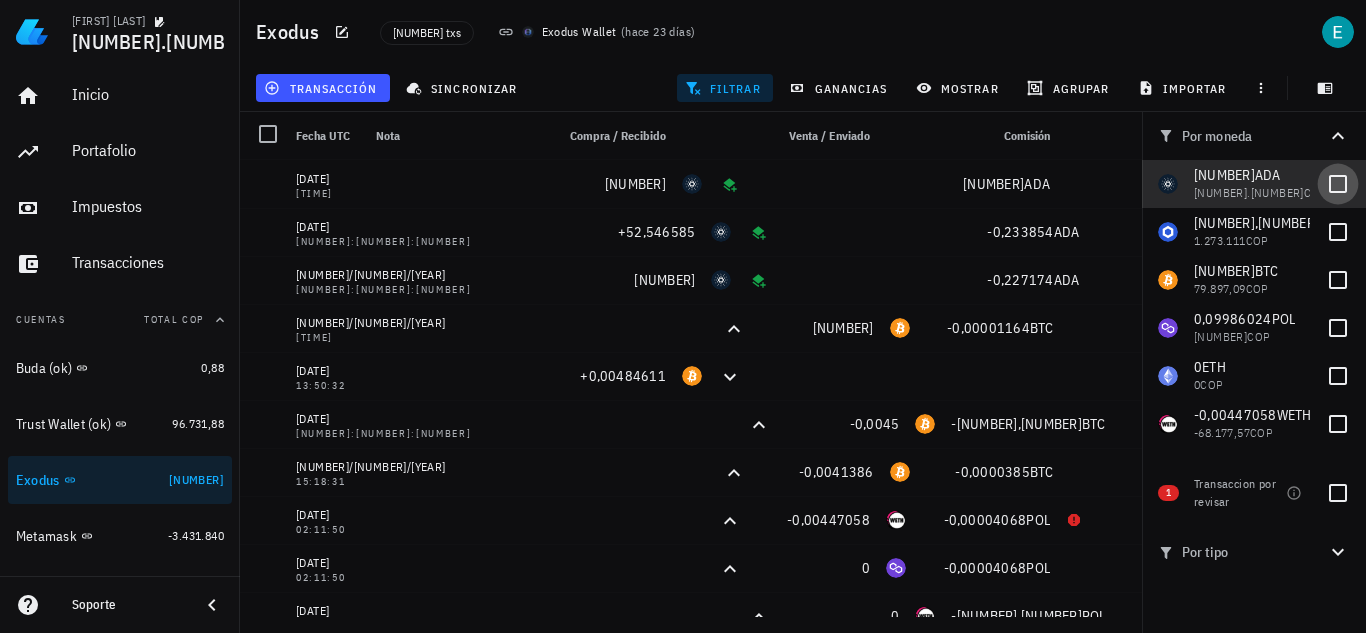 click at bounding box center (1338, 184) 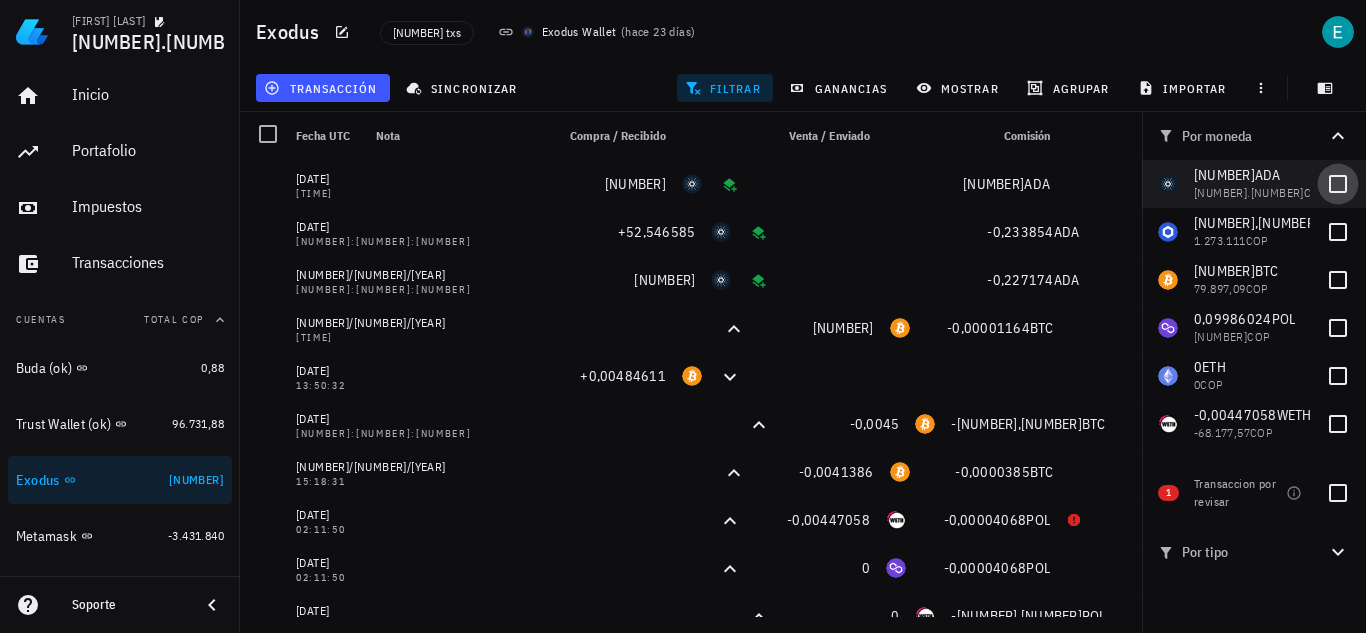 checkbox on "true" 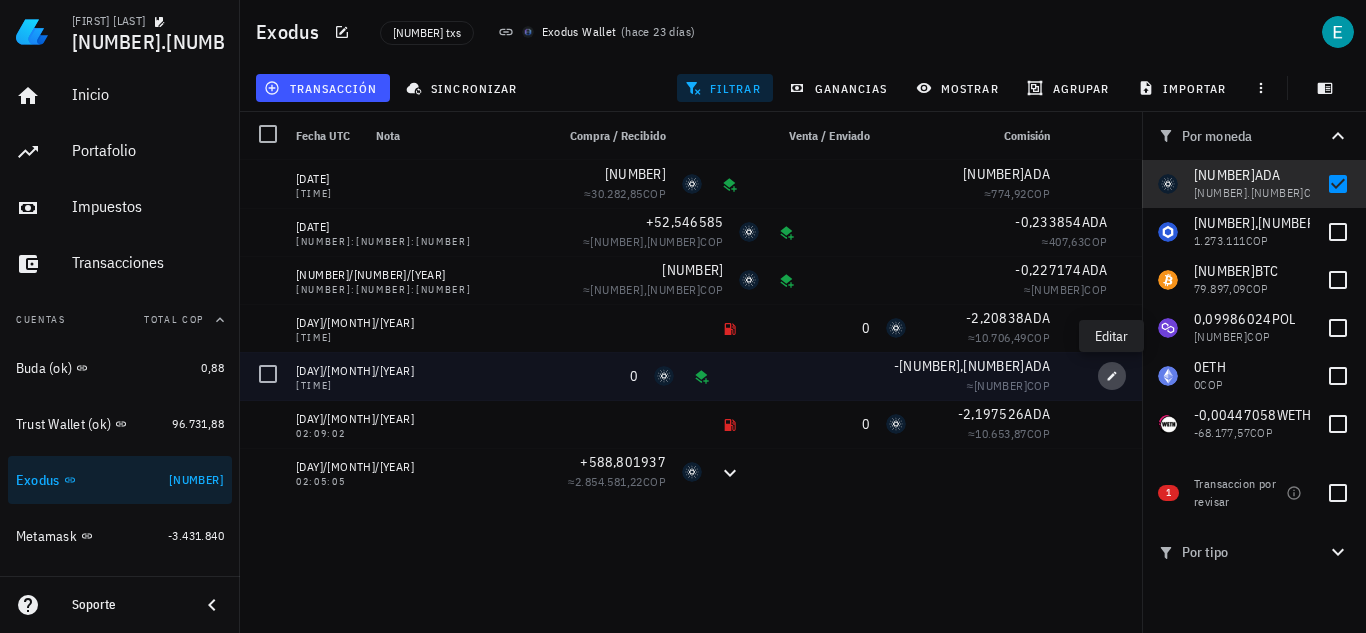 click 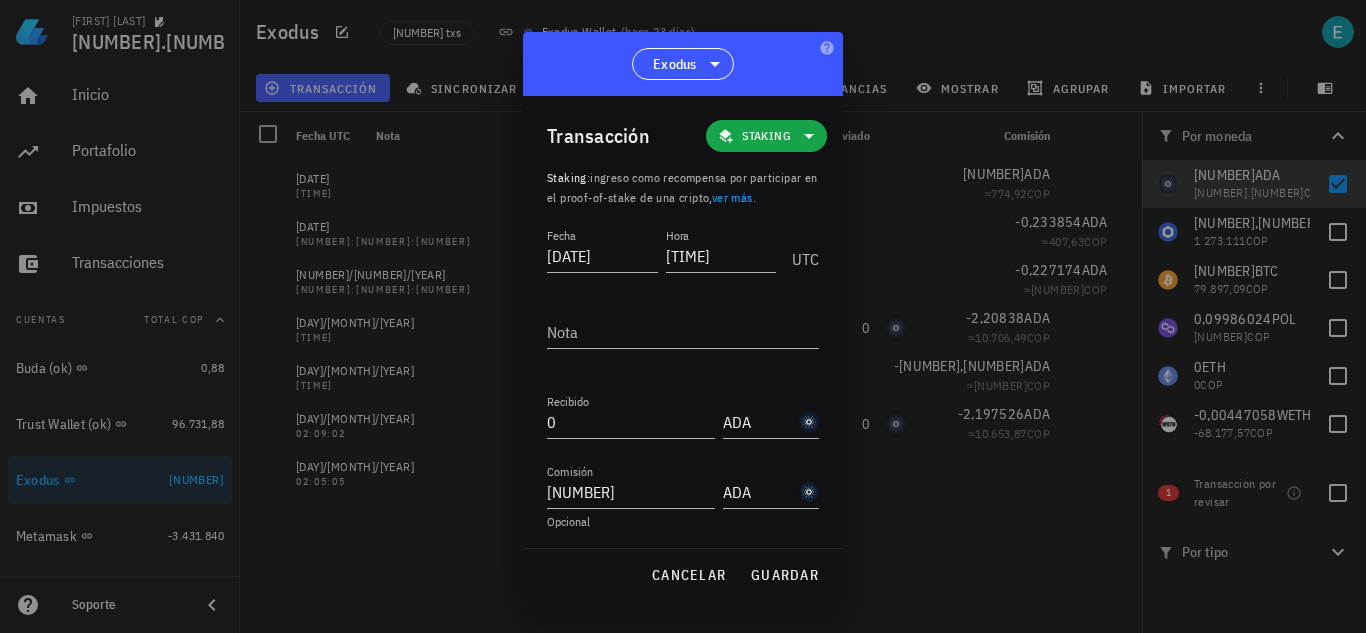 click at bounding box center (683, 316) 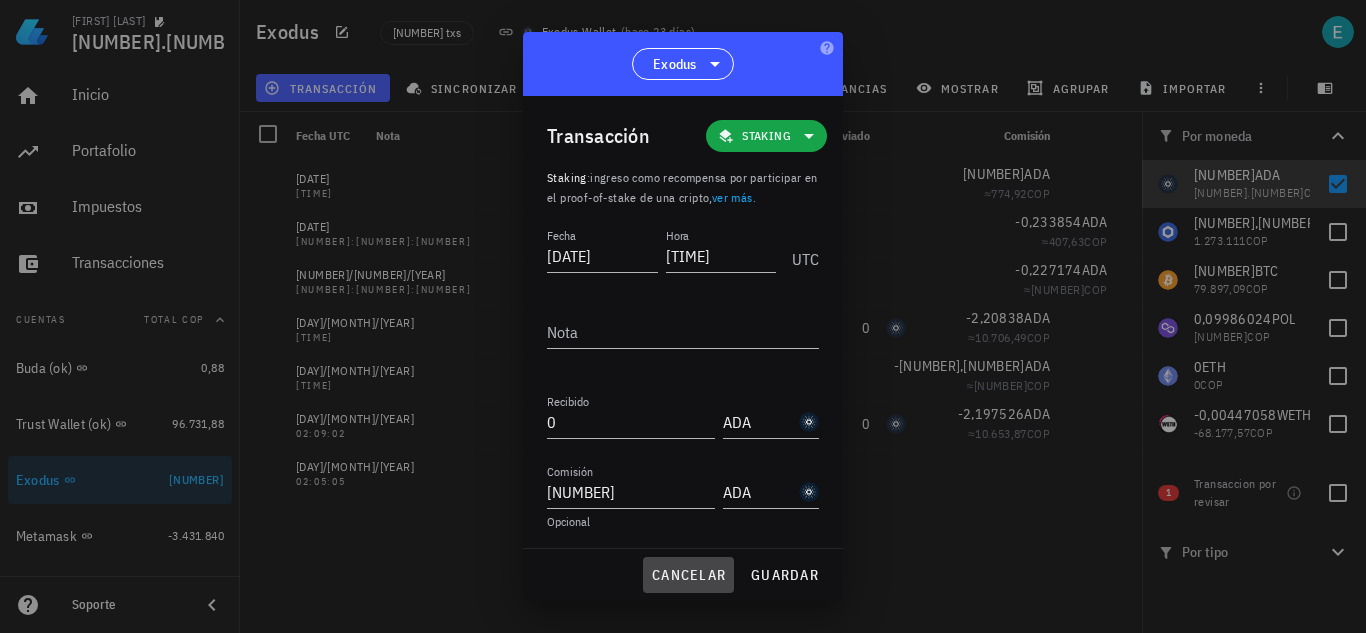 click on "cancelar" at bounding box center [688, 575] 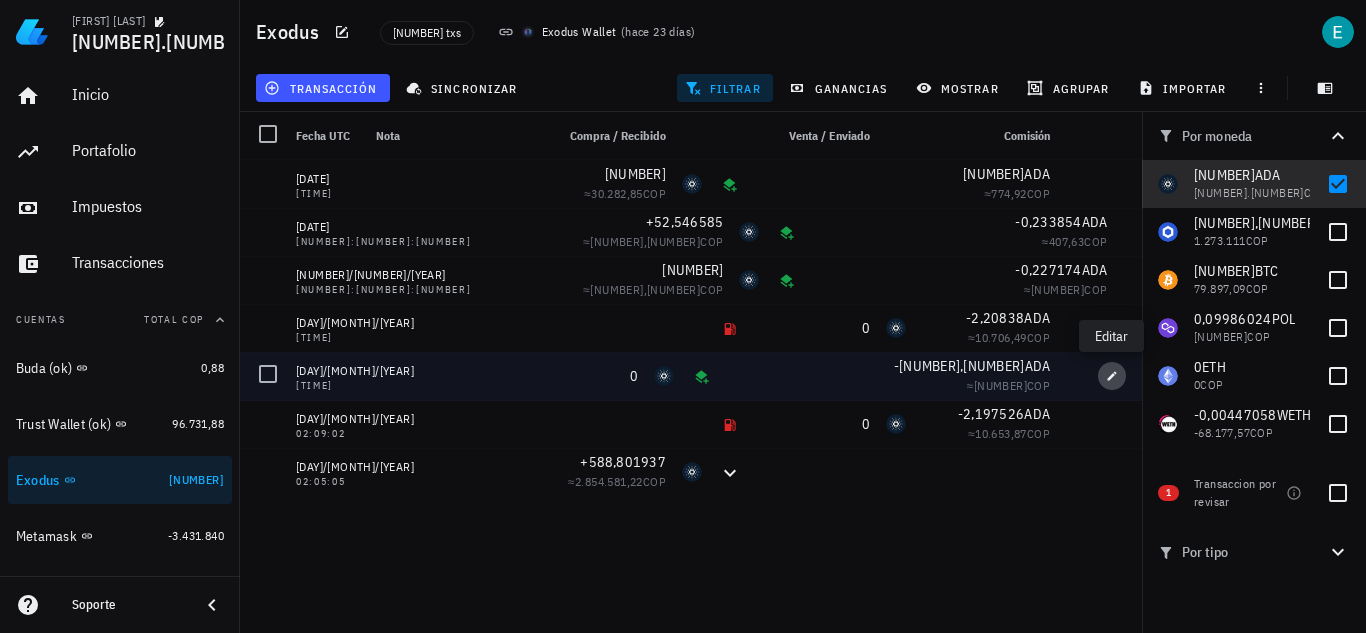 click at bounding box center [1112, 376] 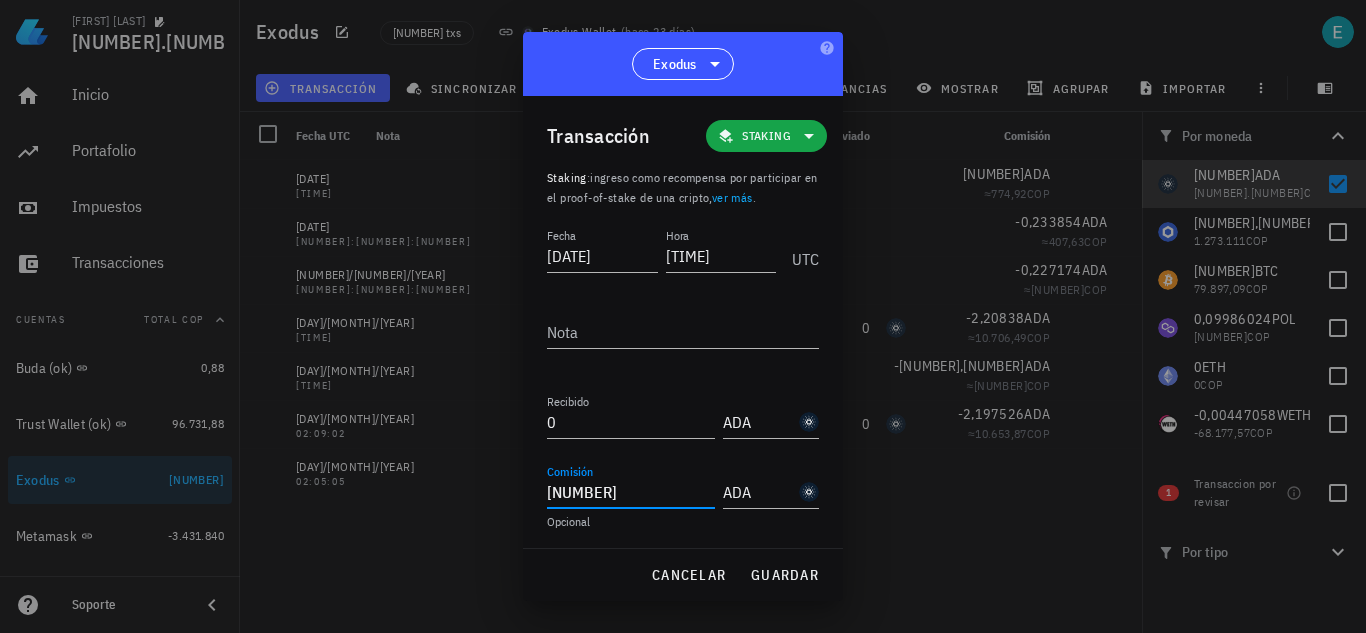 drag, startPoint x: 625, startPoint y: 505, endPoint x: 525, endPoint y: 500, distance: 100.12492 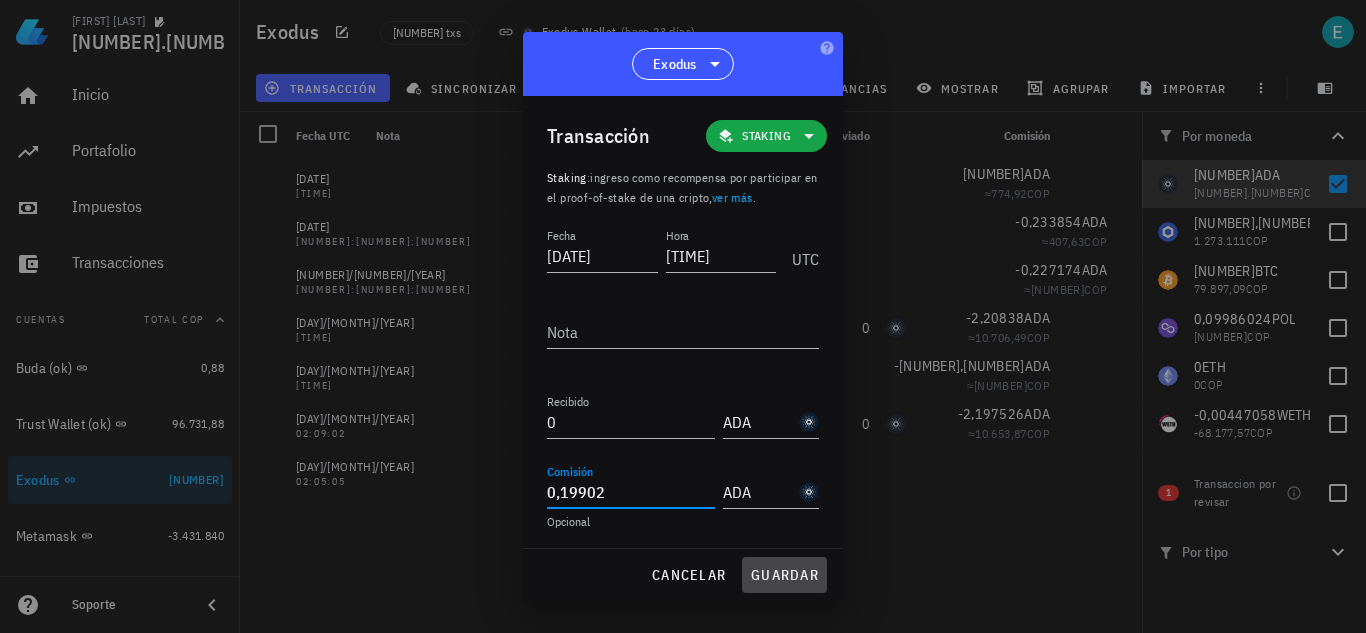 click on "guardar" at bounding box center [784, 575] 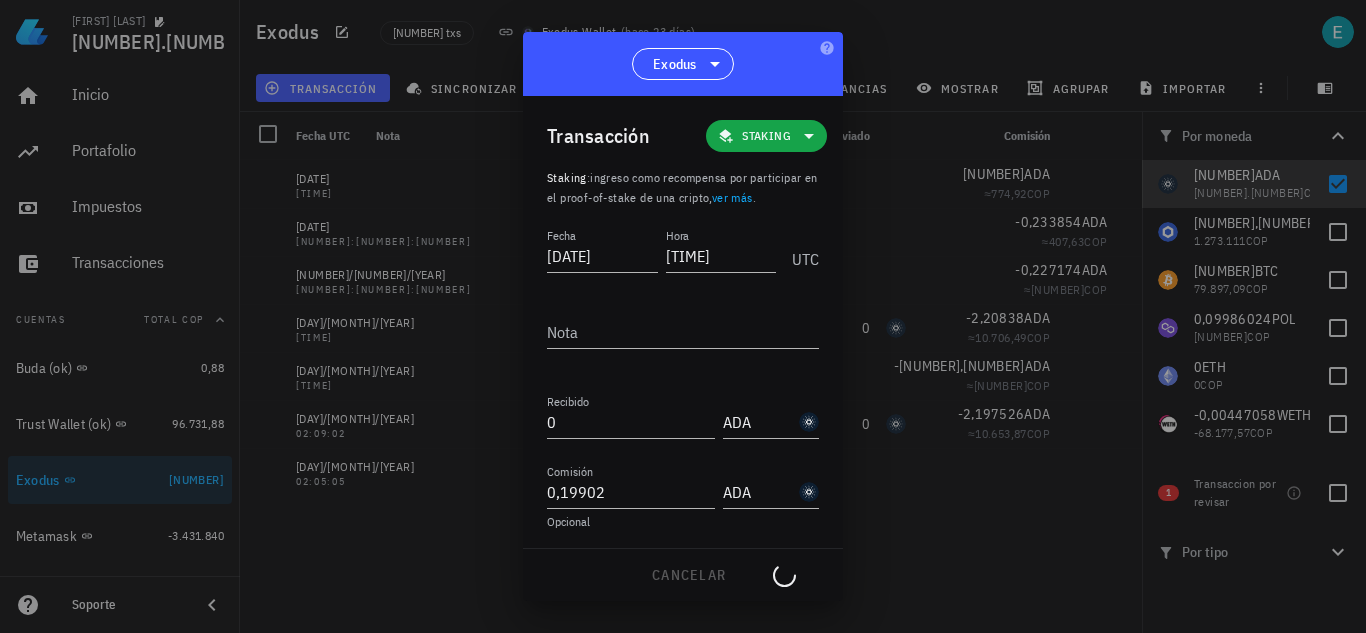 type on "[NUMBER]" 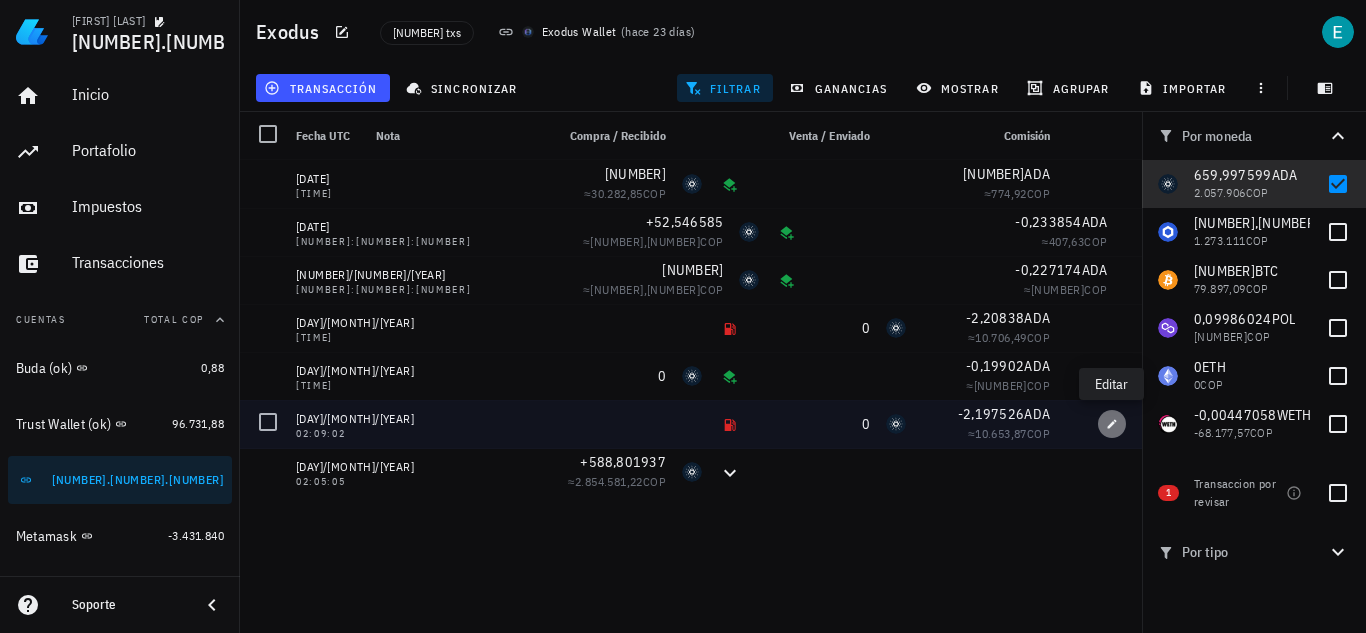 click 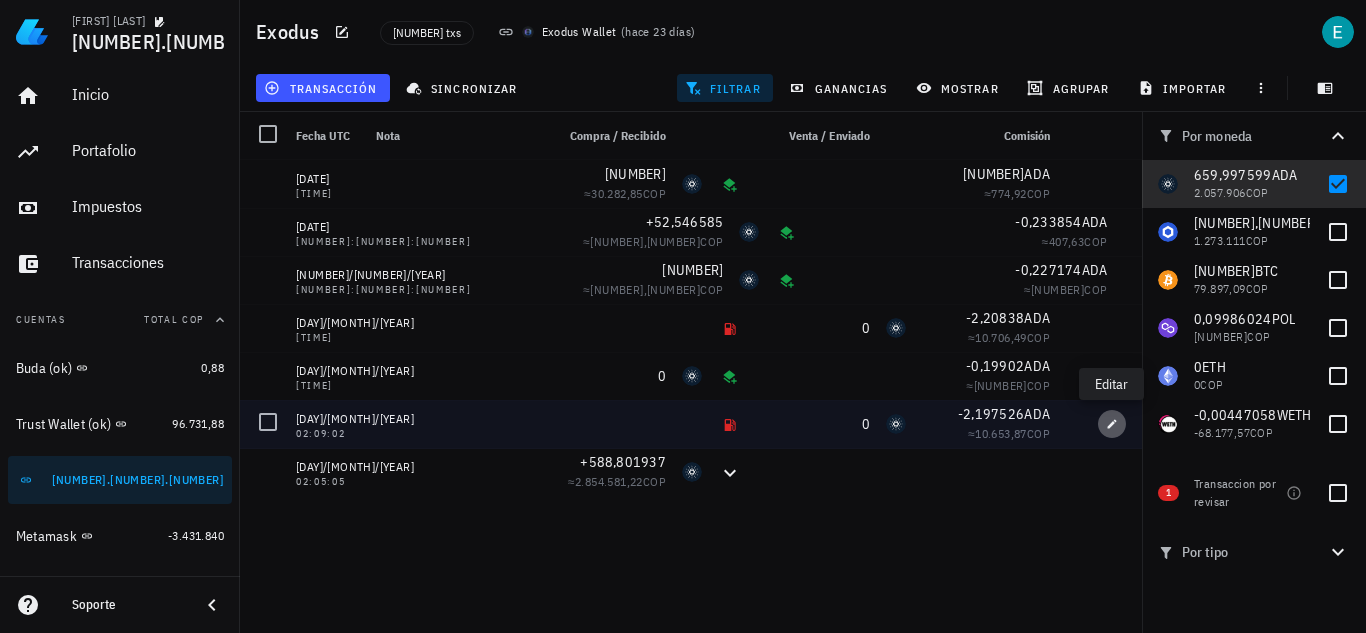 type on "02:09:02" 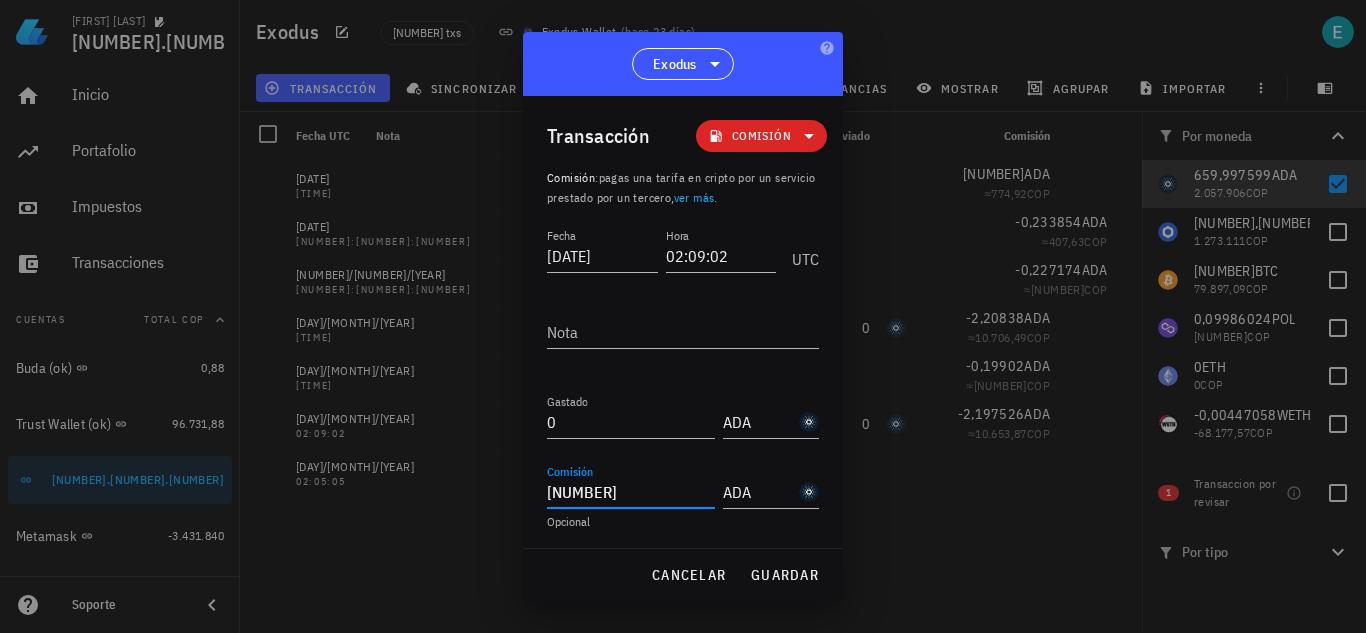 drag, startPoint x: 553, startPoint y: 491, endPoint x: 470, endPoint y: 490, distance: 83.00603 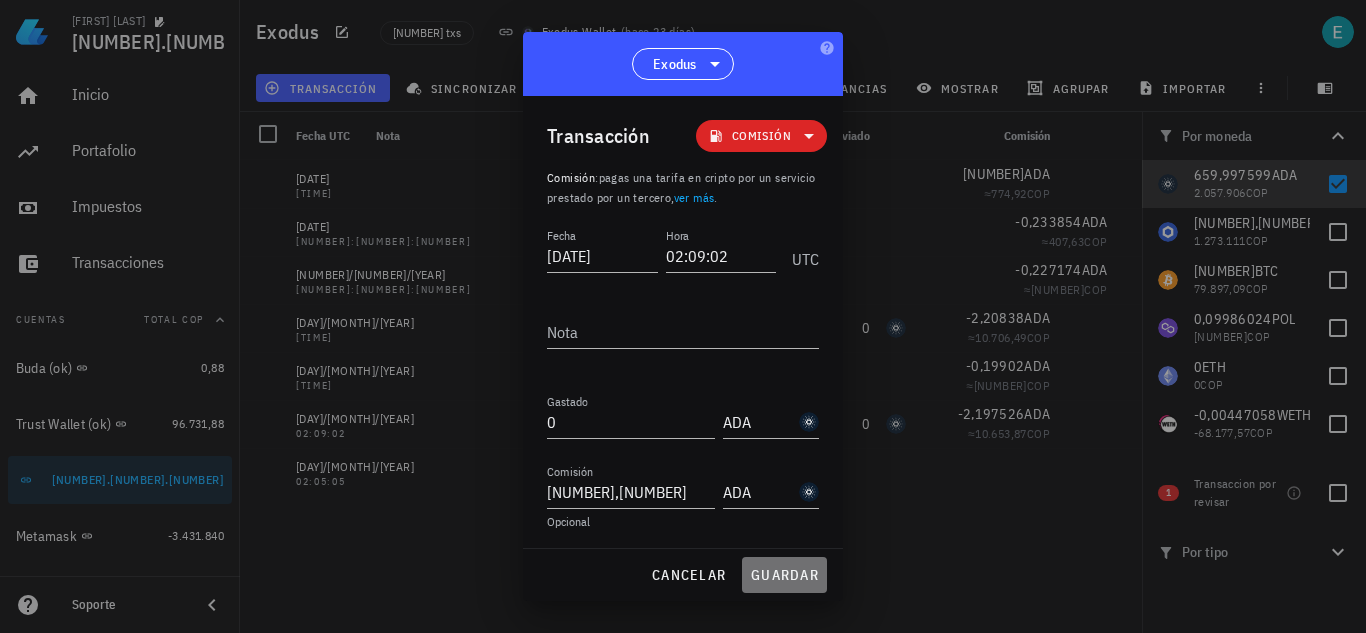 click on "guardar" at bounding box center [784, 575] 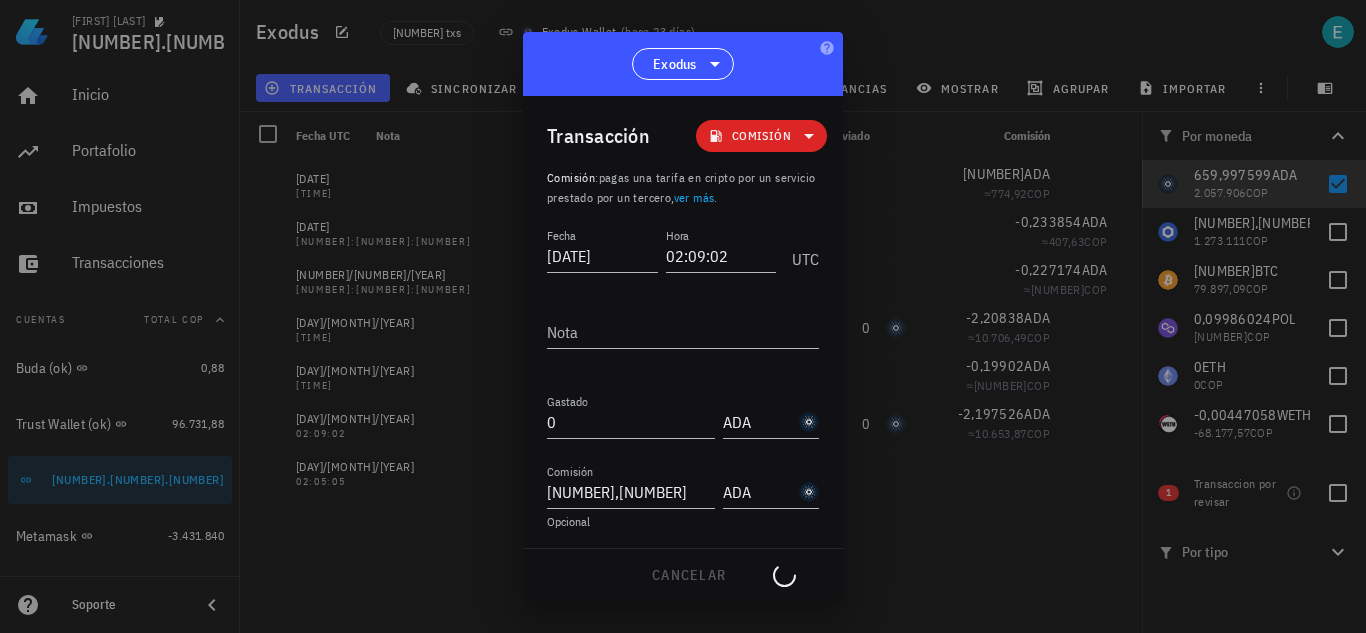 type on "[NUMBER]" 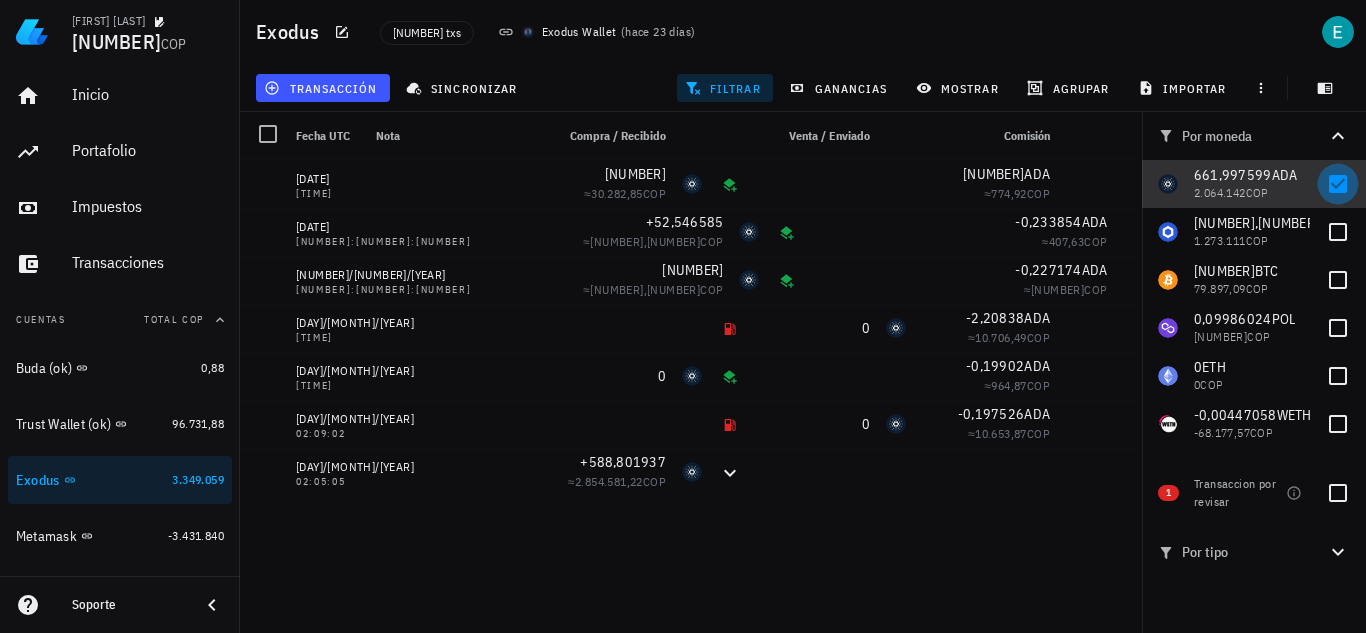 click at bounding box center (1338, 184) 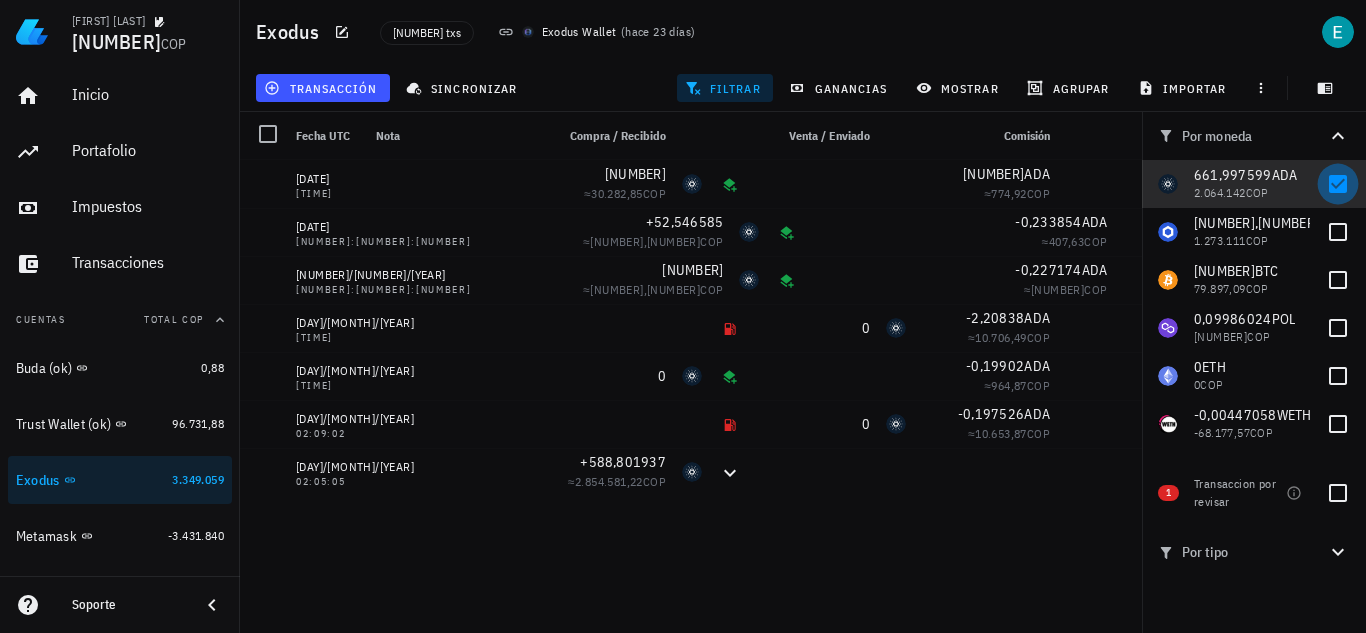 checkbox on "false" 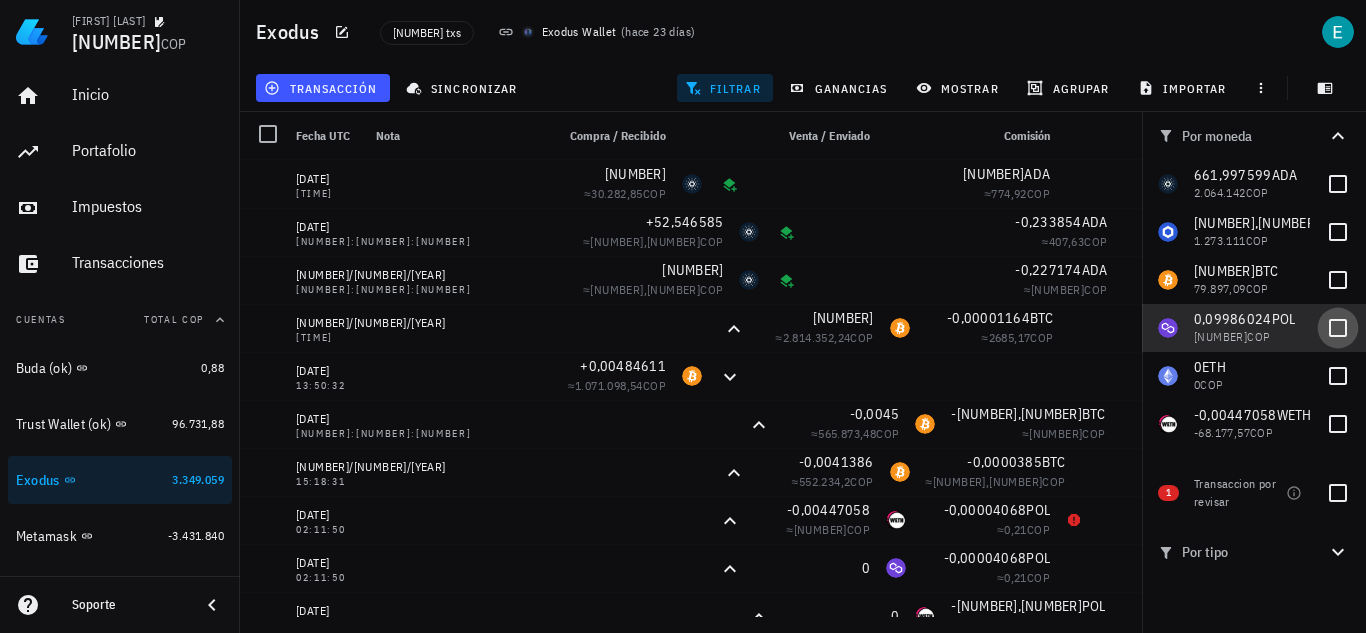 click at bounding box center (1338, 328) 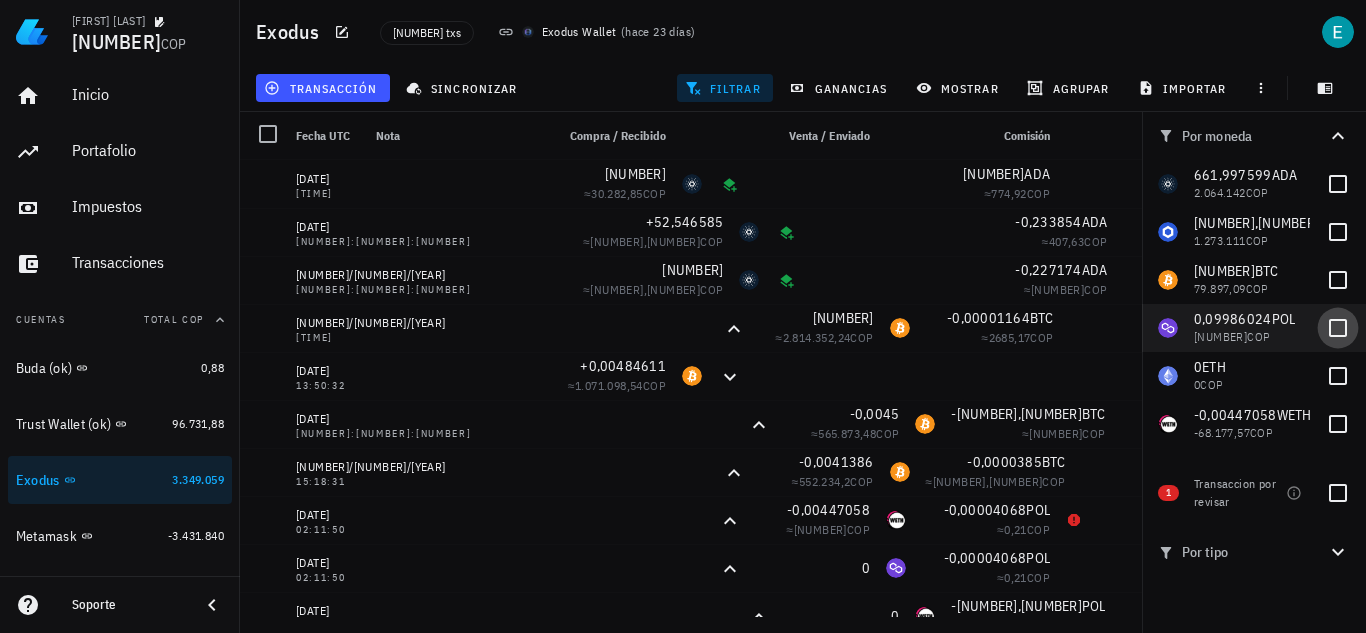checkbox on "true" 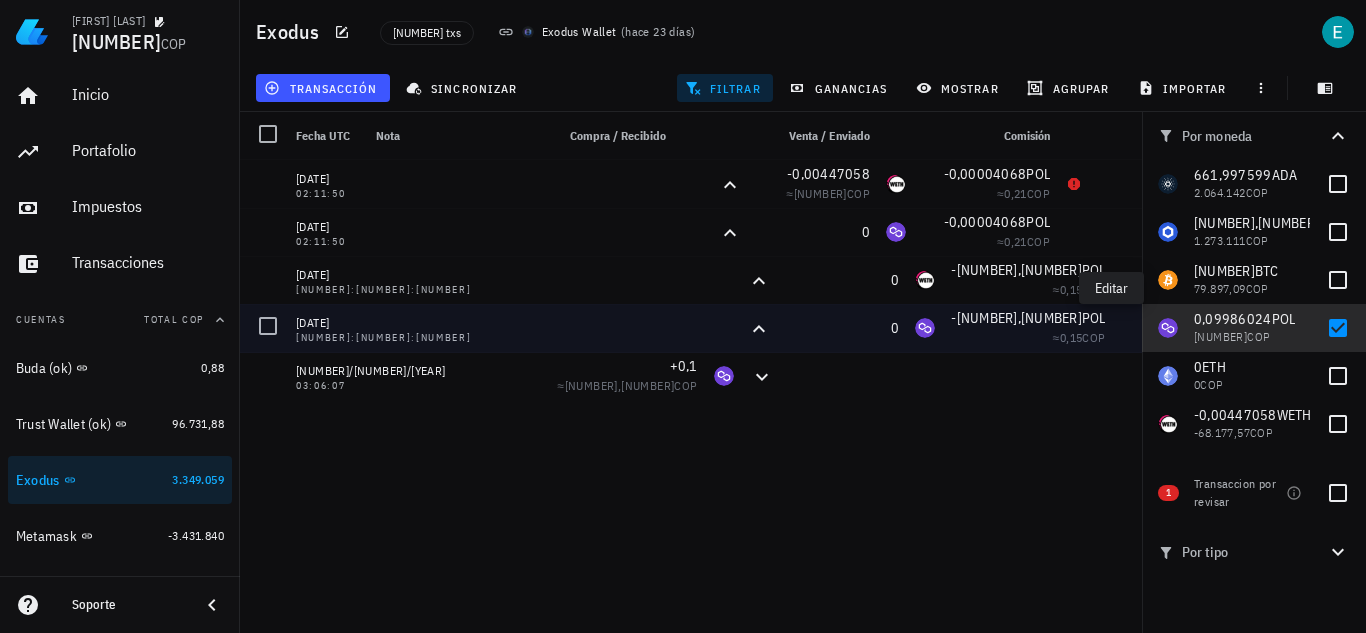 click at bounding box center [1168, 328] 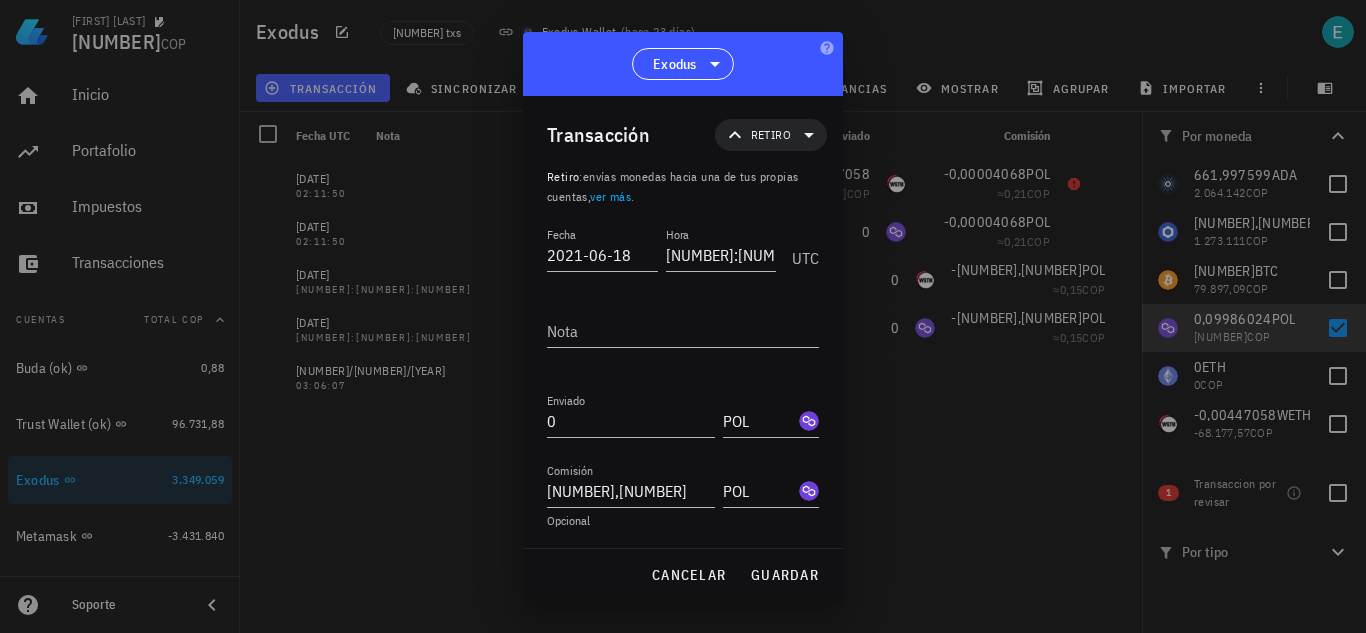 scroll, scrollTop: 0, scrollLeft: 0, axis: both 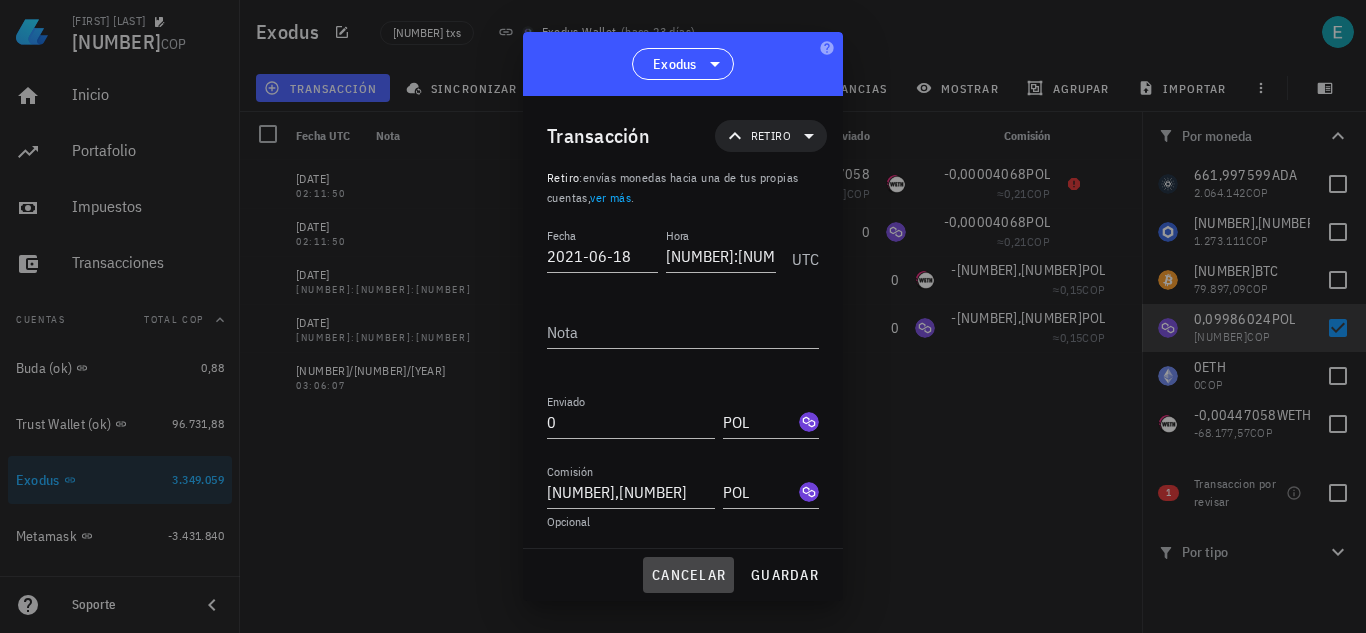 click on "cancelar" at bounding box center [688, 575] 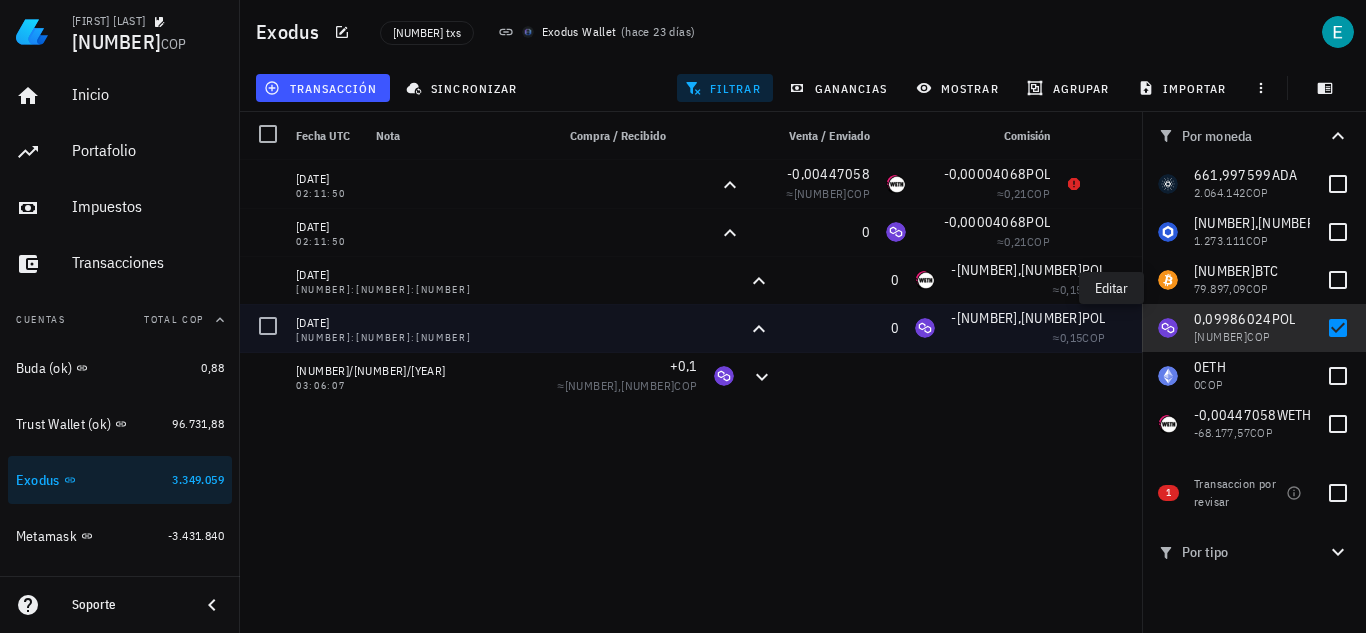 click 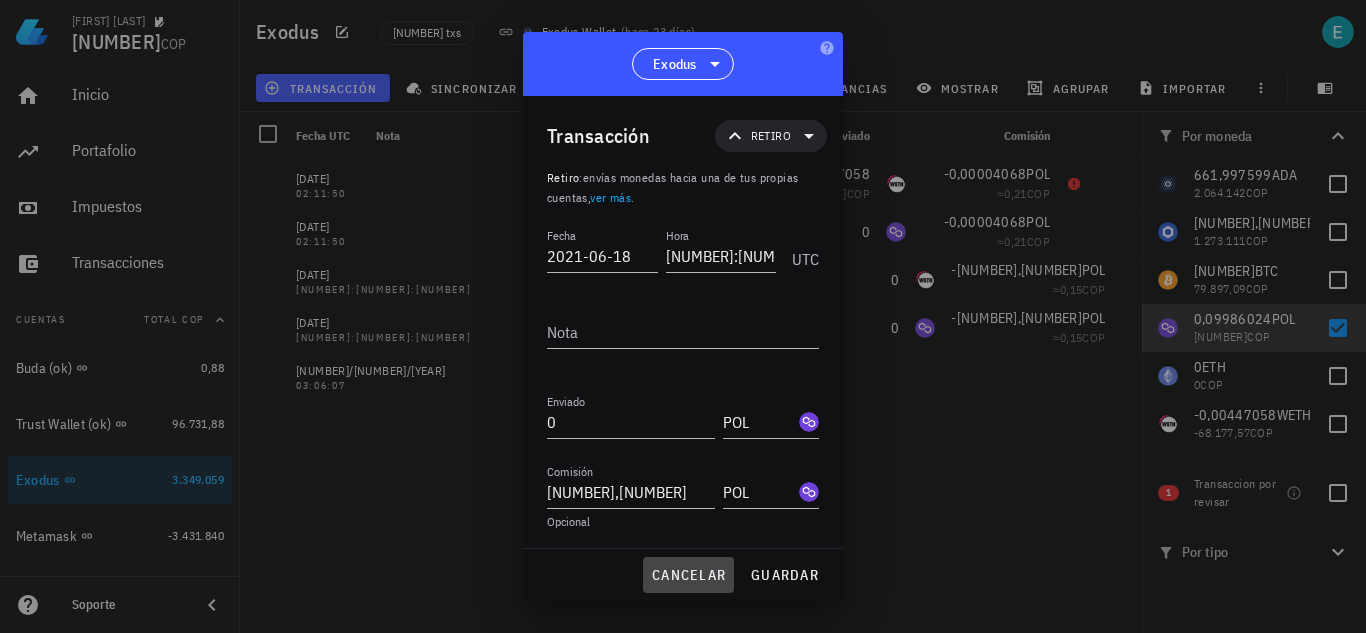 click on "cancelar" at bounding box center (688, 575) 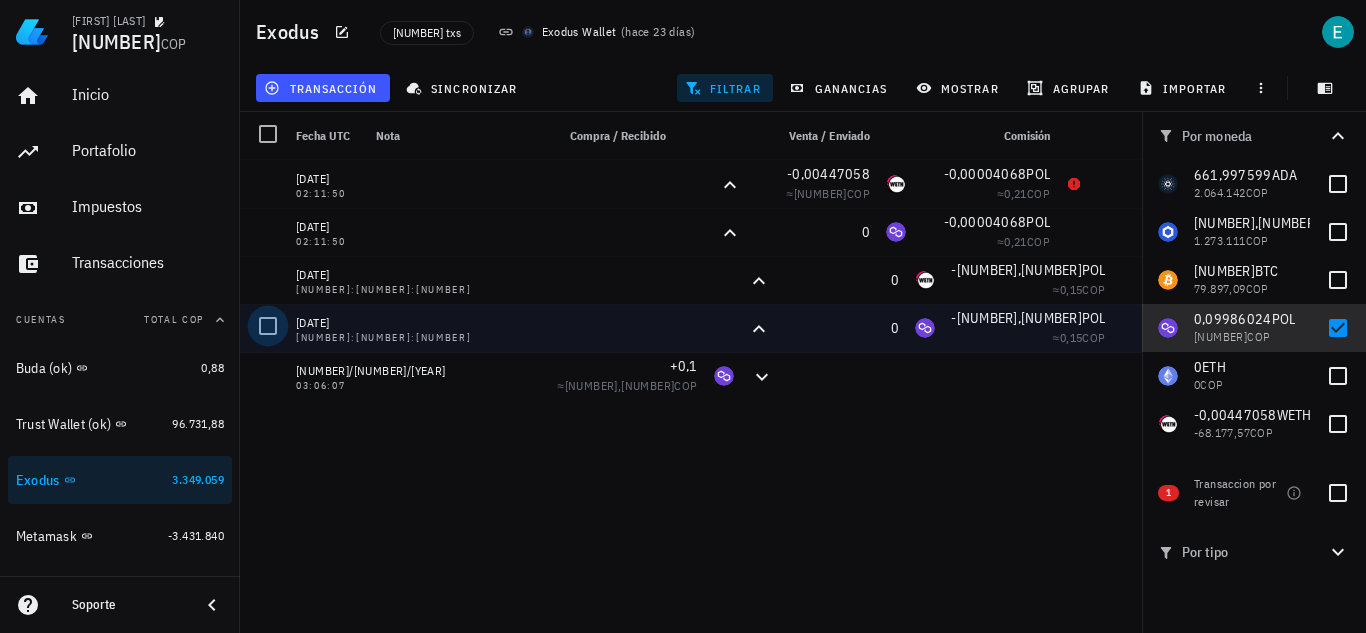click at bounding box center (268, 326) 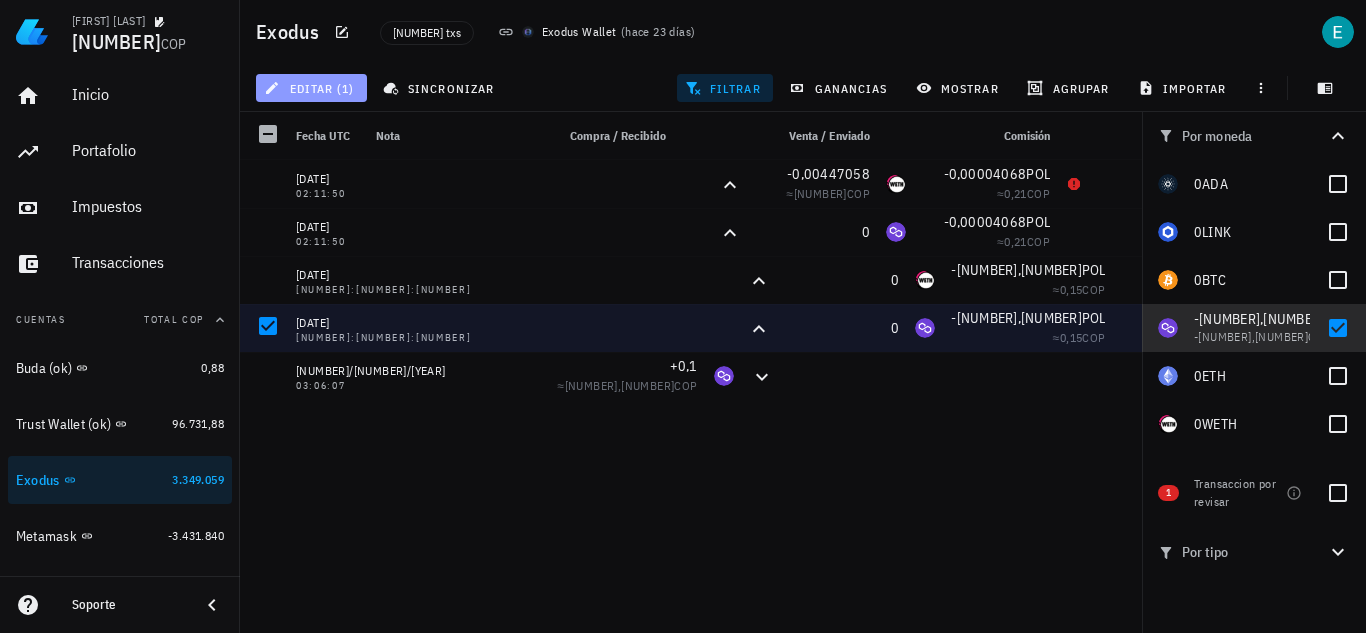 click on "editar (1)" at bounding box center [311, 88] 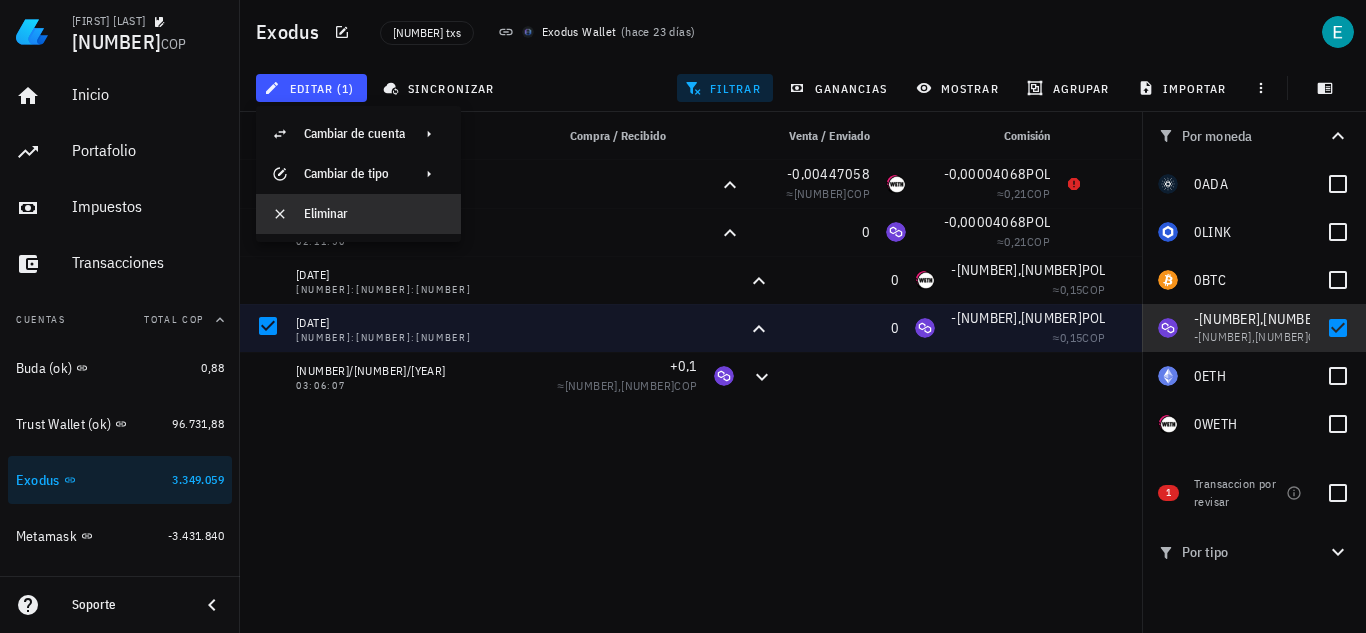 click on "Eliminar" at bounding box center [374, 214] 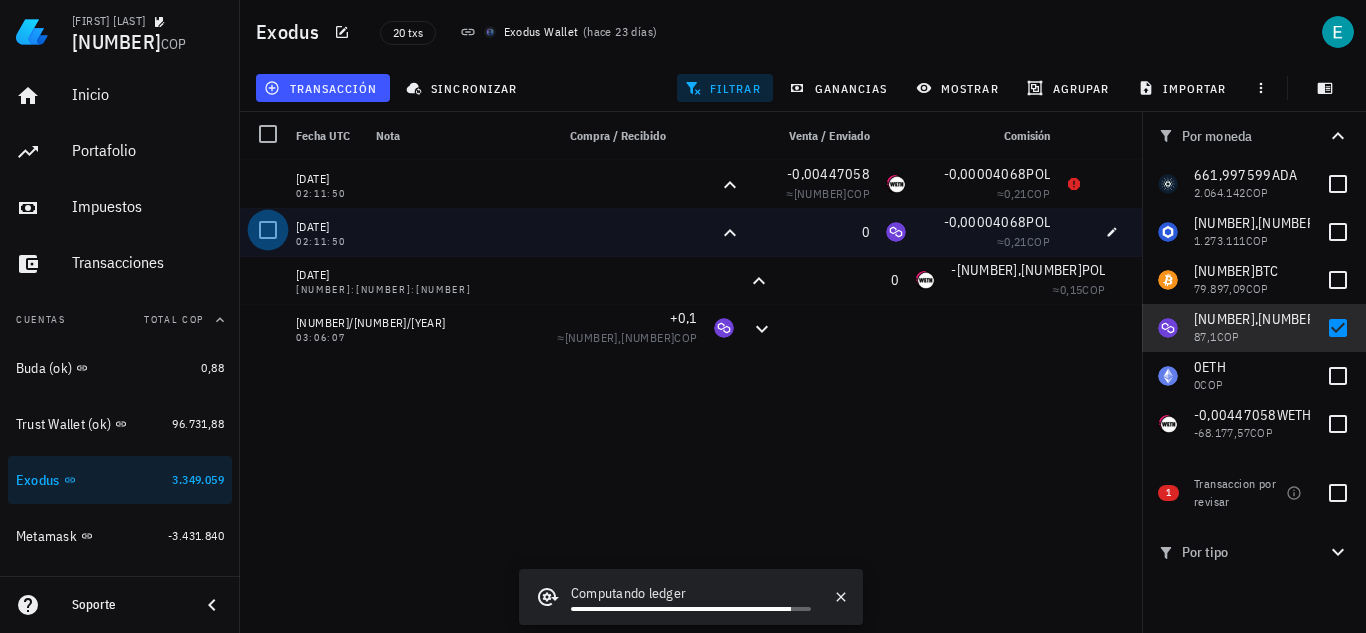 click at bounding box center [268, 230] 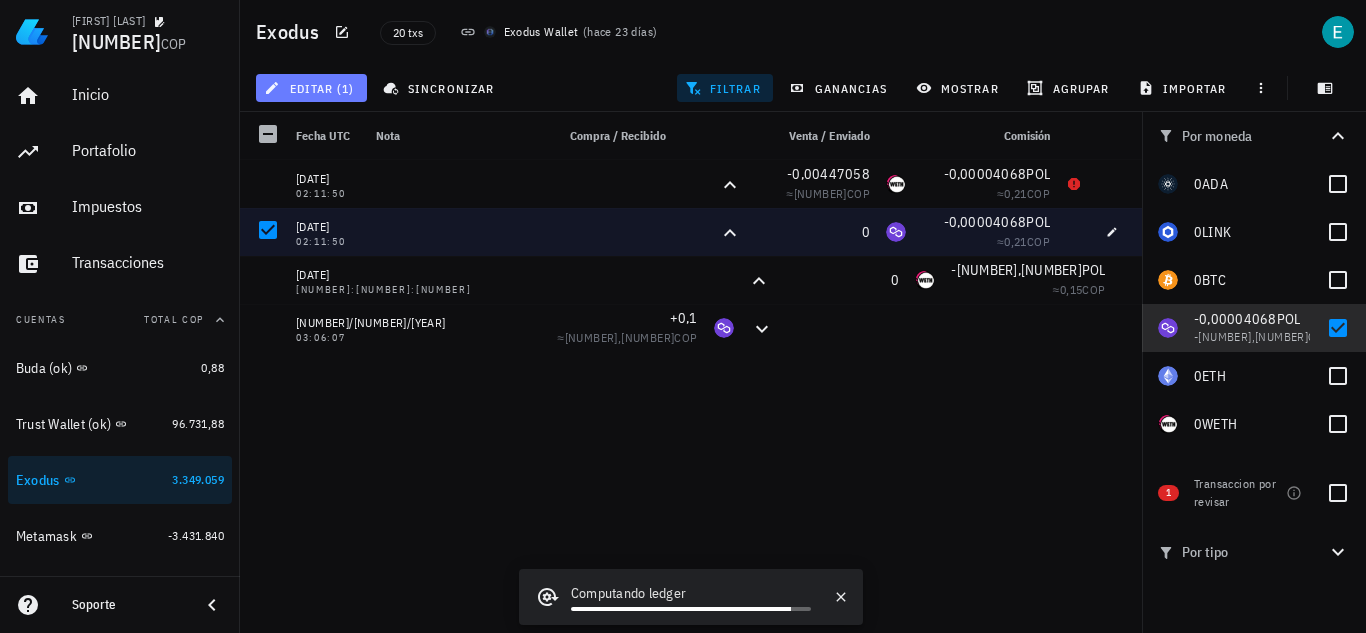 click on "editar (1)" at bounding box center [311, 88] 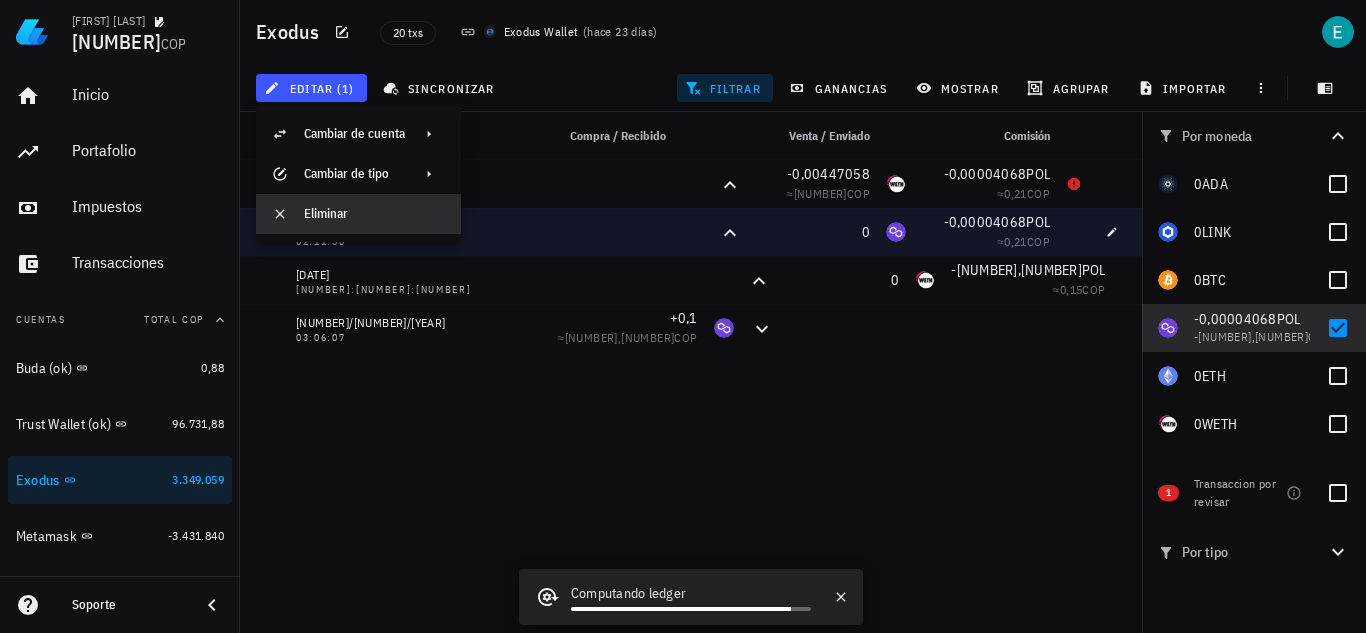 click on "Eliminar" at bounding box center (374, 214) 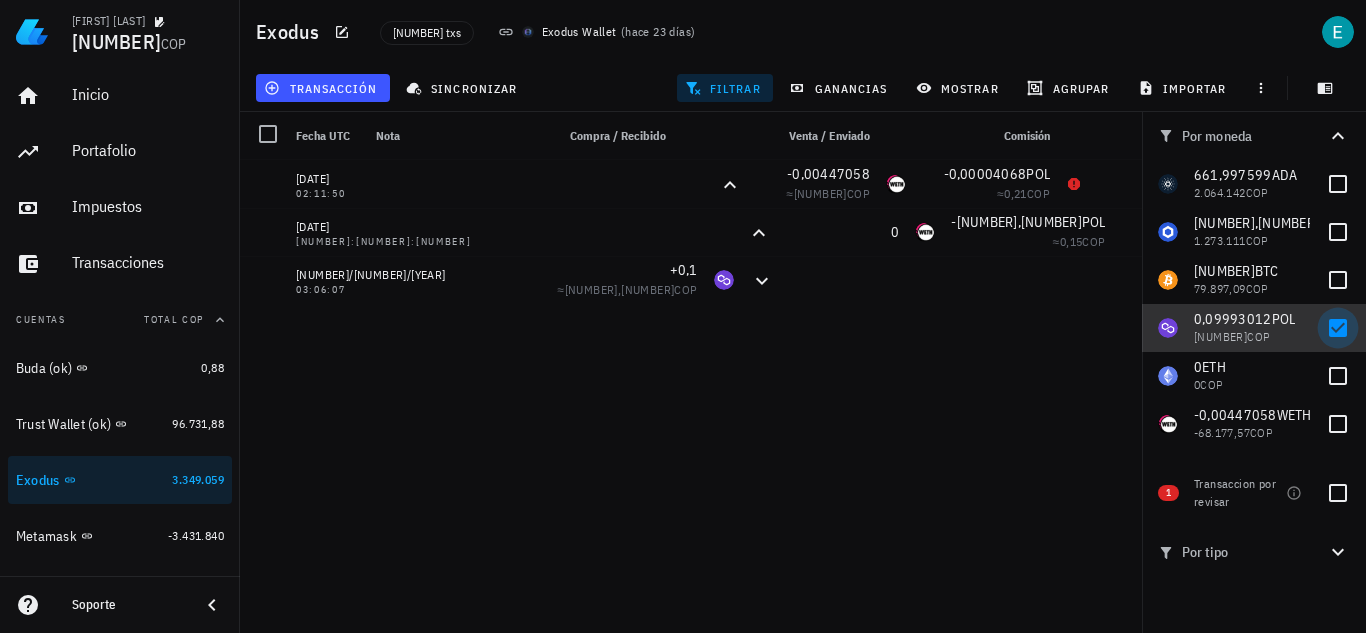 click at bounding box center [1338, 328] 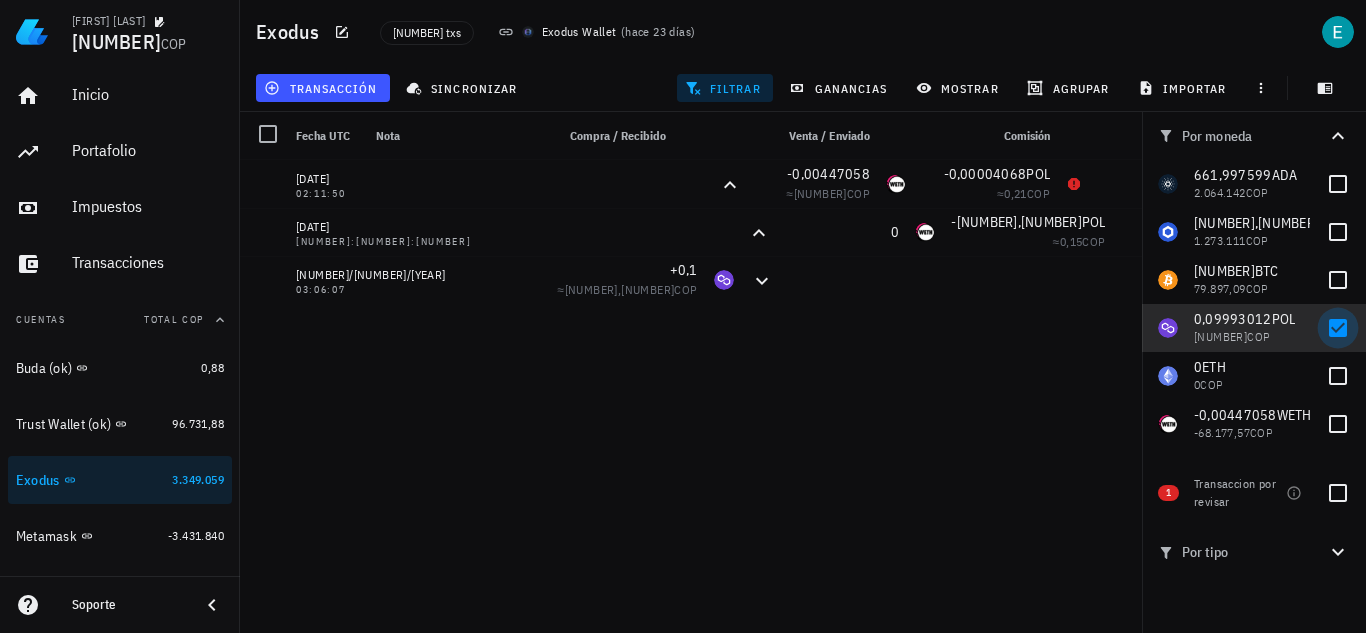 checkbox on "false" 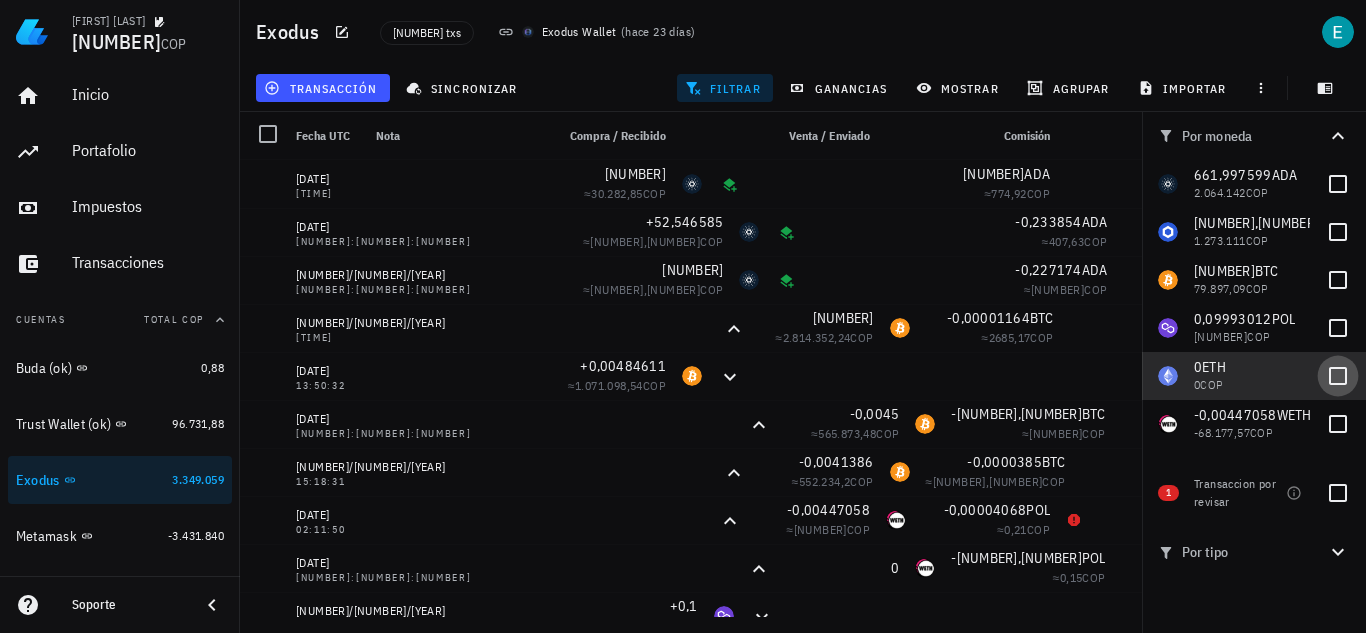 click at bounding box center (1338, 376) 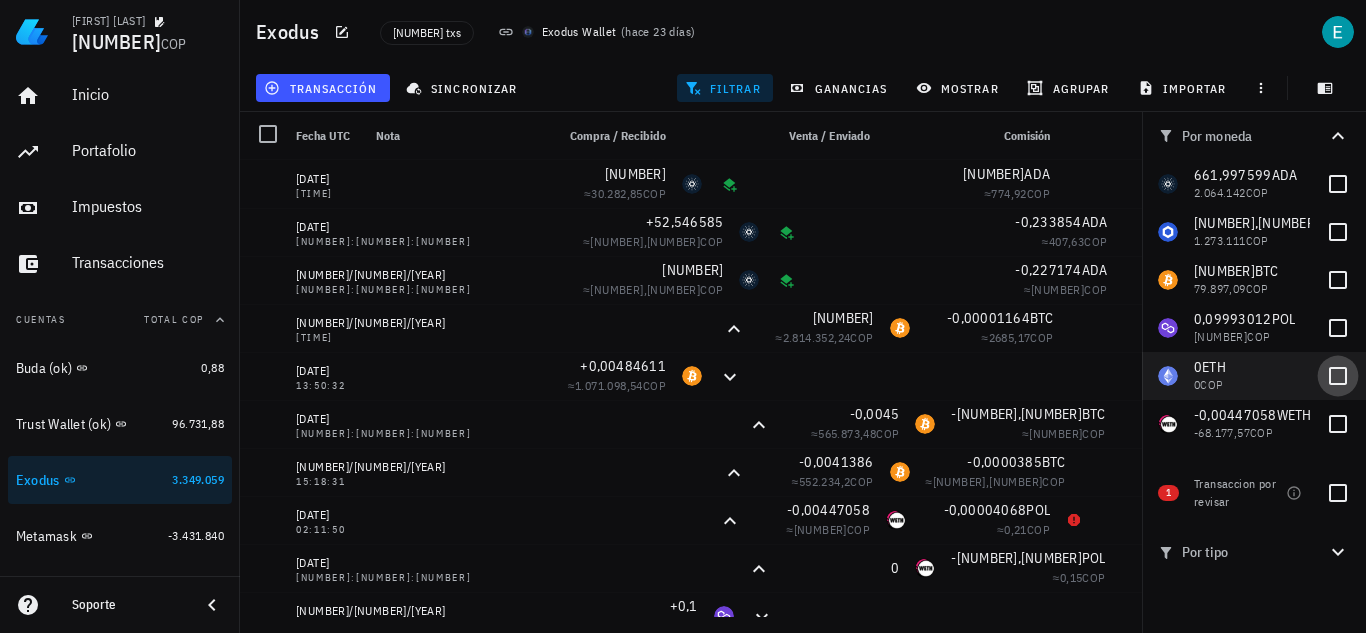 checkbox on "true" 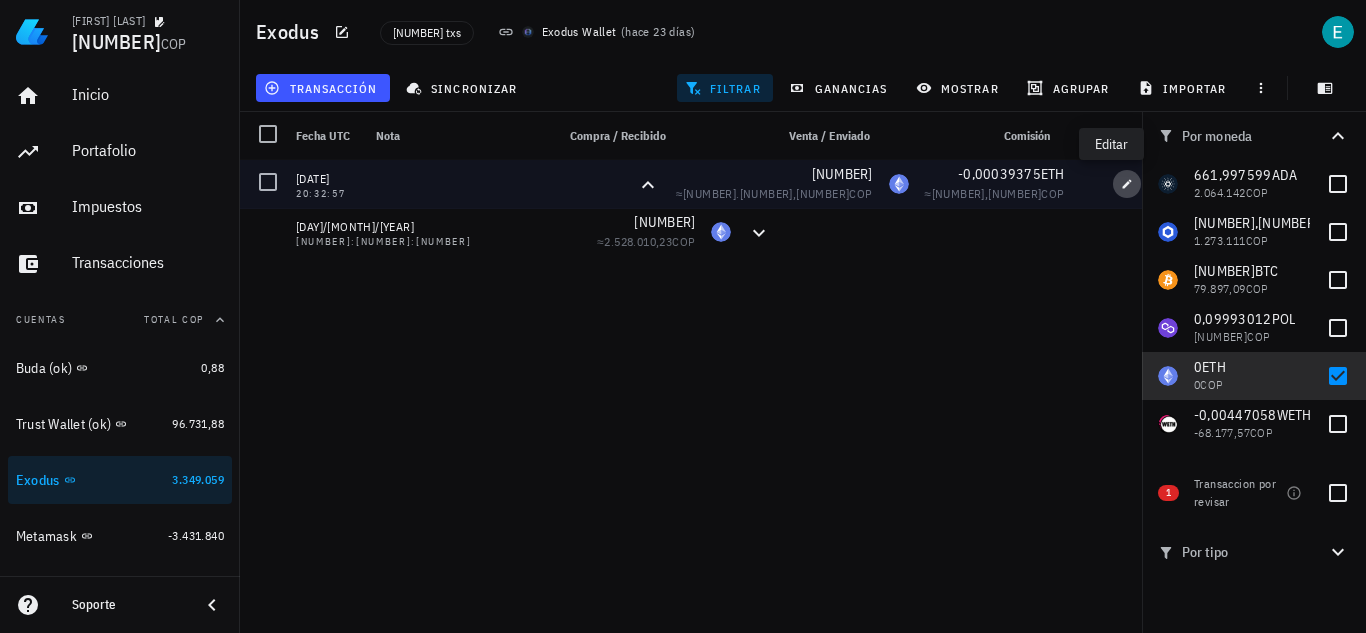 click 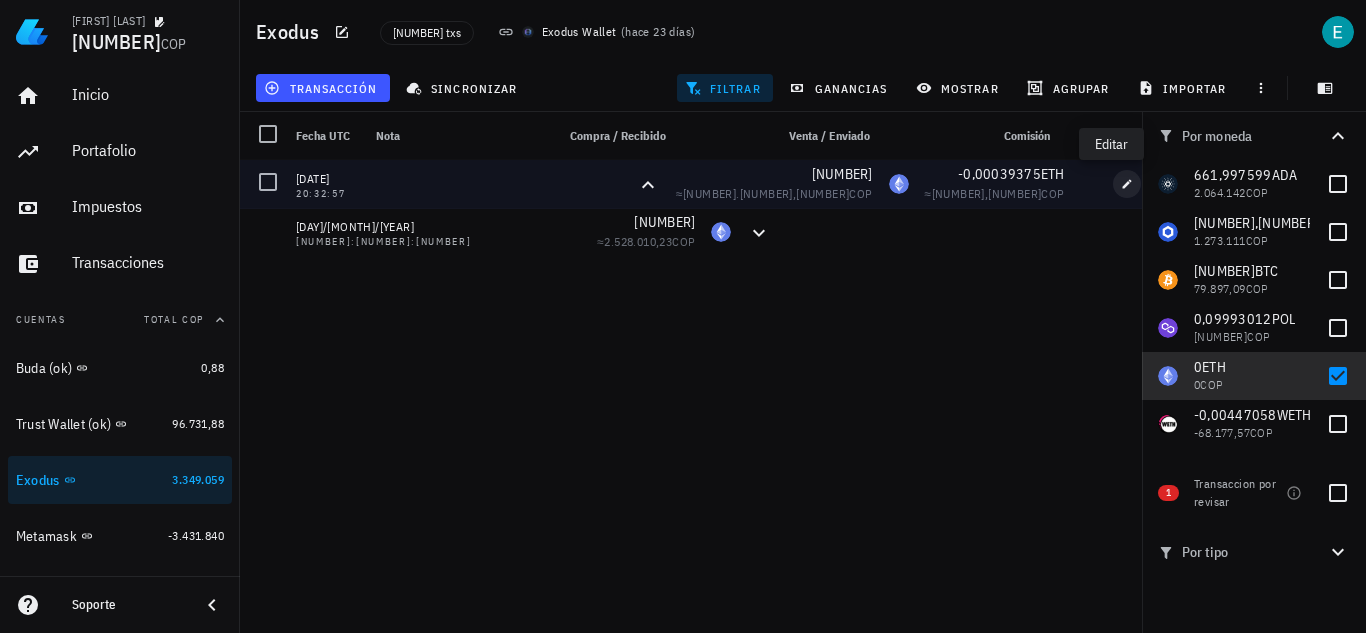 type on "[YEAR]-[NUMBER]-[NUMBER]" 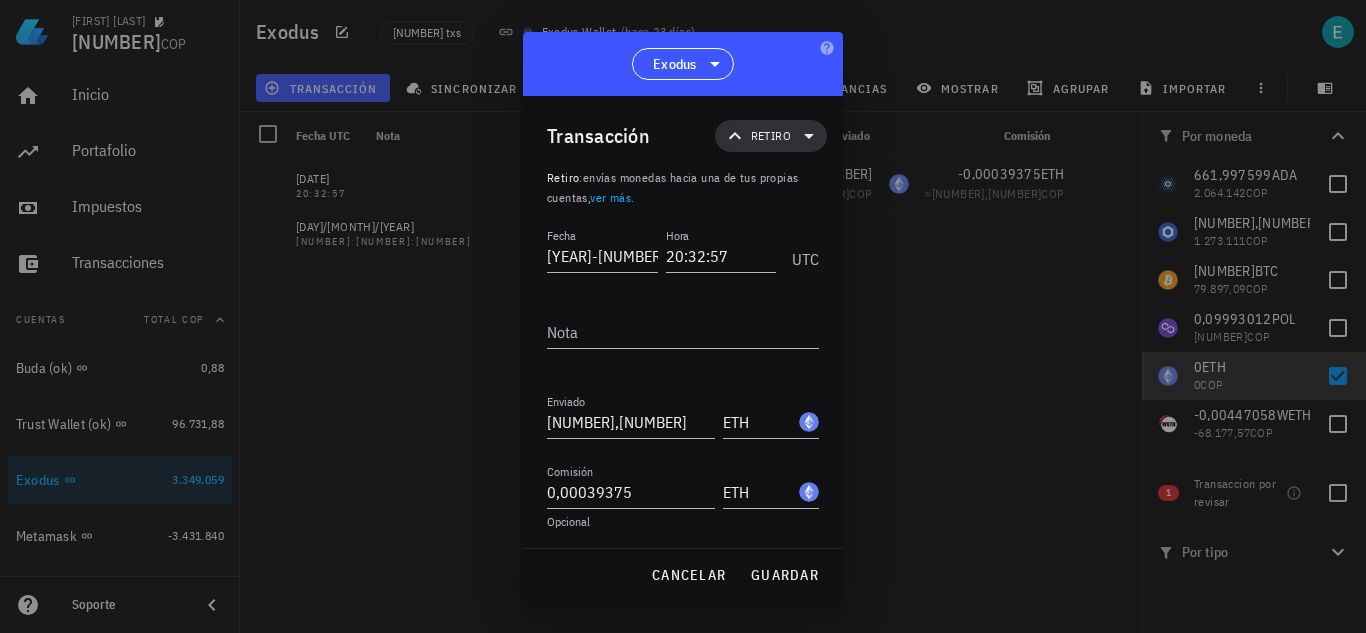 click 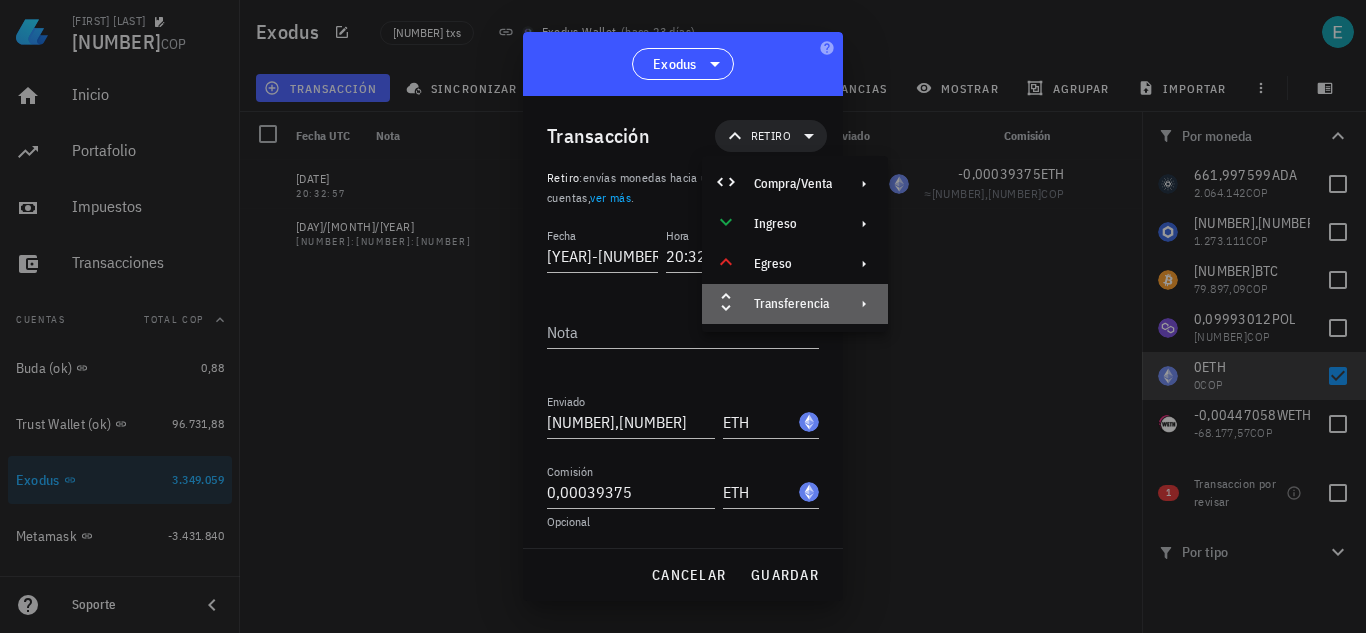 click on "Transferencia" at bounding box center [793, 304] 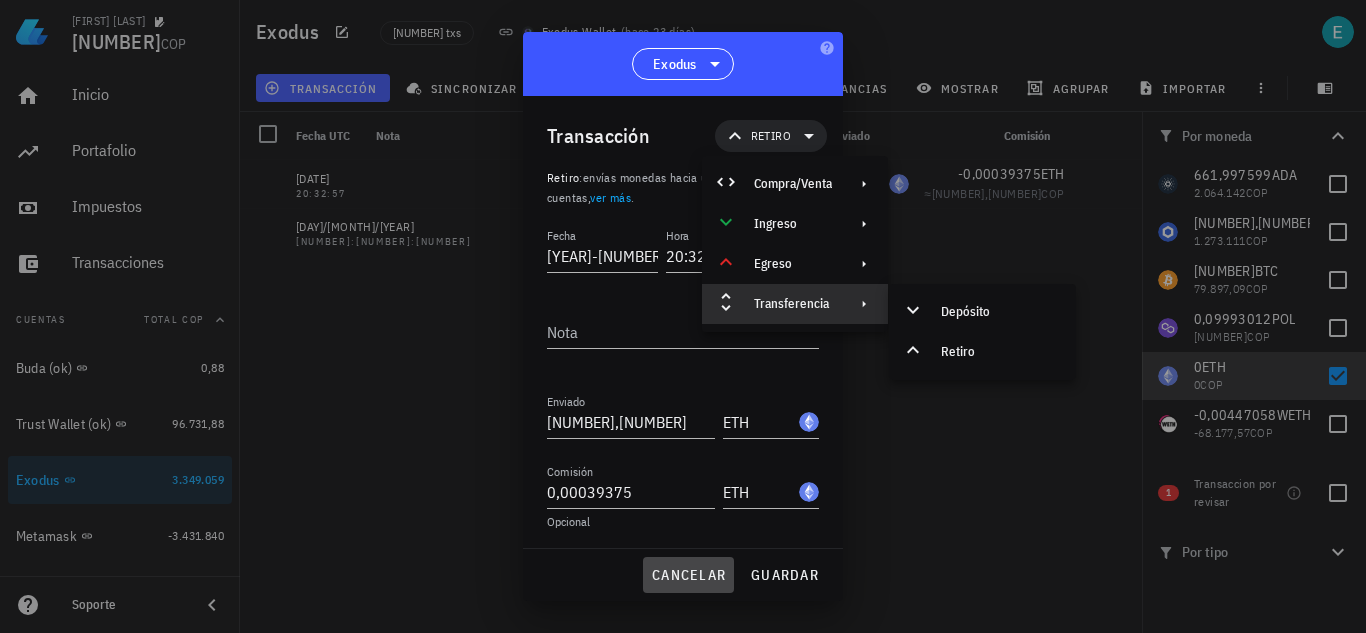 click on "cancelar" at bounding box center [688, 575] 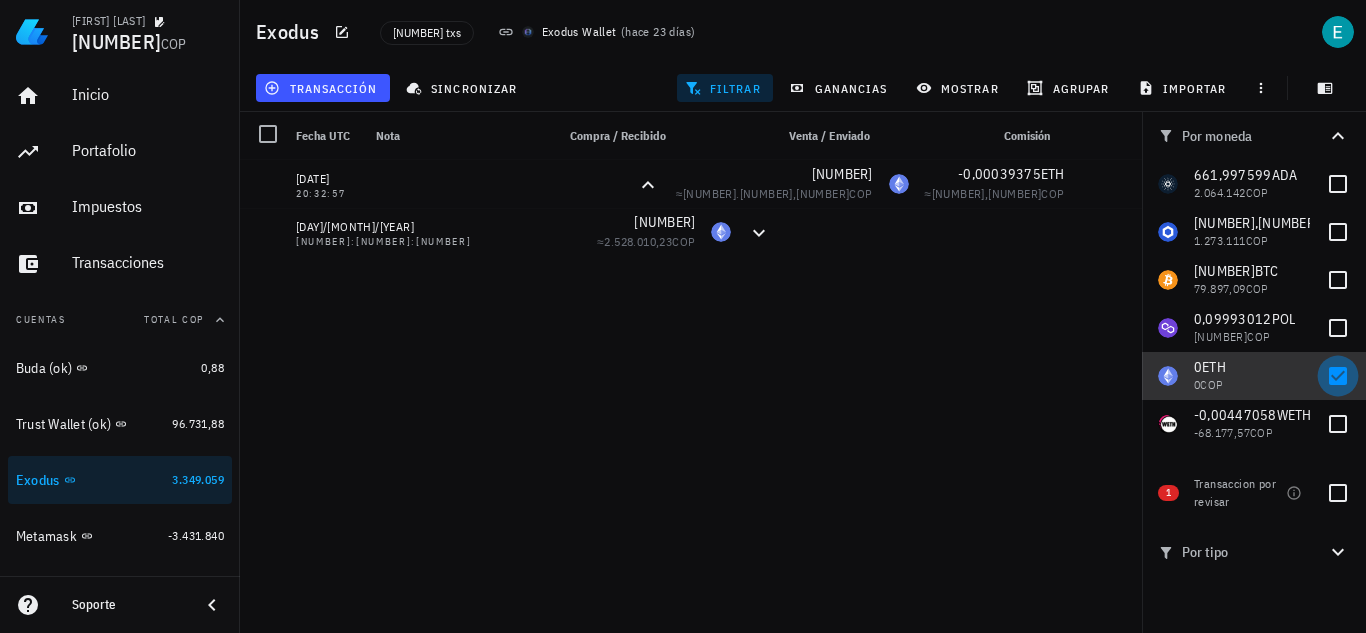 click at bounding box center (1338, 376) 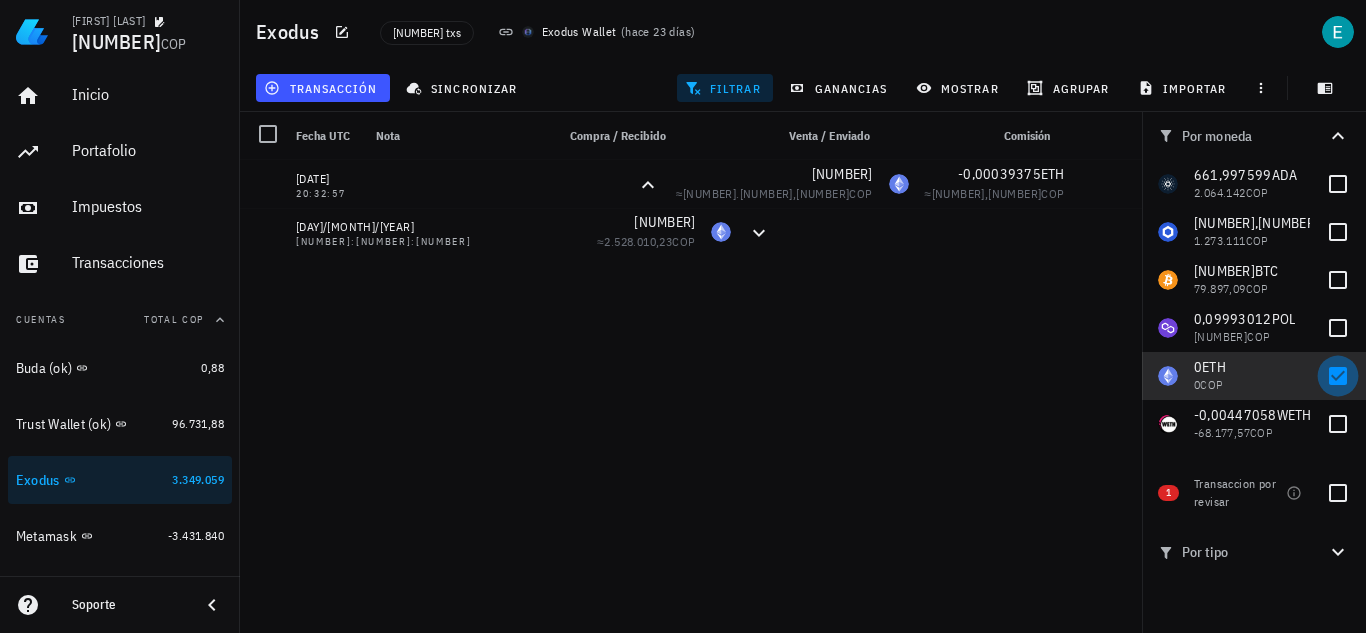 checkbox on "false" 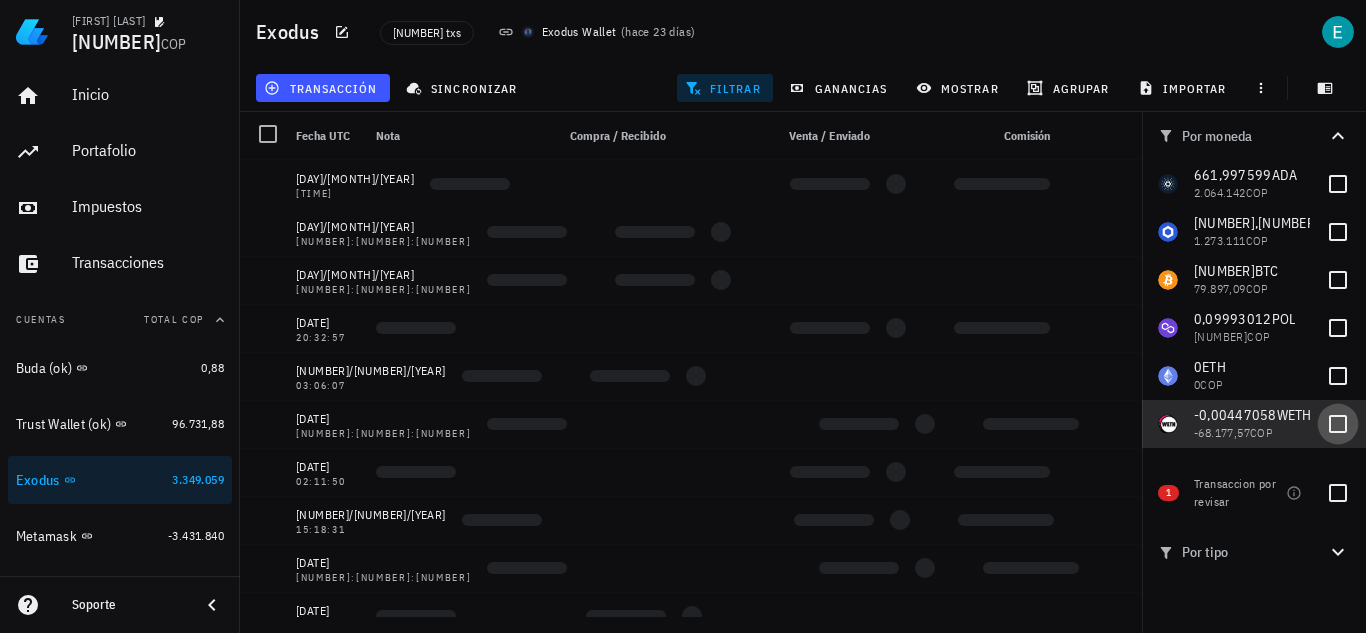 click at bounding box center [1338, 424] 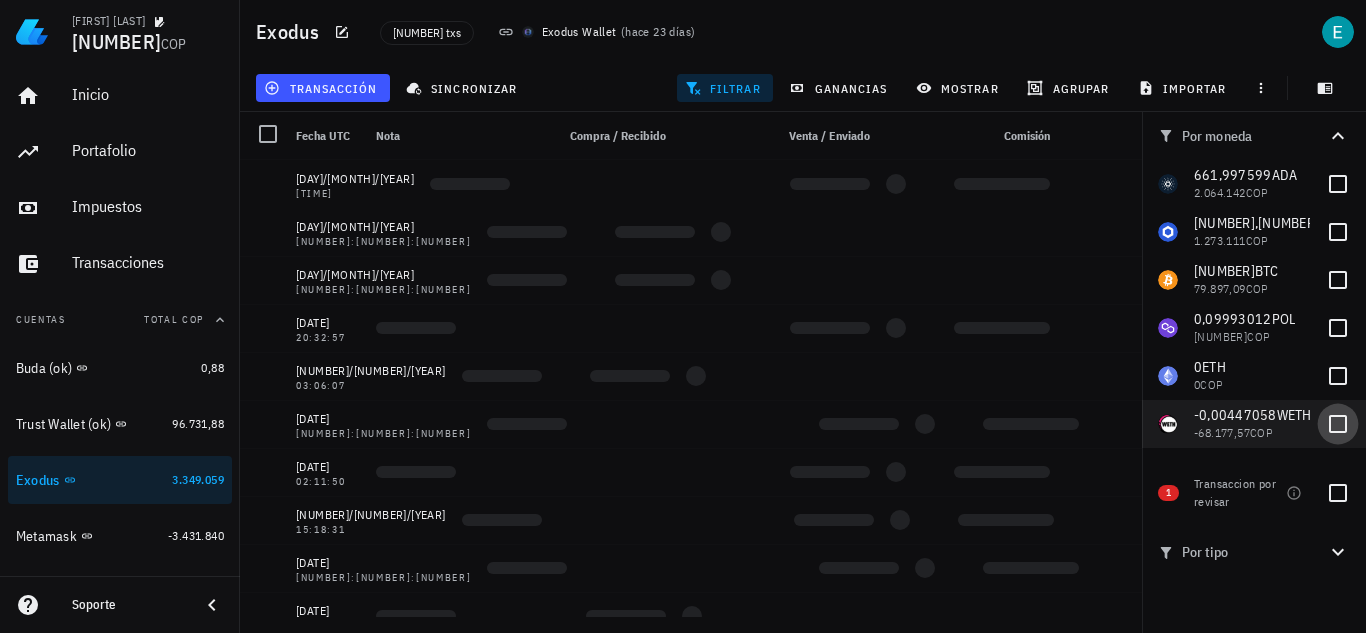 checkbox on "true" 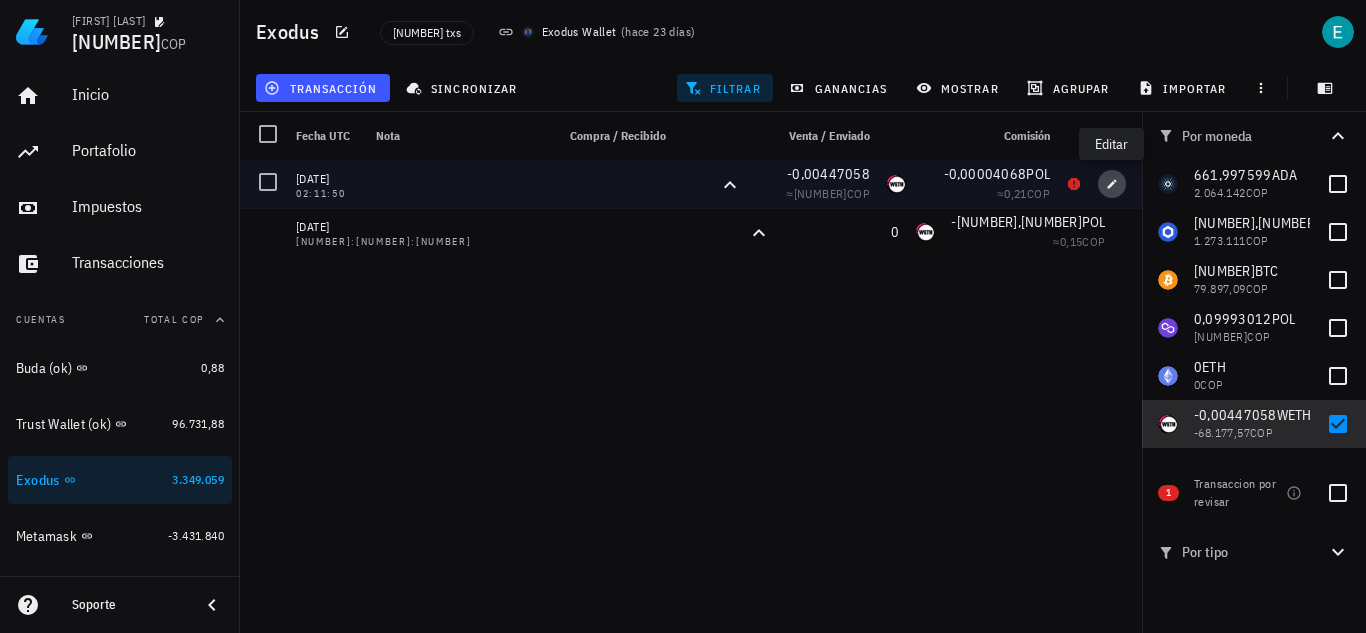 click 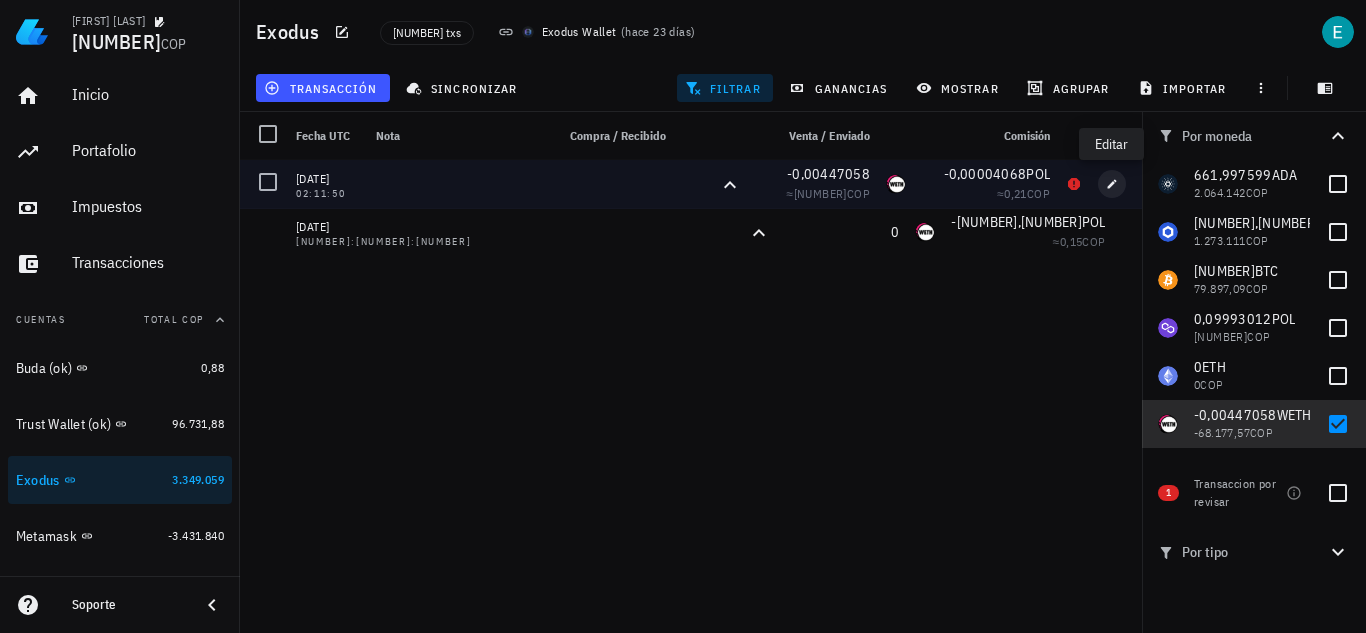 type on "2021-06-18" 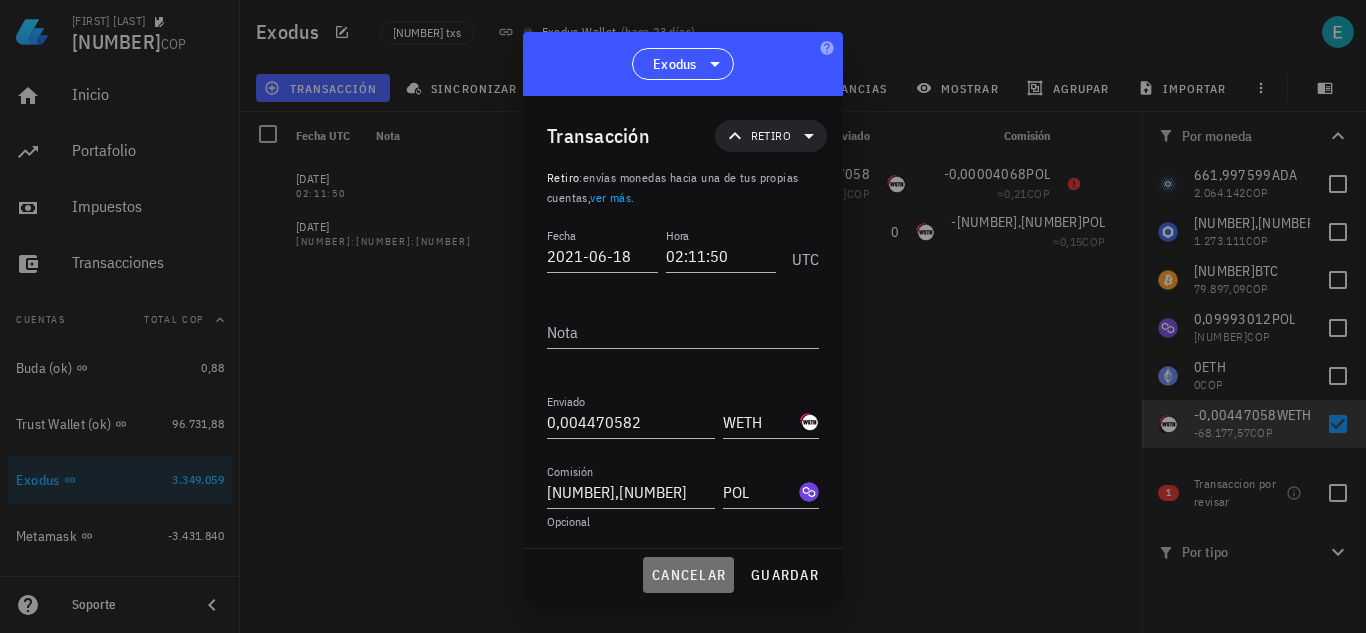 click on "cancelar" at bounding box center [688, 575] 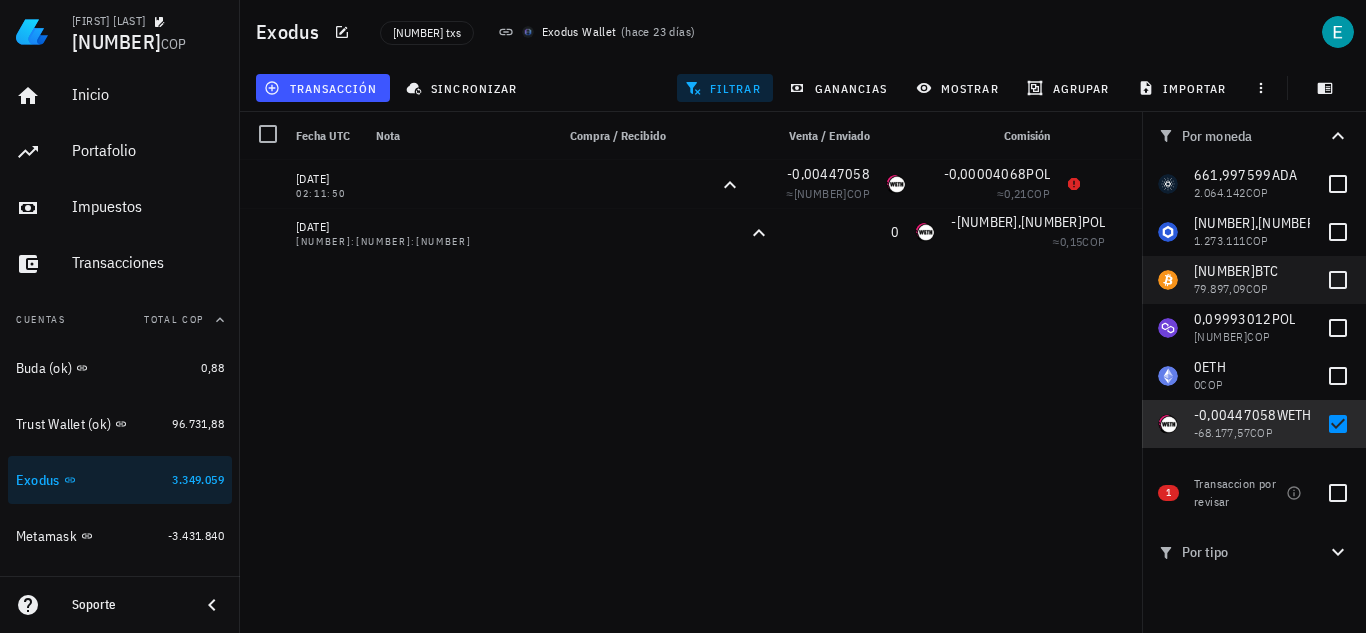 scroll, scrollTop: 3, scrollLeft: 0, axis: vertical 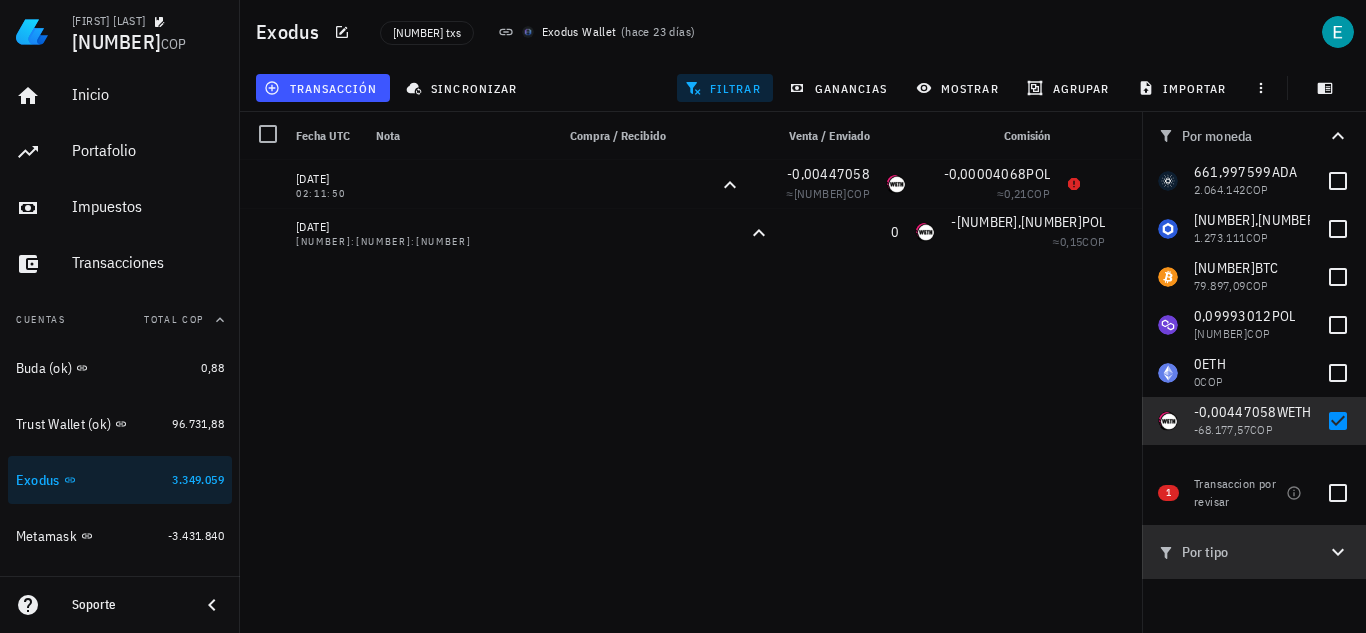click 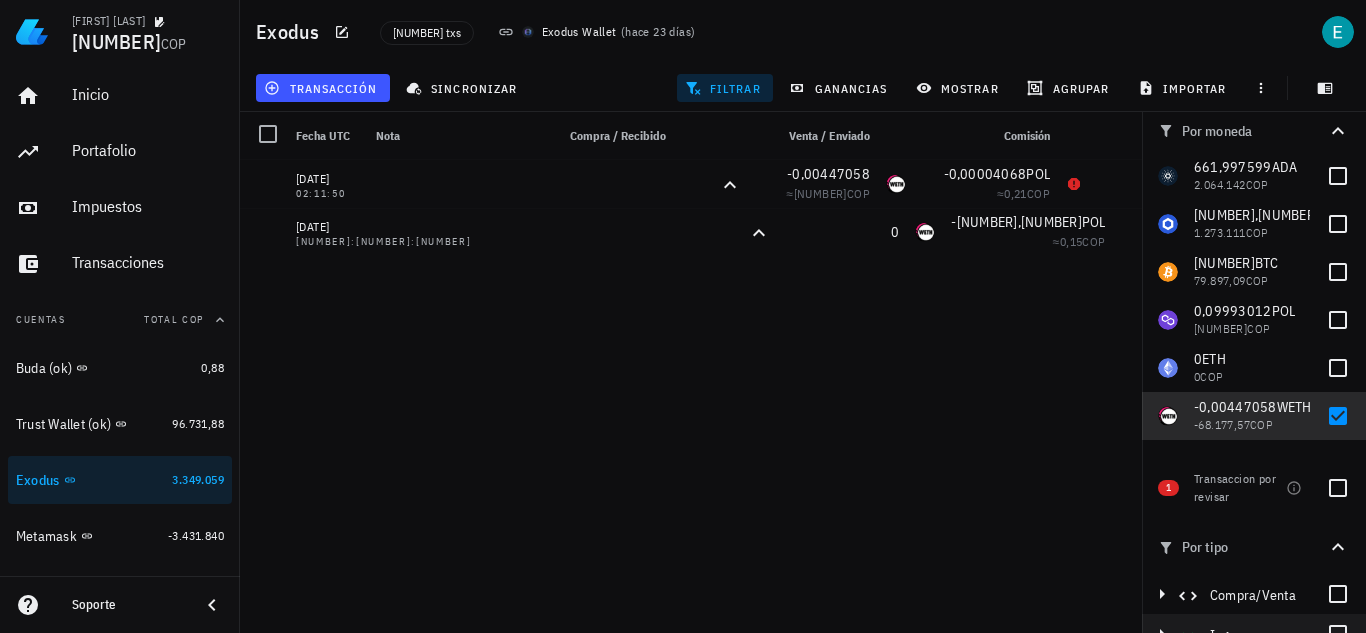 scroll, scrollTop: 0, scrollLeft: 0, axis: both 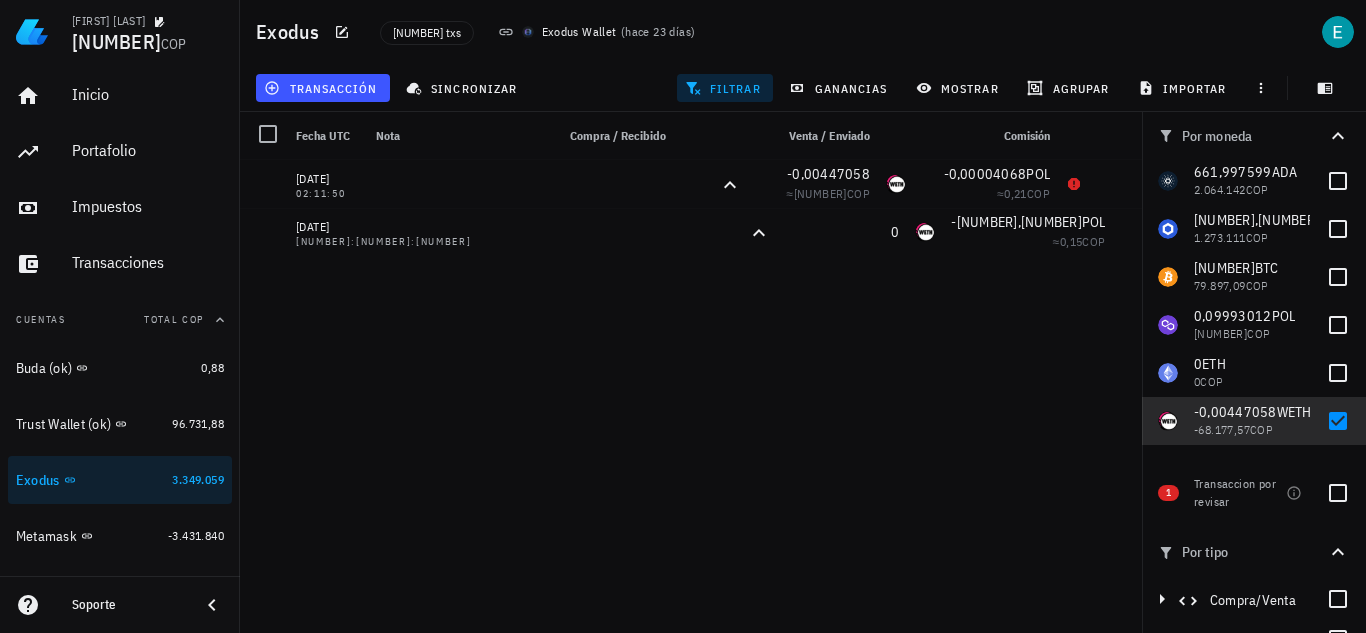 click 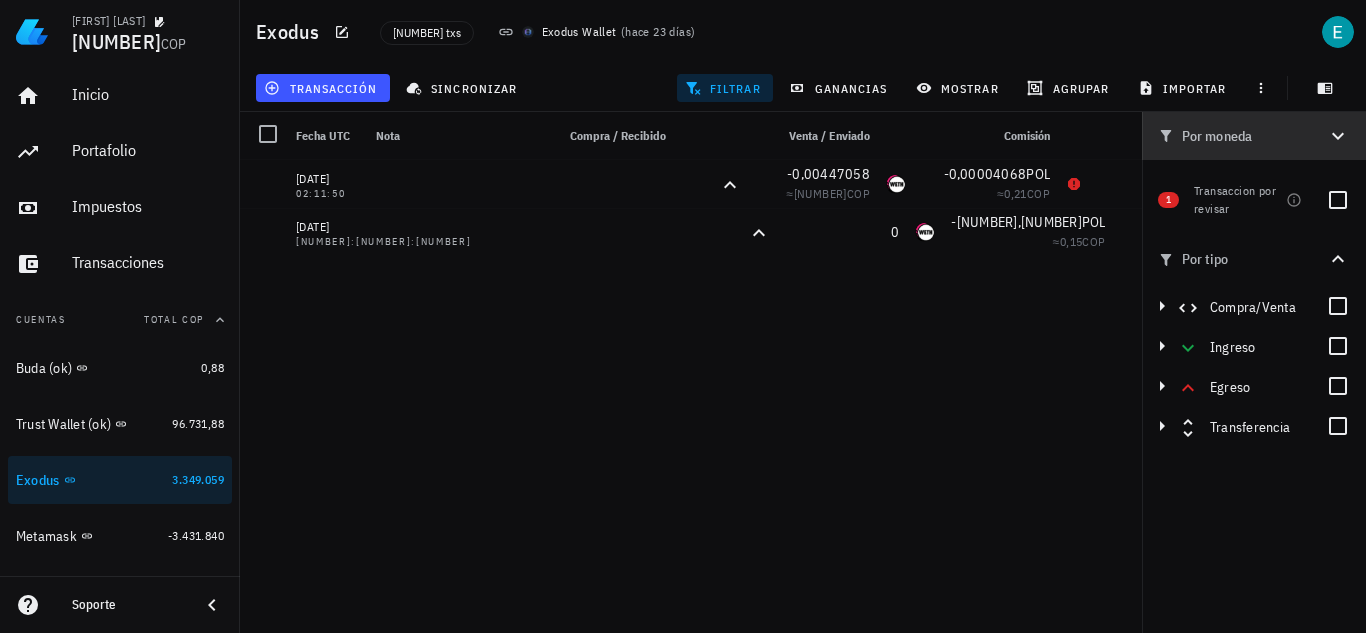 click on "Por moneda" at bounding box center (1254, 136) 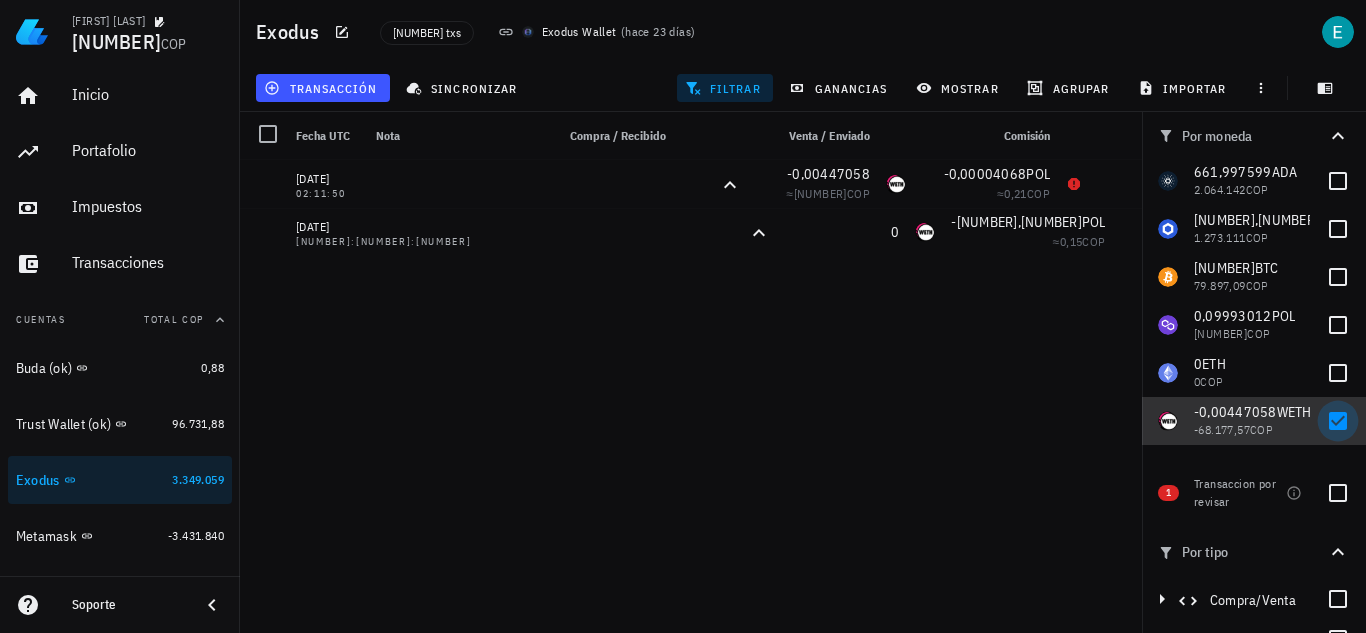 click at bounding box center [1338, 421] 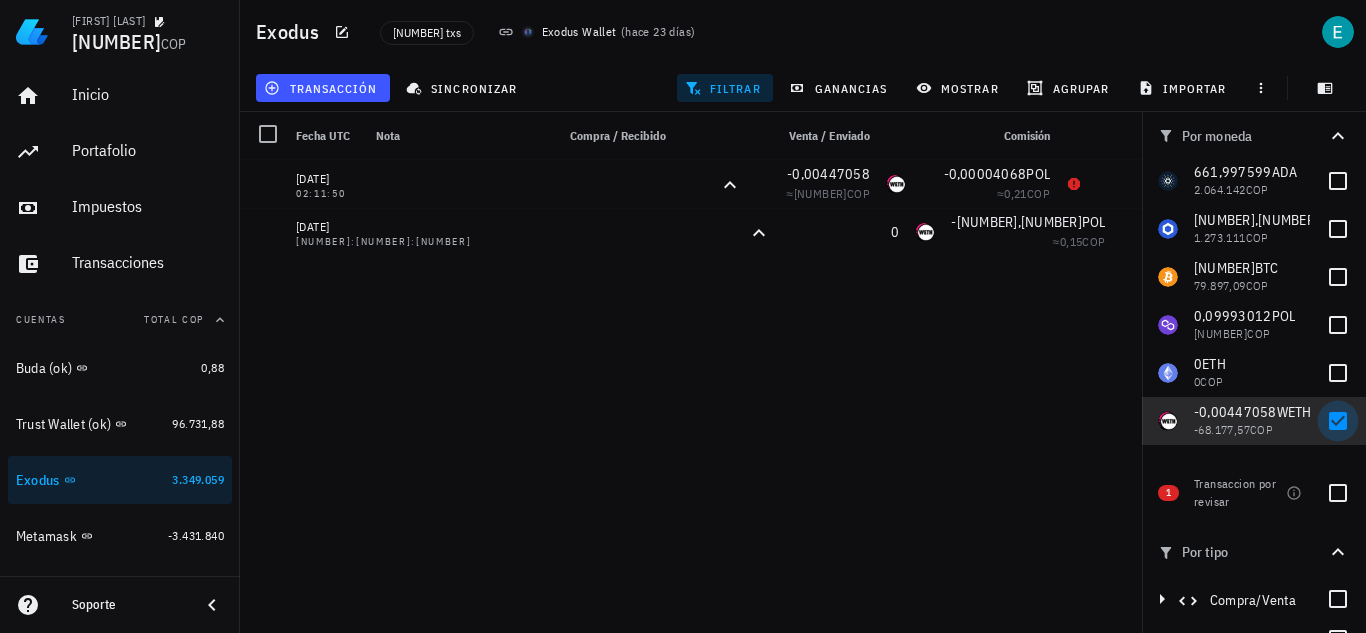 checkbox on "false" 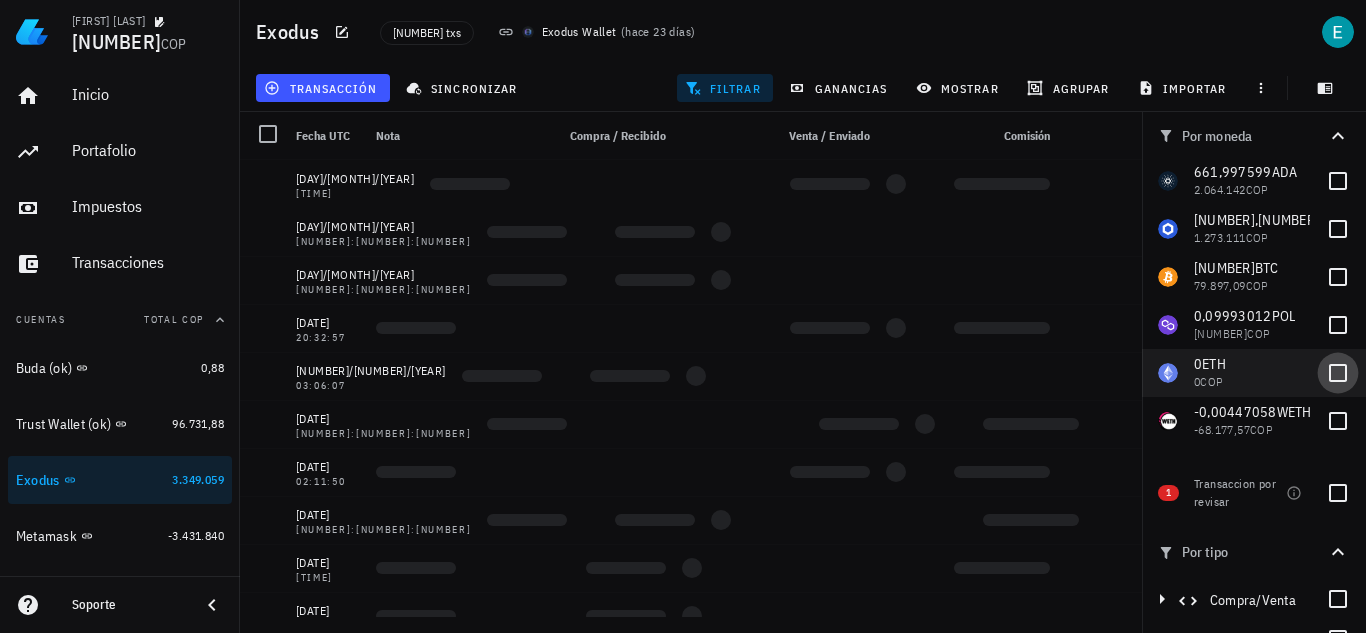 scroll, scrollTop: 106, scrollLeft: 0, axis: vertical 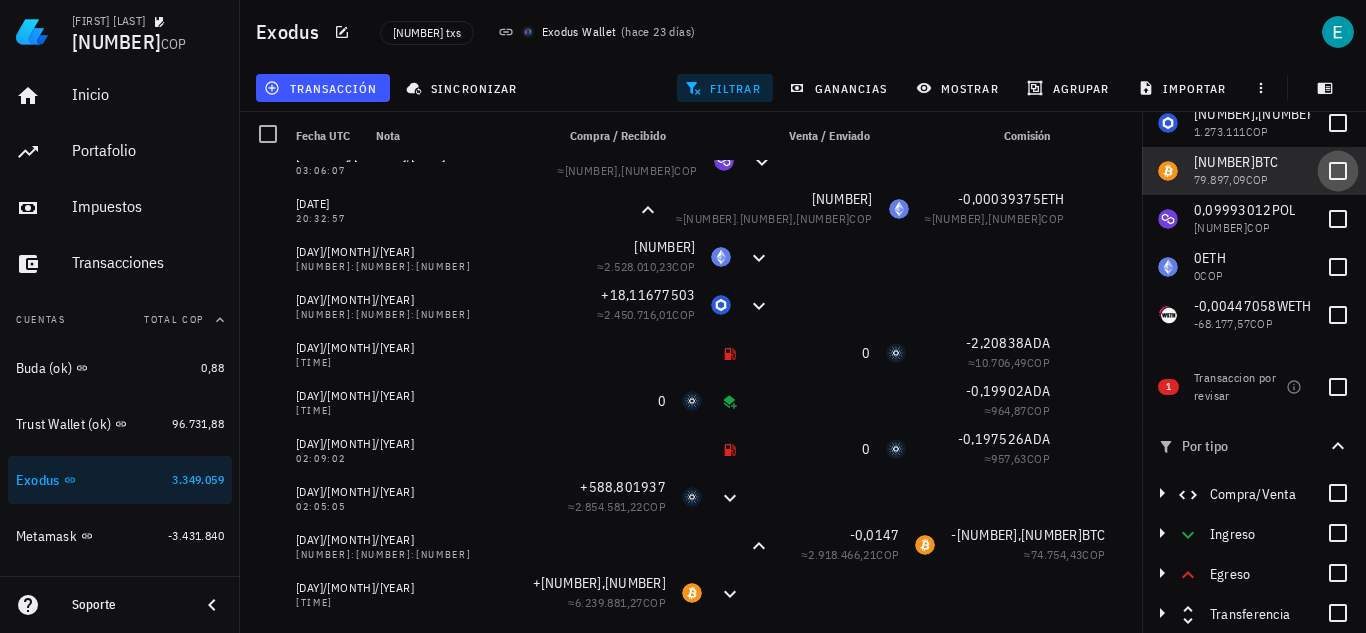 click at bounding box center (1338, 171) 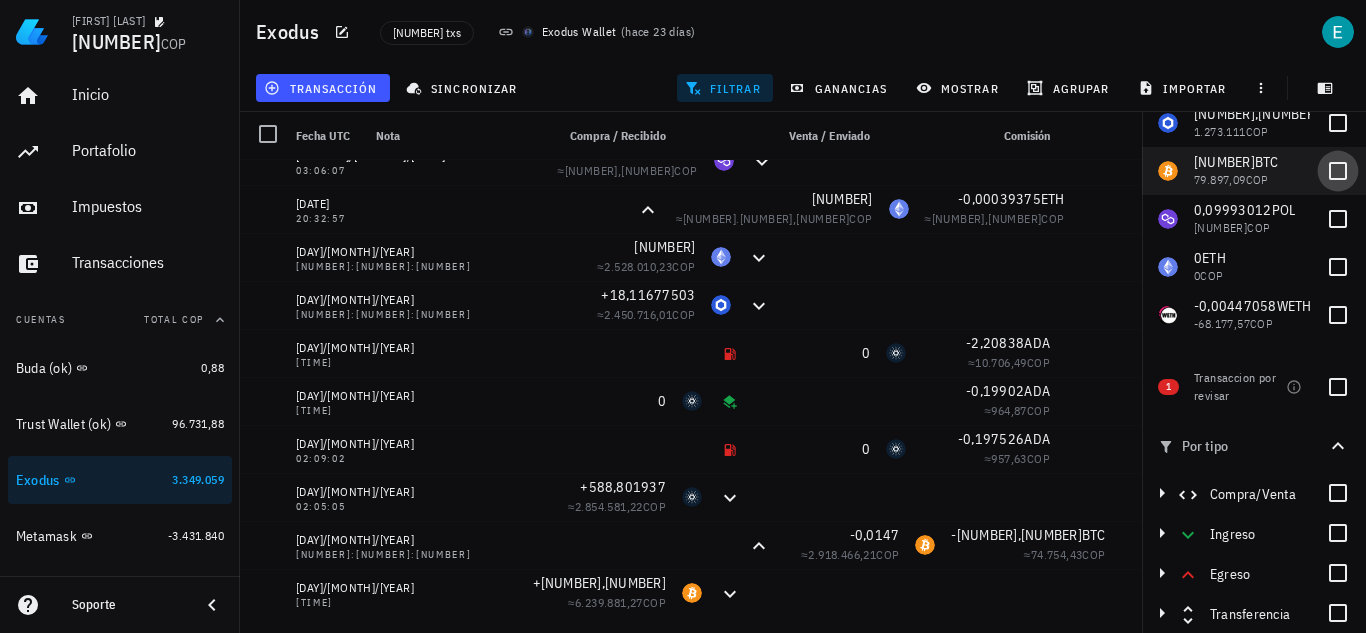 checkbox on "true" 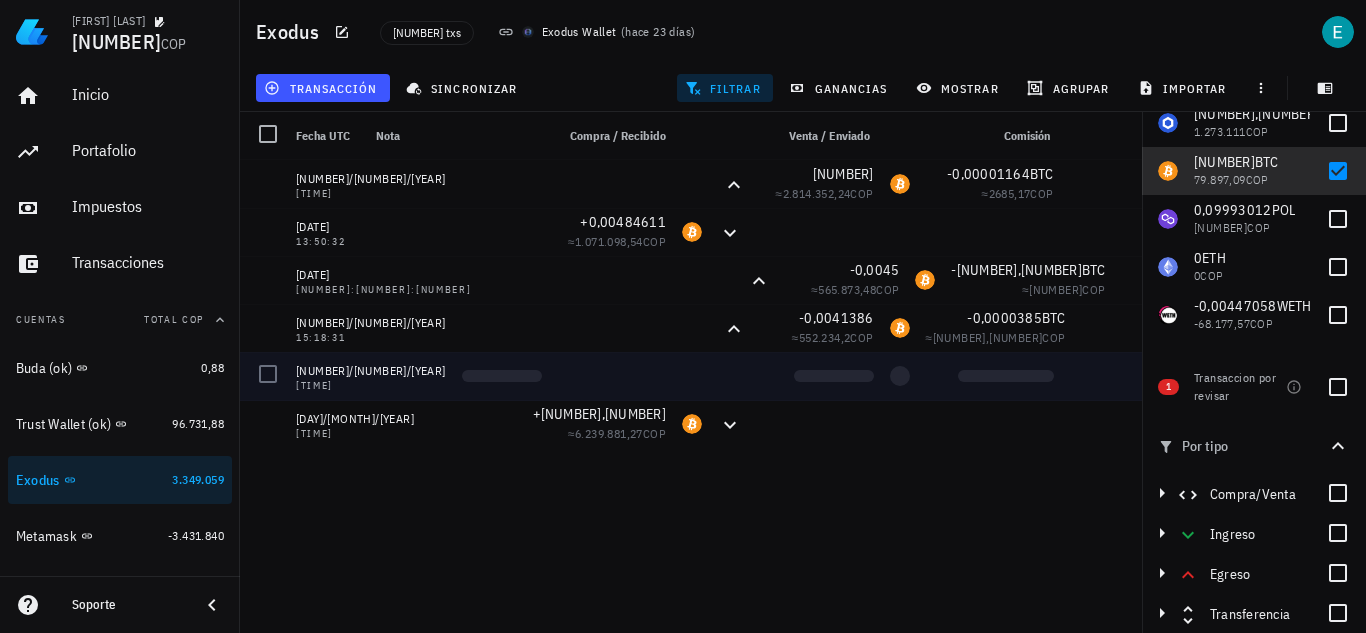 scroll, scrollTop: 0, scrollLeft: 0, axis: both 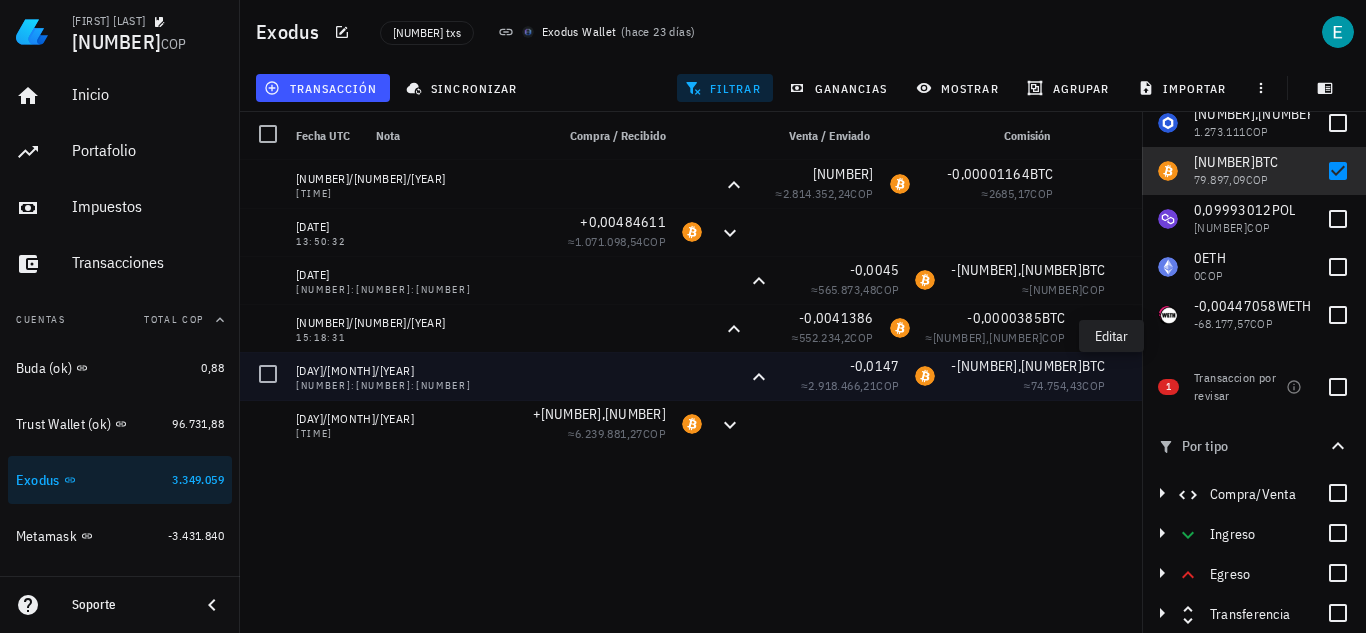 click 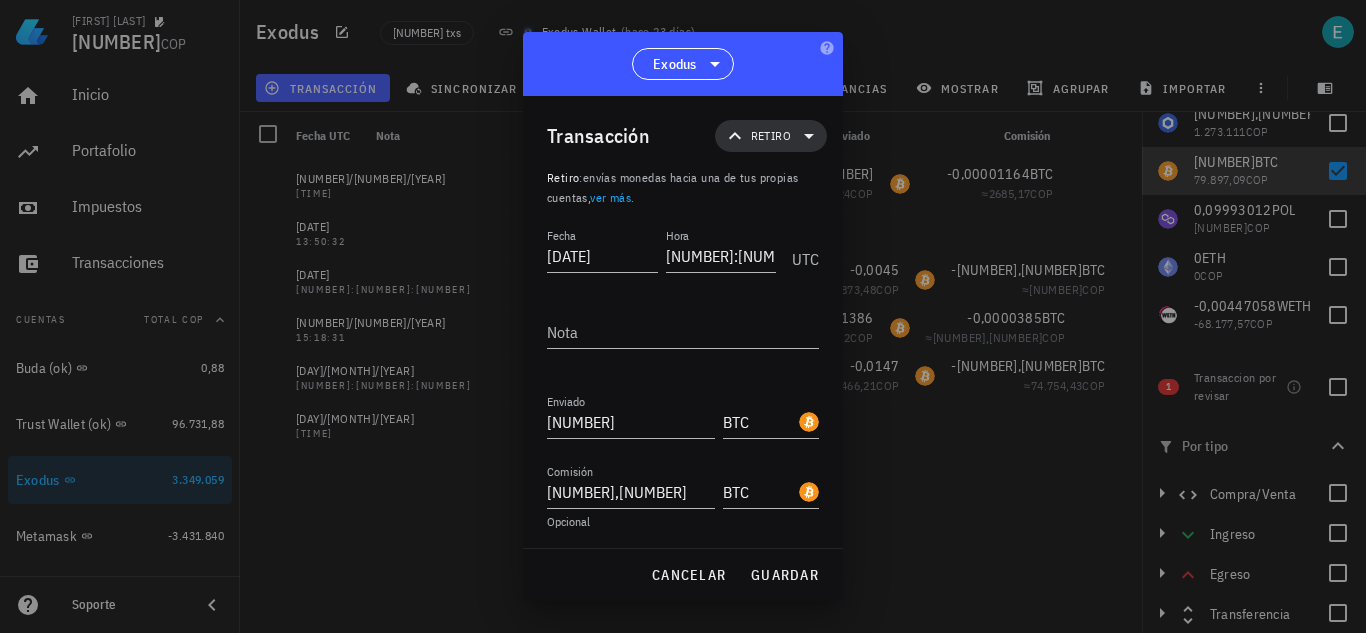 click on "Retiro" at bounding box center [771, 136] 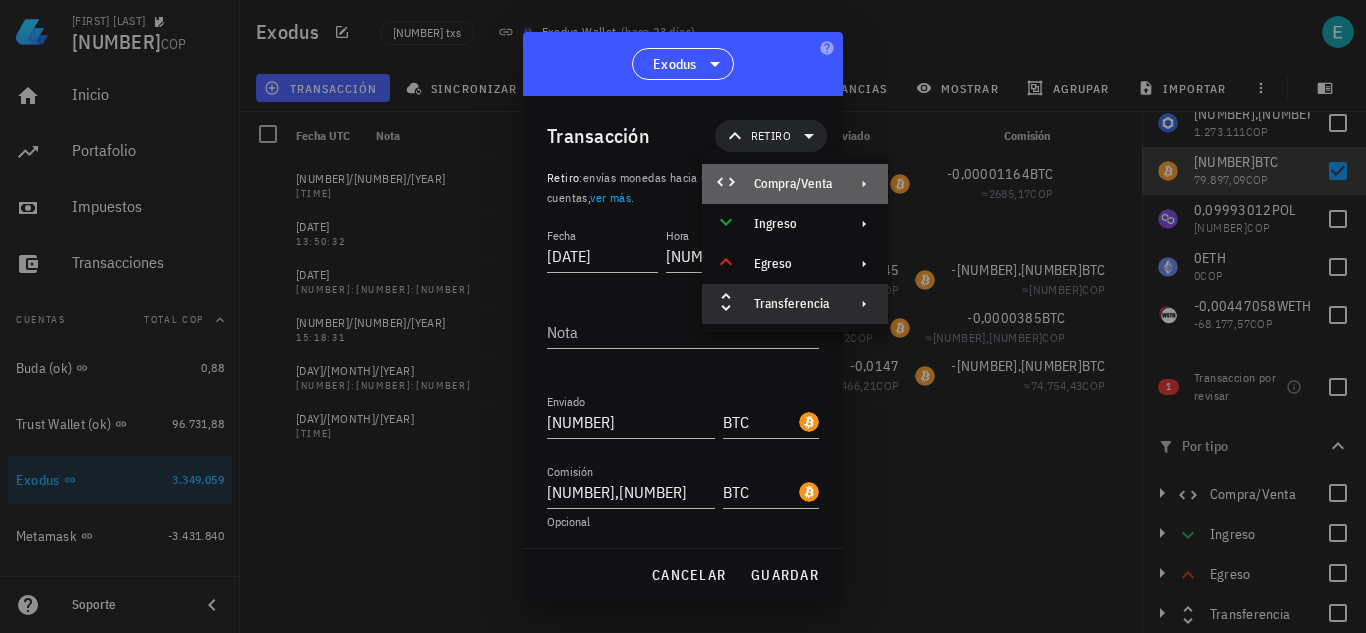 click at bounding box center (860, 184) 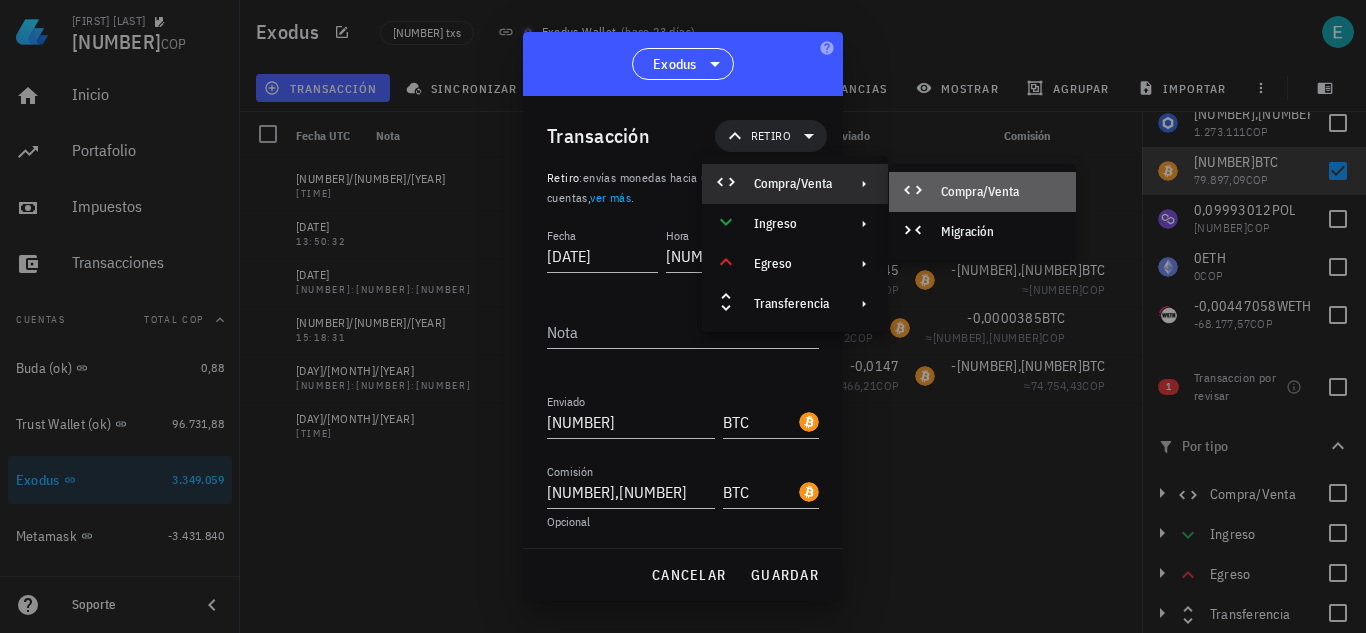 click 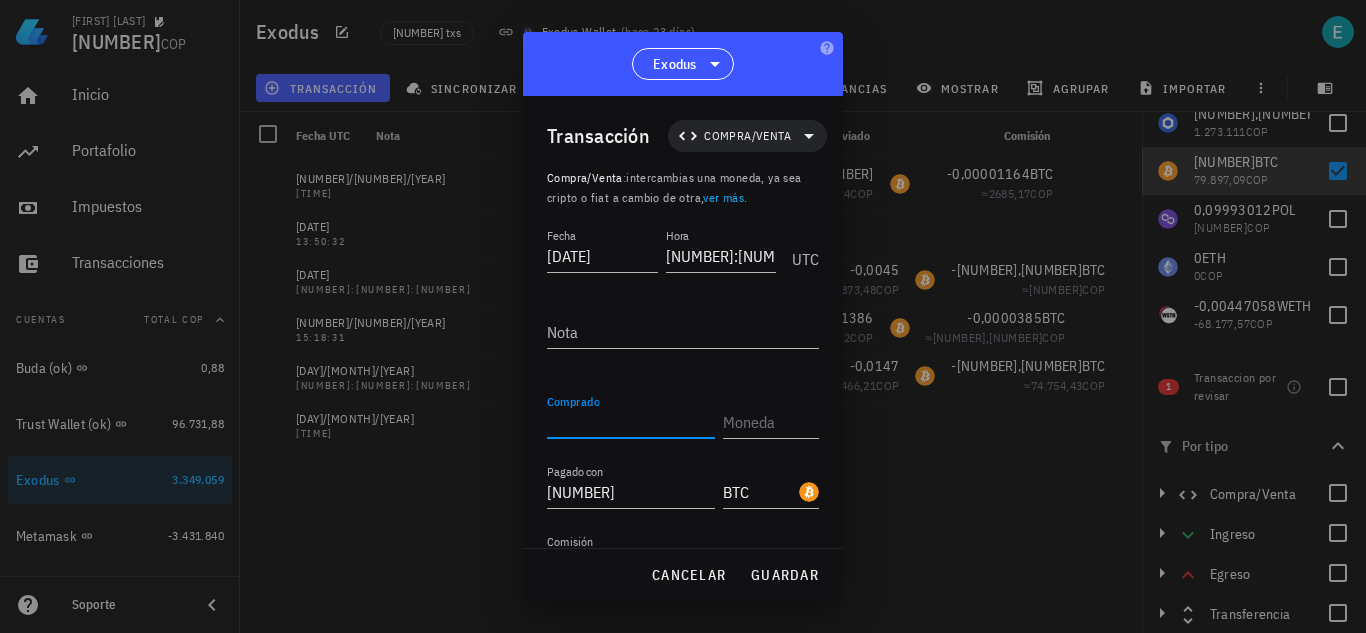 click on "Comprado" at bounding box center [631, 422] 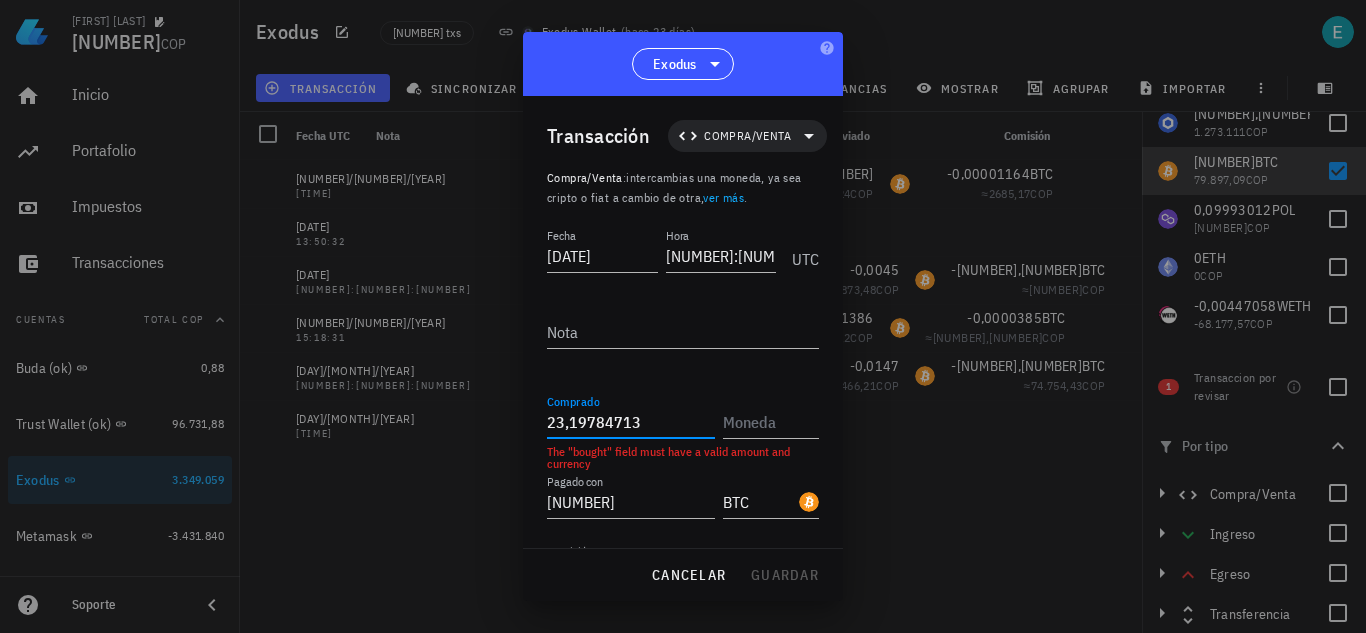 type on "23,19784713" 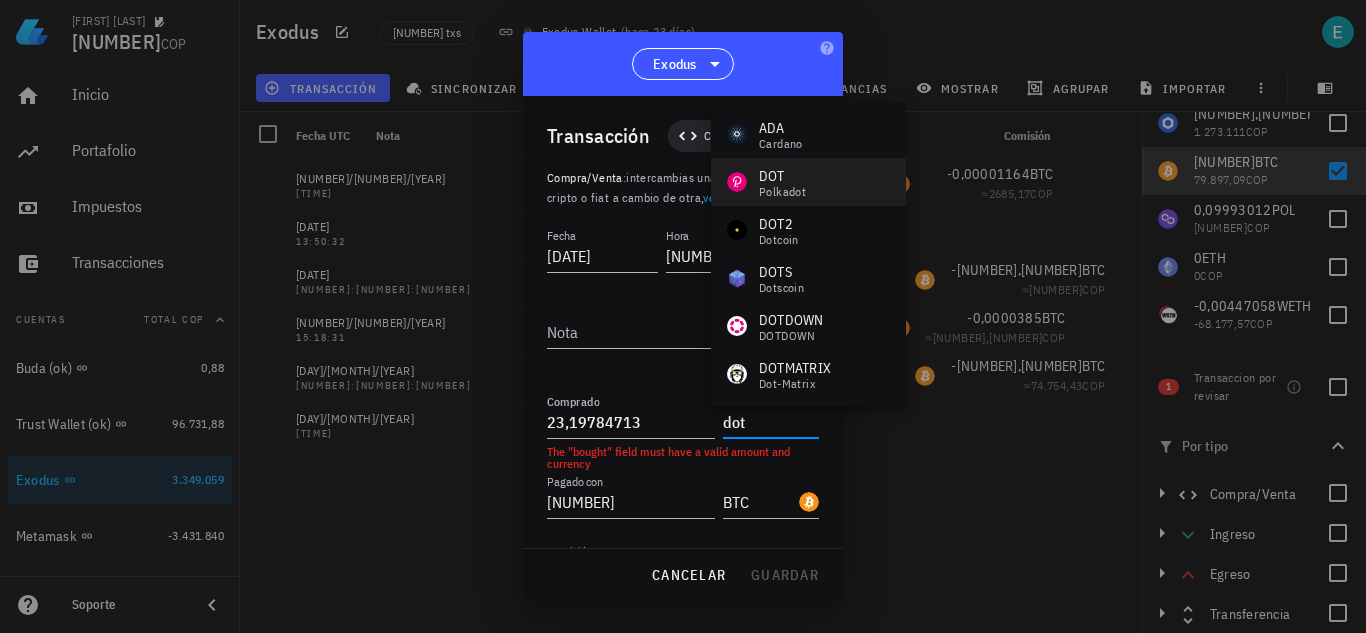 click on "Polkadot" at bounding box center (782, 192) 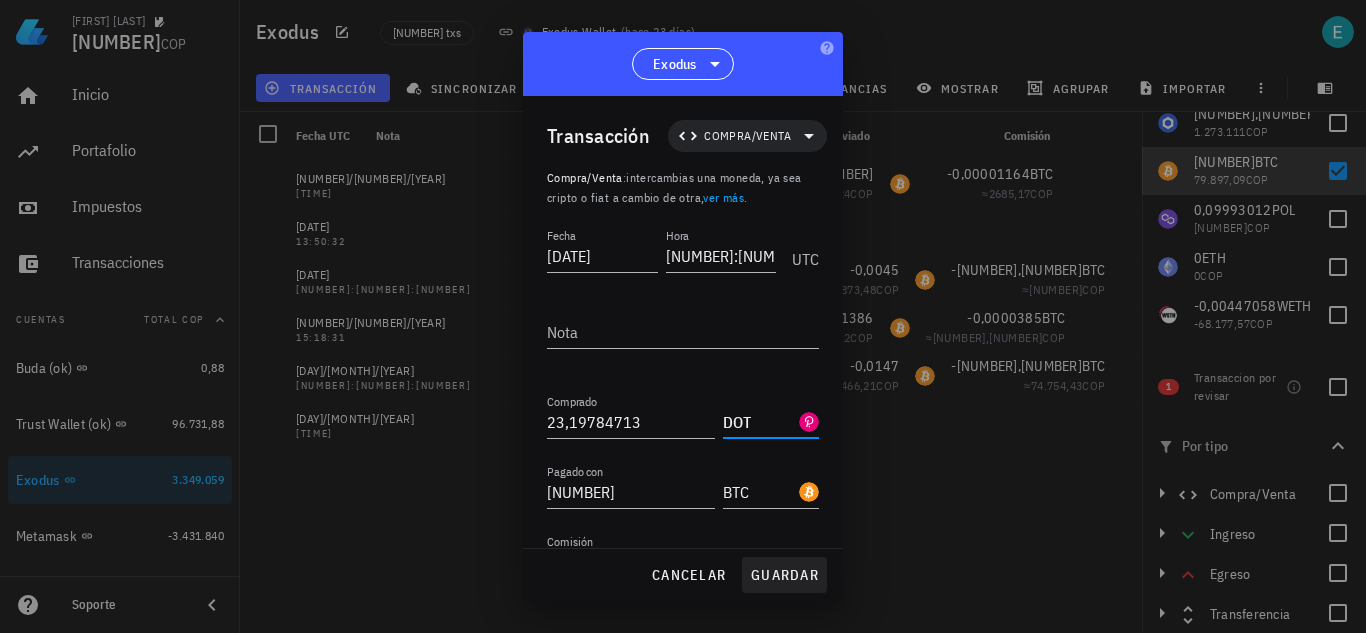 type on "DOT" 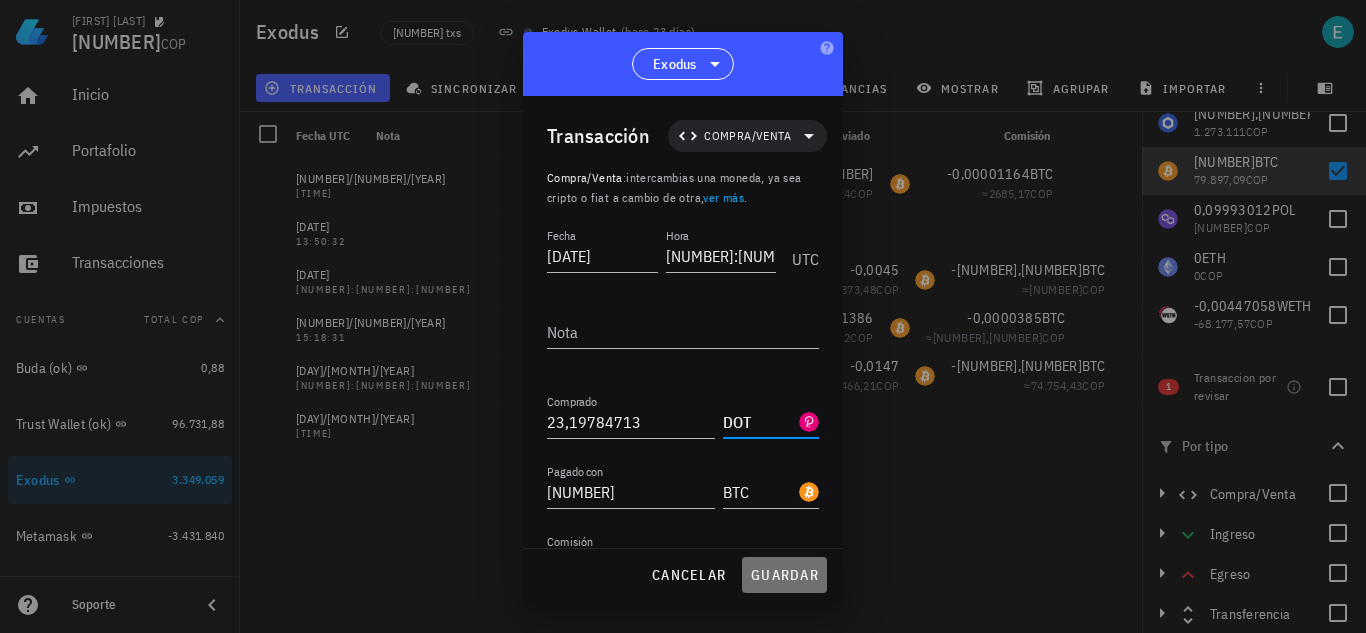 click on "guardar" at bounding box center [784, 575] 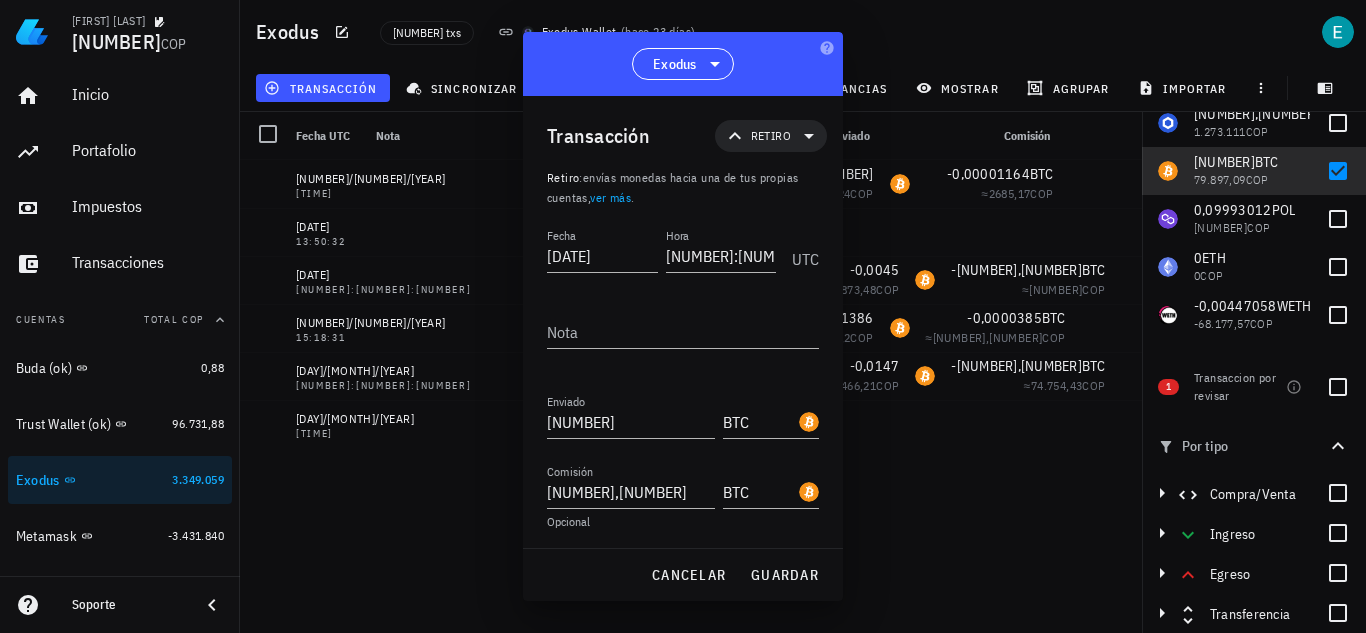 type 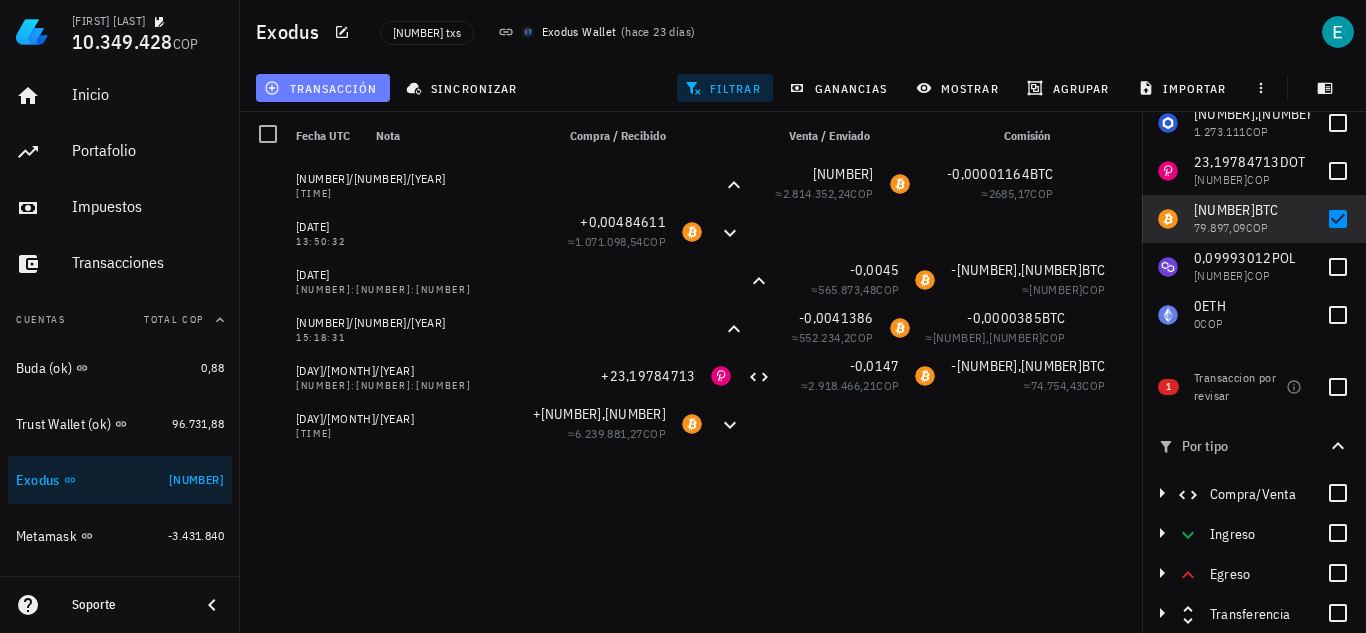 click on "transacción" at bounding box center [322, 88] 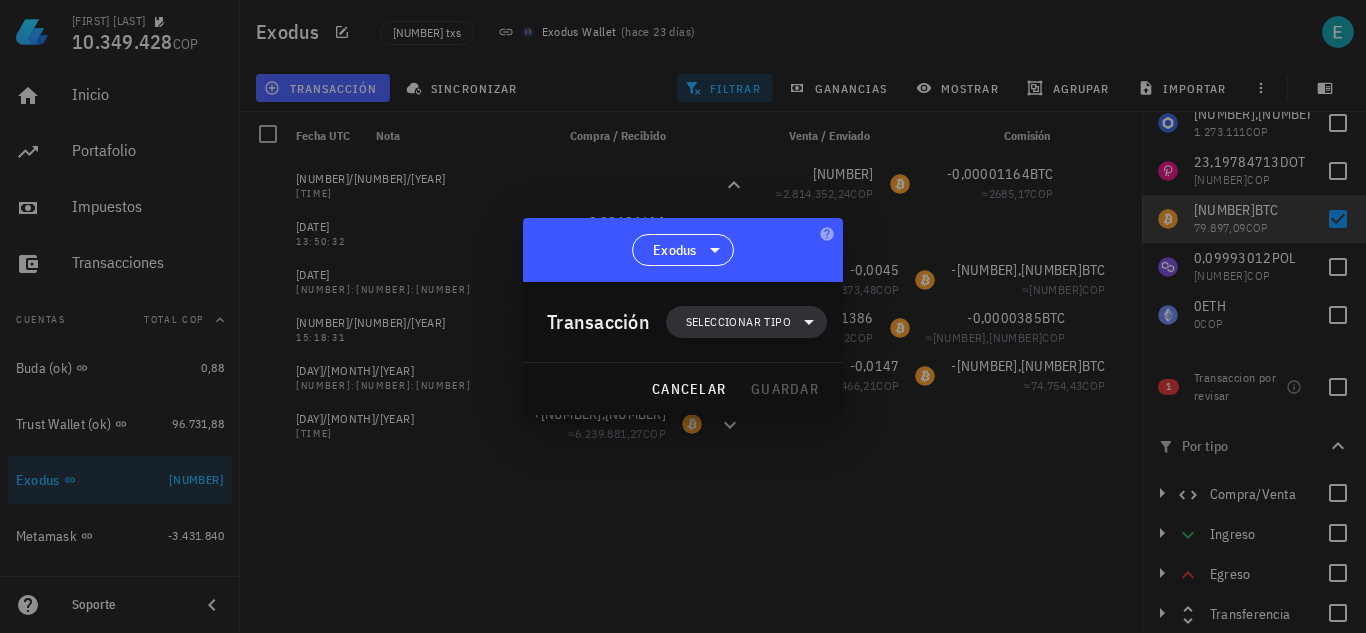 click on "Seleccionar tipo" at bounding box center (746, 322) 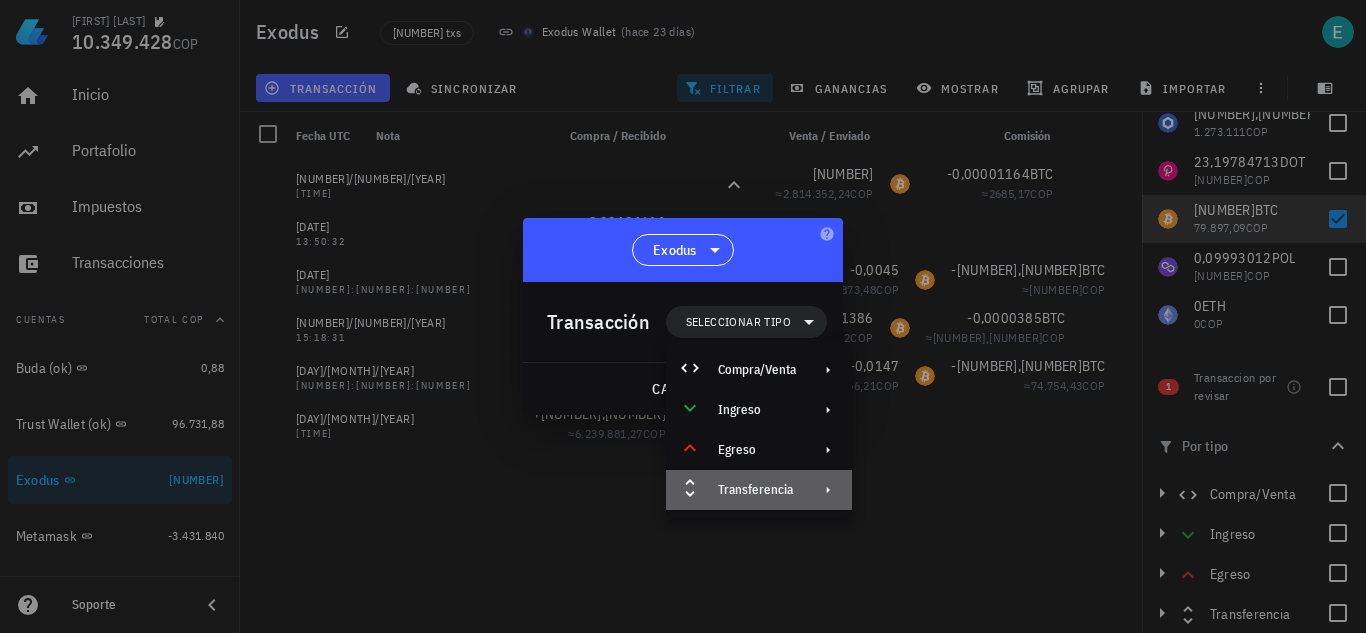 click on "Transferencia" at bounding box center (759, 490) 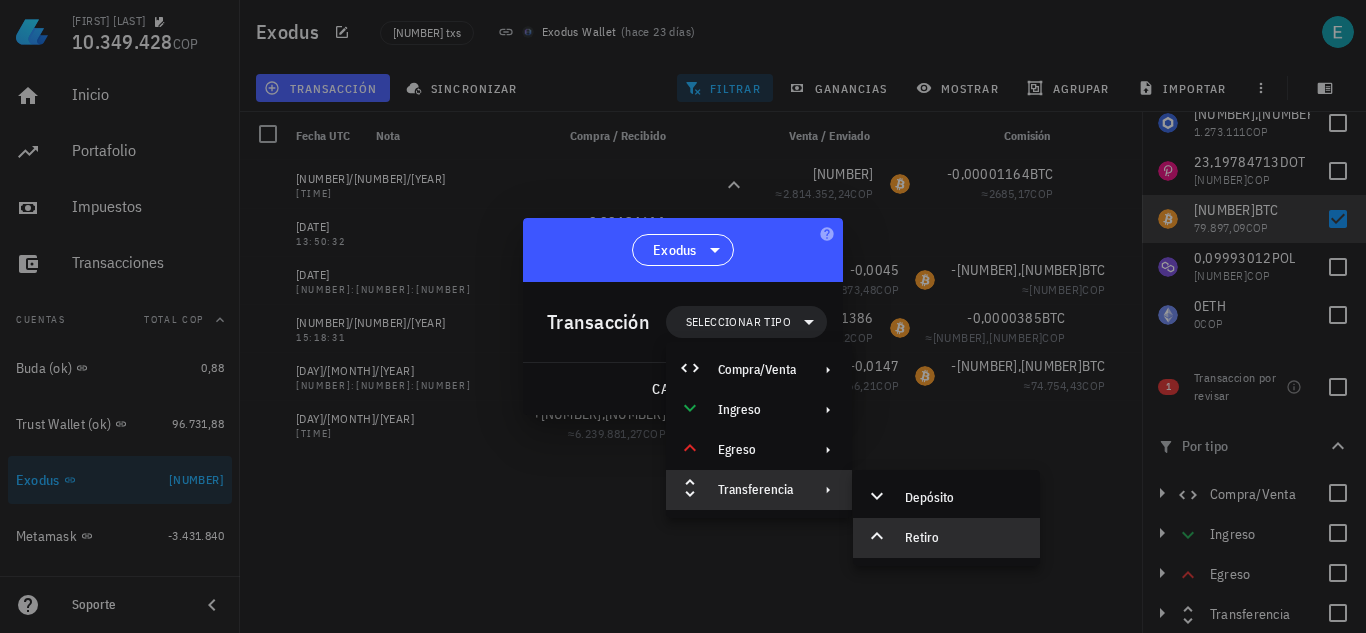 click on "Retiro" at bounding box center (964, 538) 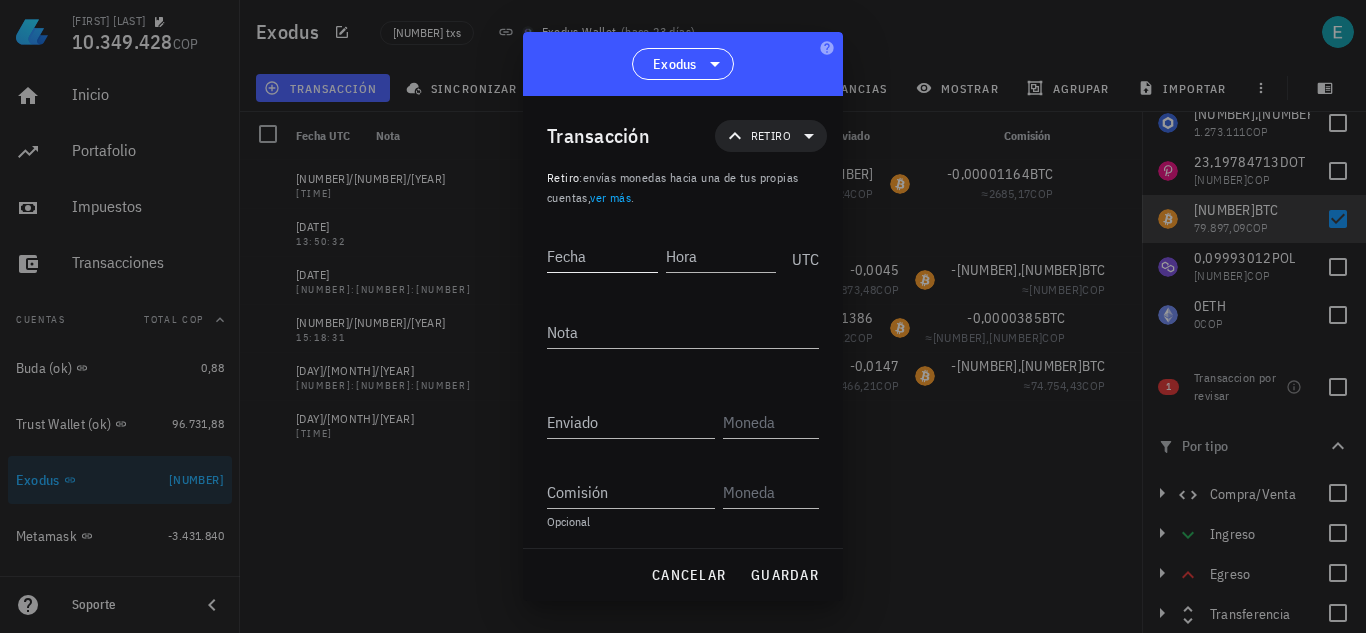 click on "Fecha" at bounding box center (602, 256) 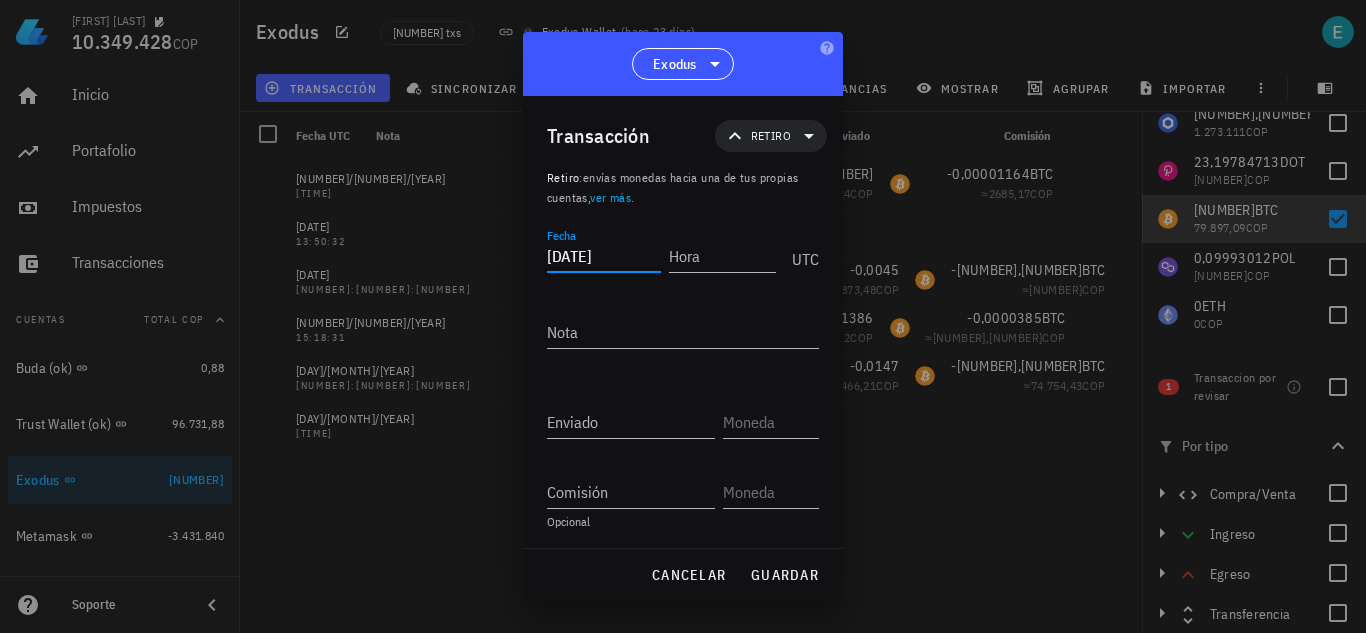 type on "[DATE]" 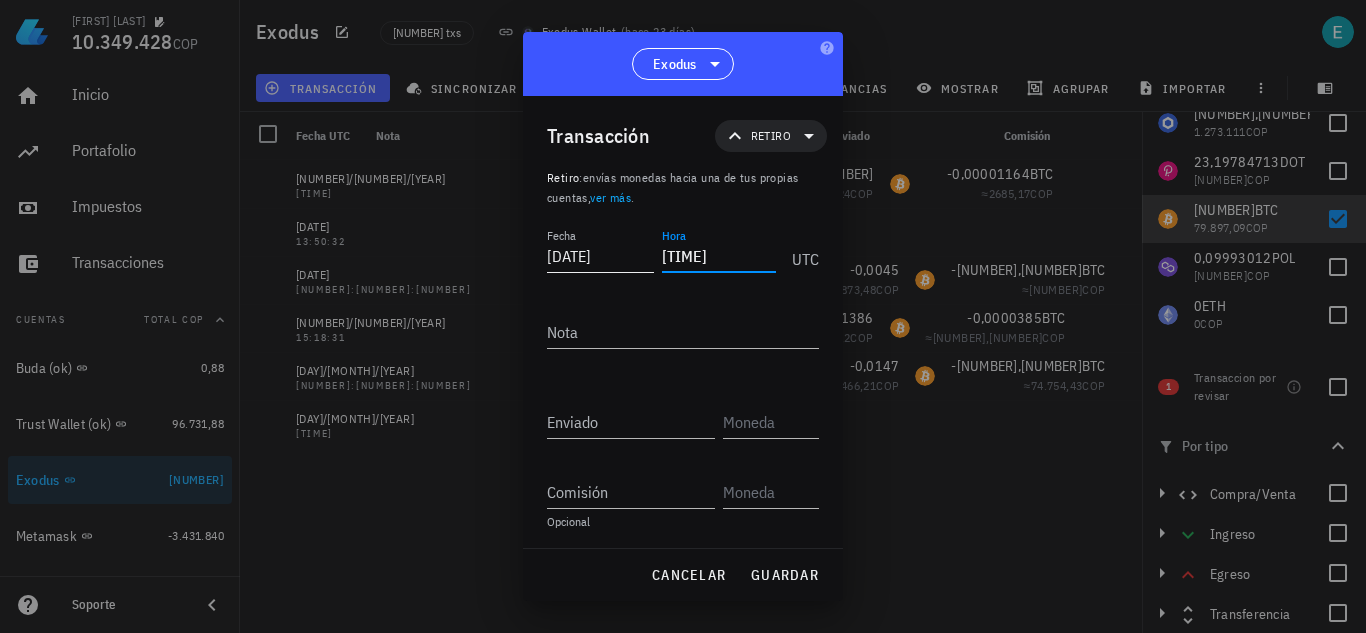 type on "[TIME]" 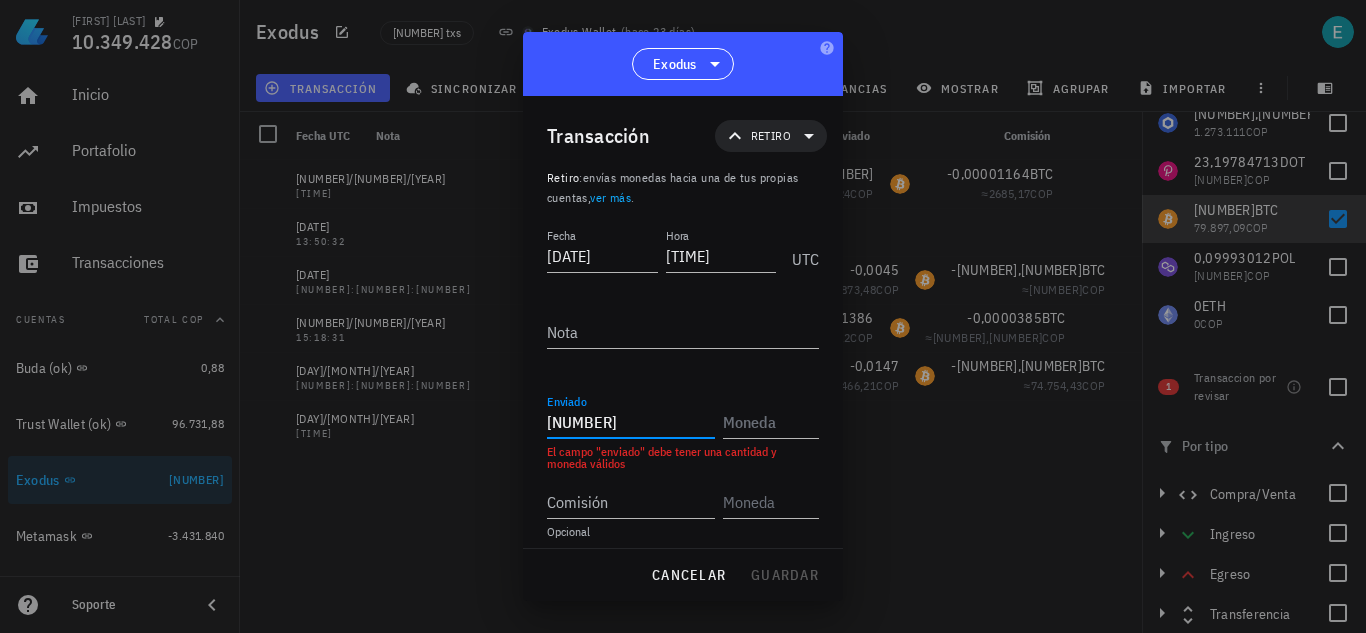 type on "[NUMBER]" 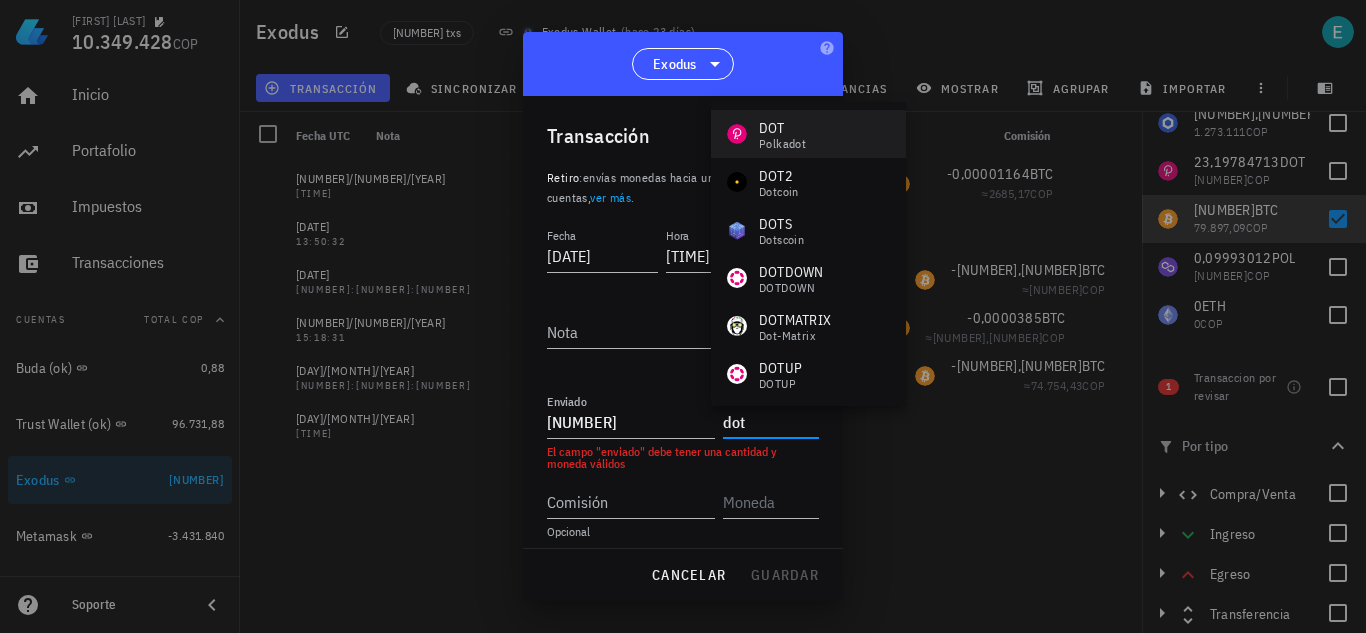 click on "DOT Polkadot" at bounding box center (808, 134) 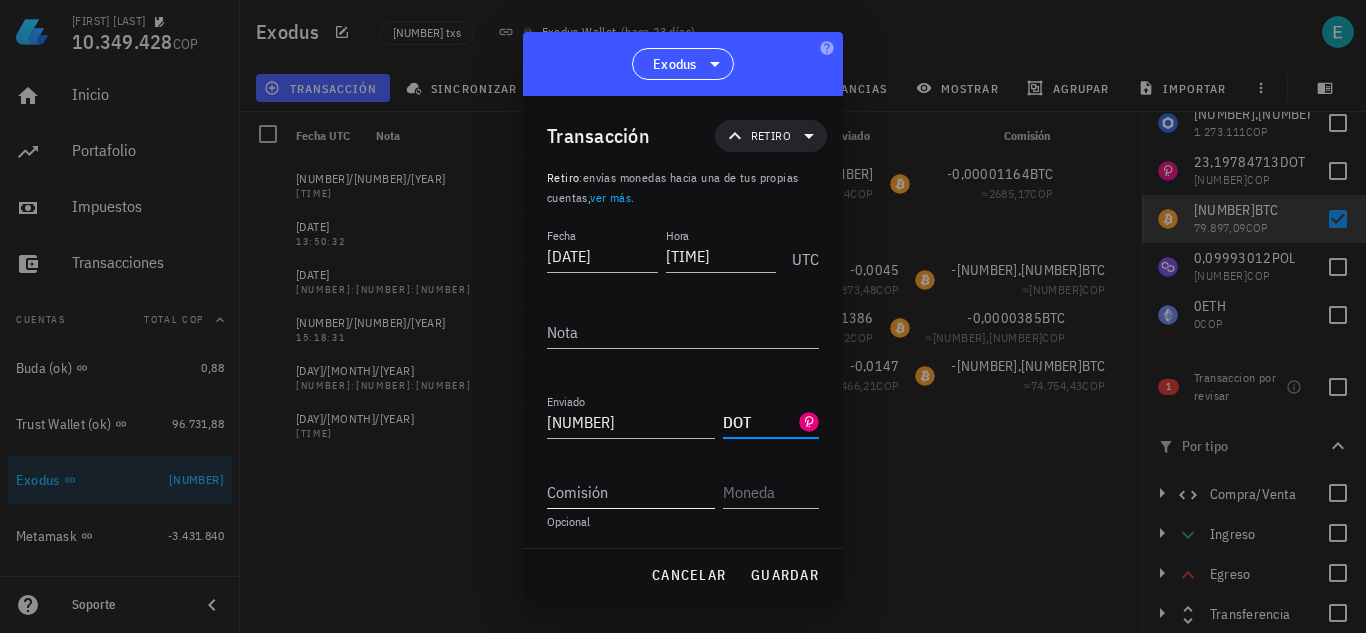 type on "DOT" 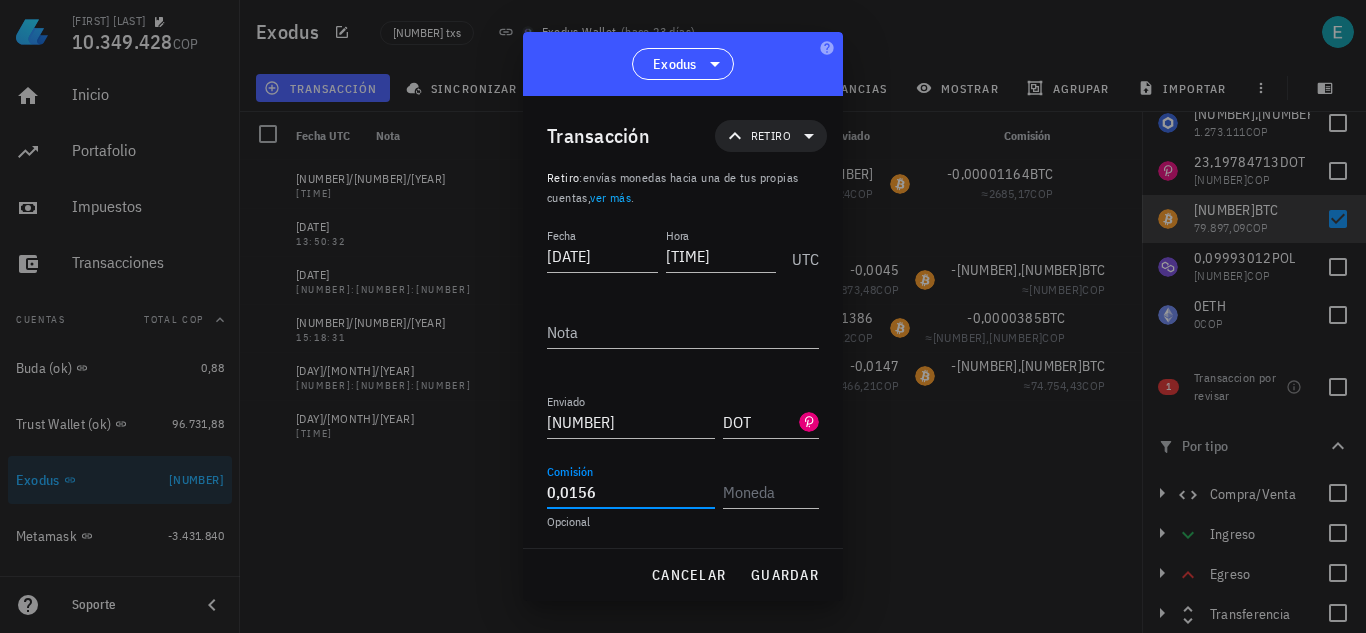 type on "0,0156" 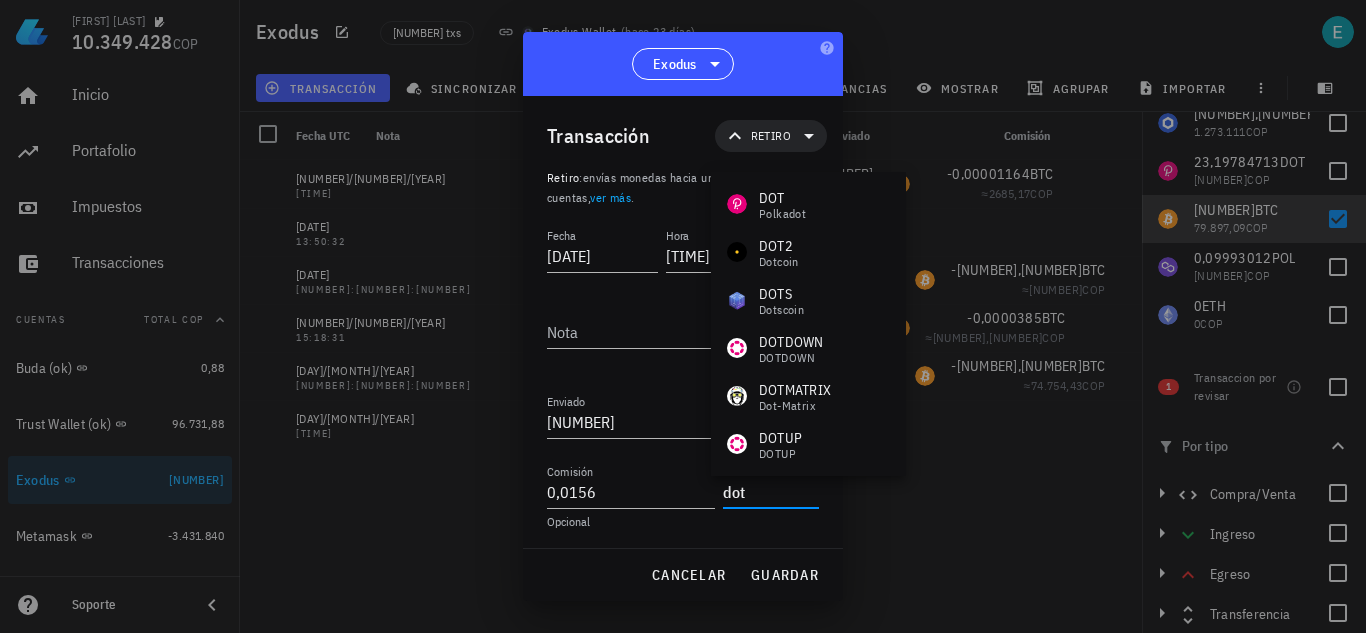 click on "DOT" at bounding box center (782, 198) 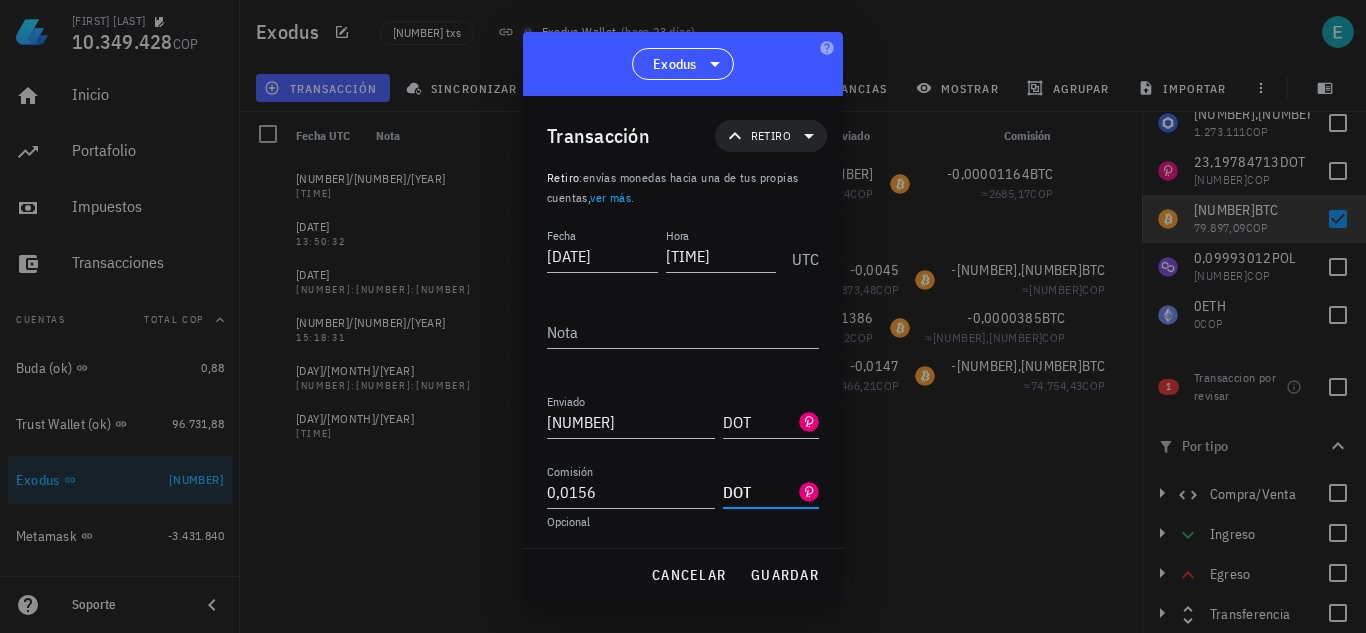 scroll, scrollTop: 1, scrollLeft: 0, axis: vertical 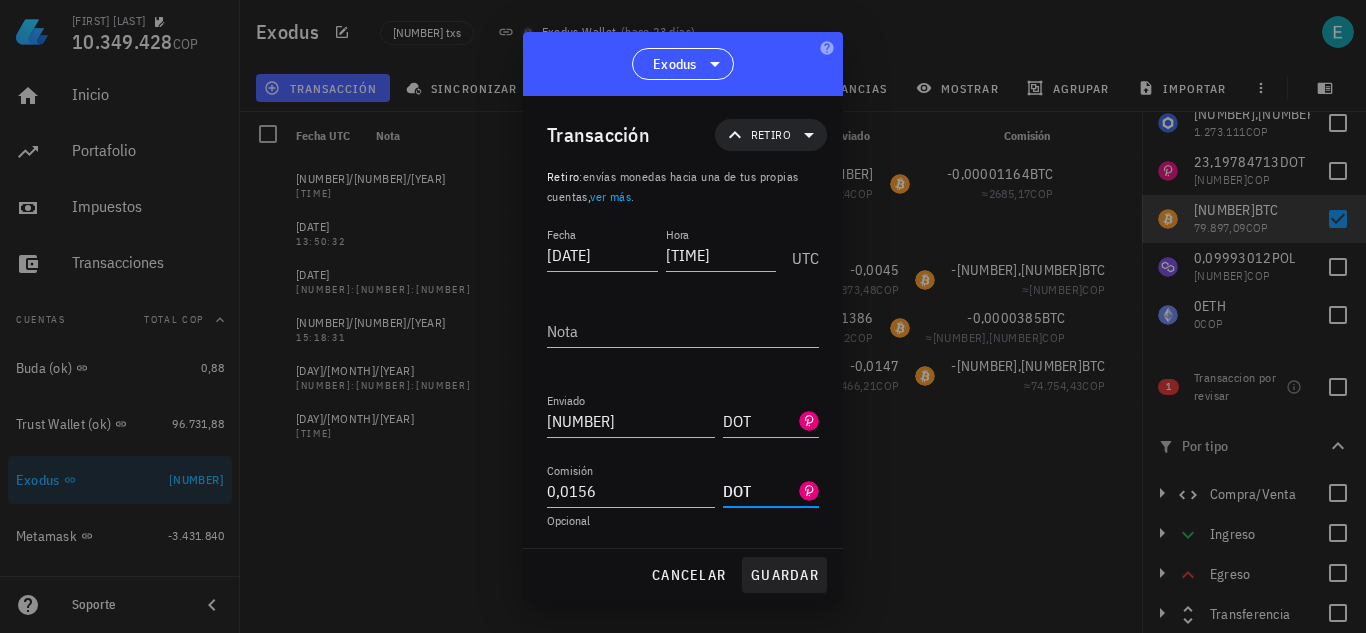 type on "DOT" 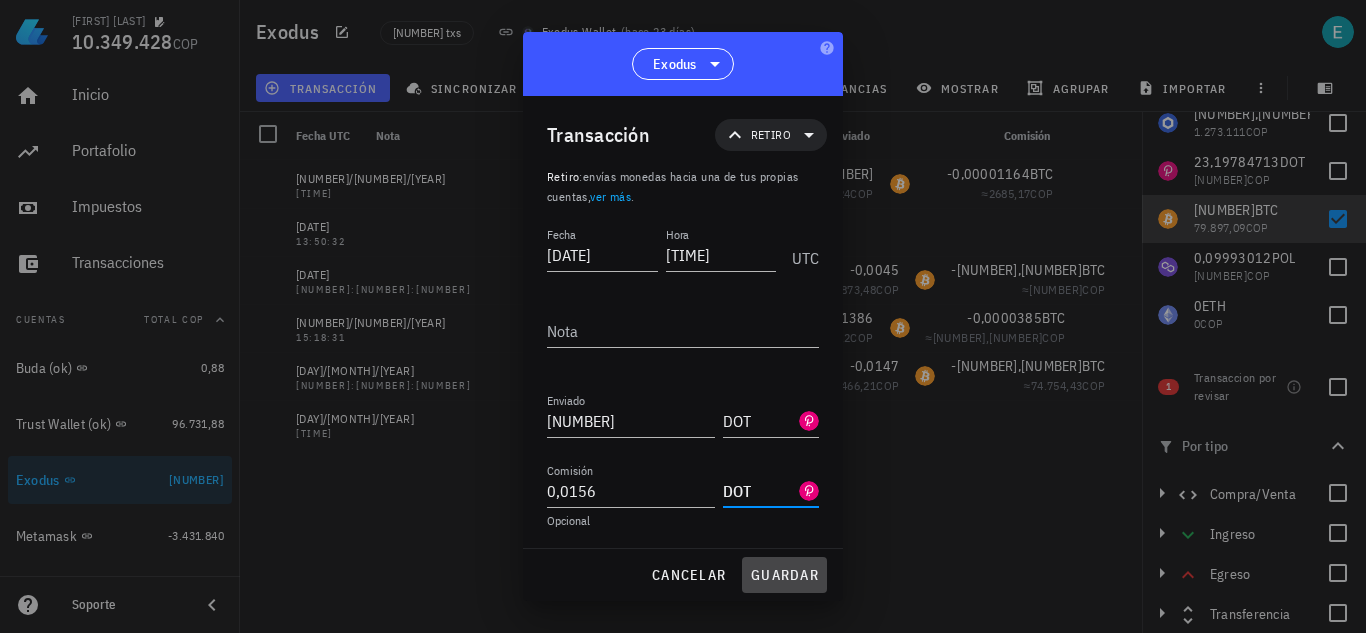 click on "guardar" at bounding box center (784, 575) 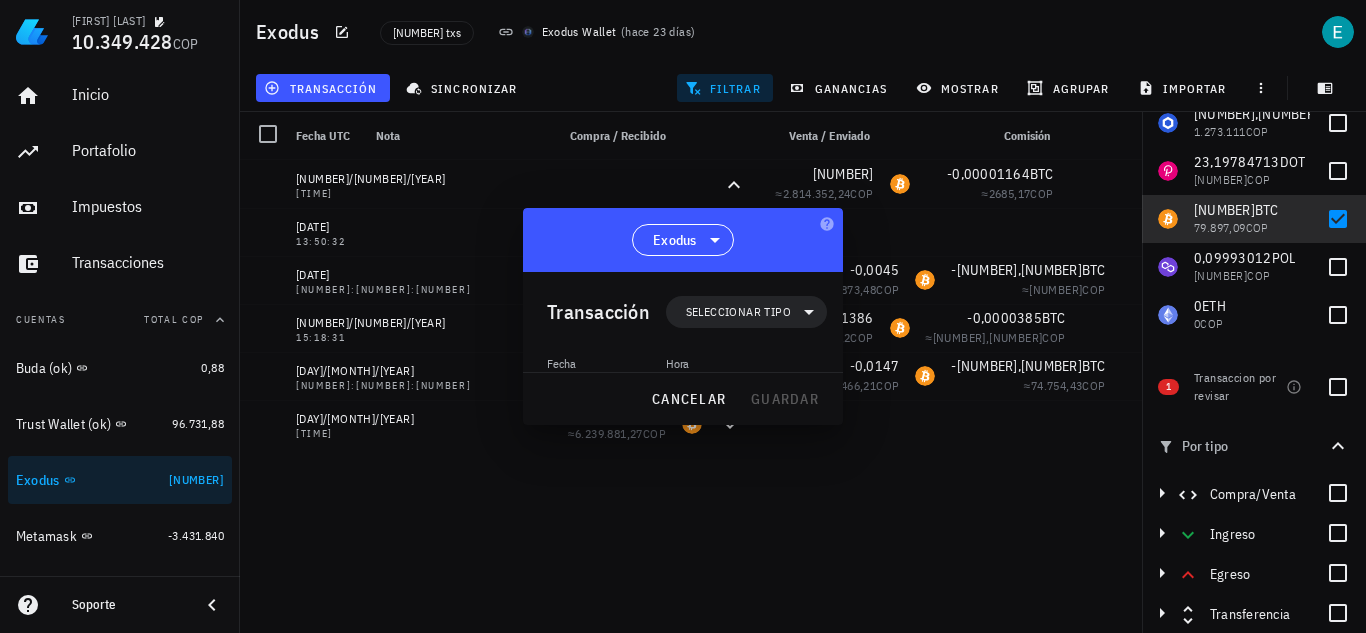 scroll, scrollTop: 0, scrollLeft: 0, axis: both 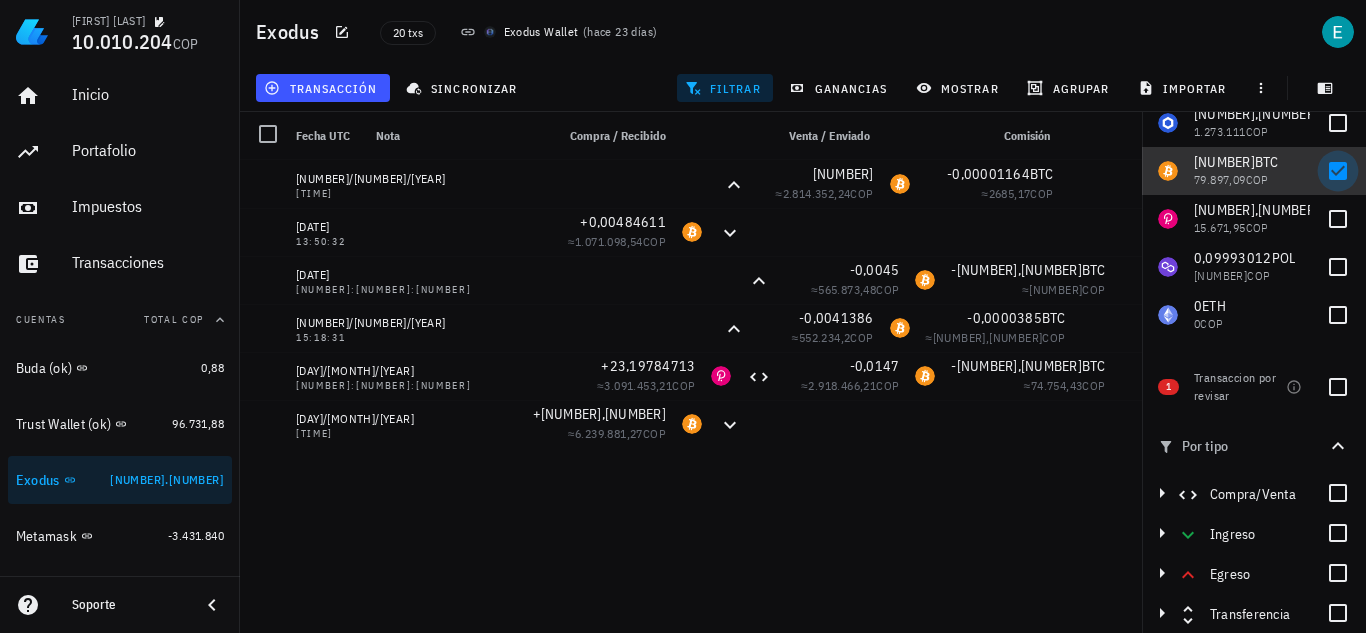 click at bounding box center [1338, 171] 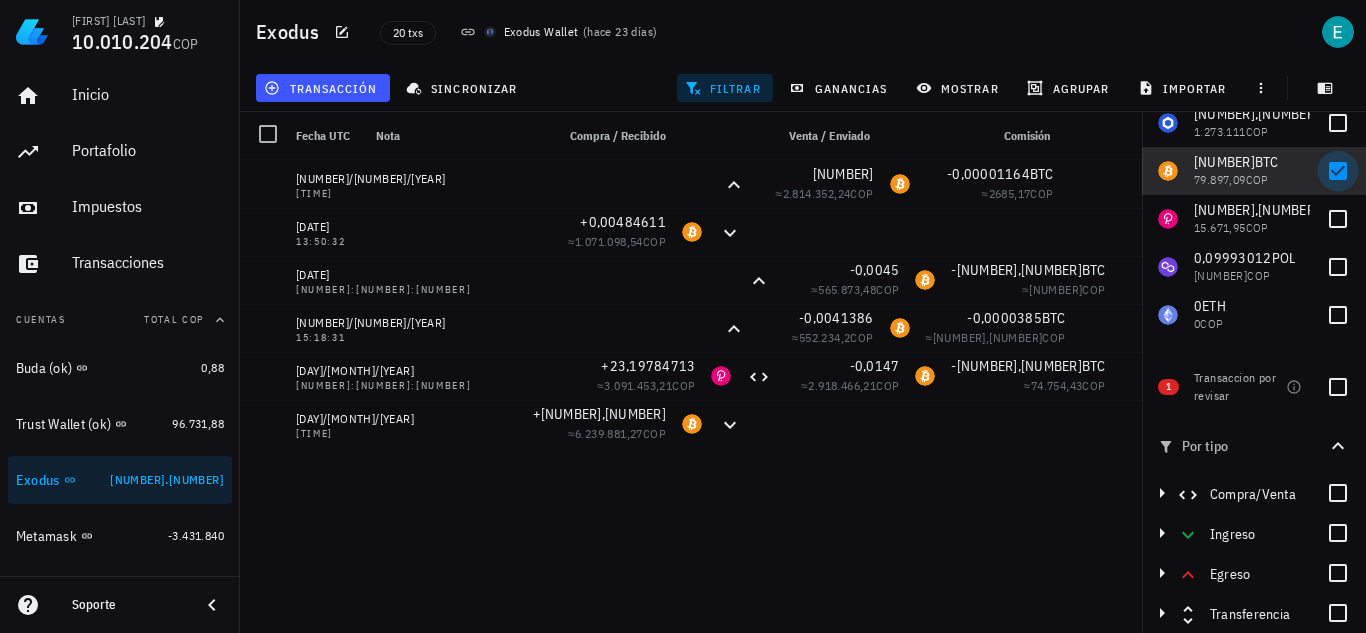 checkbox on "false" 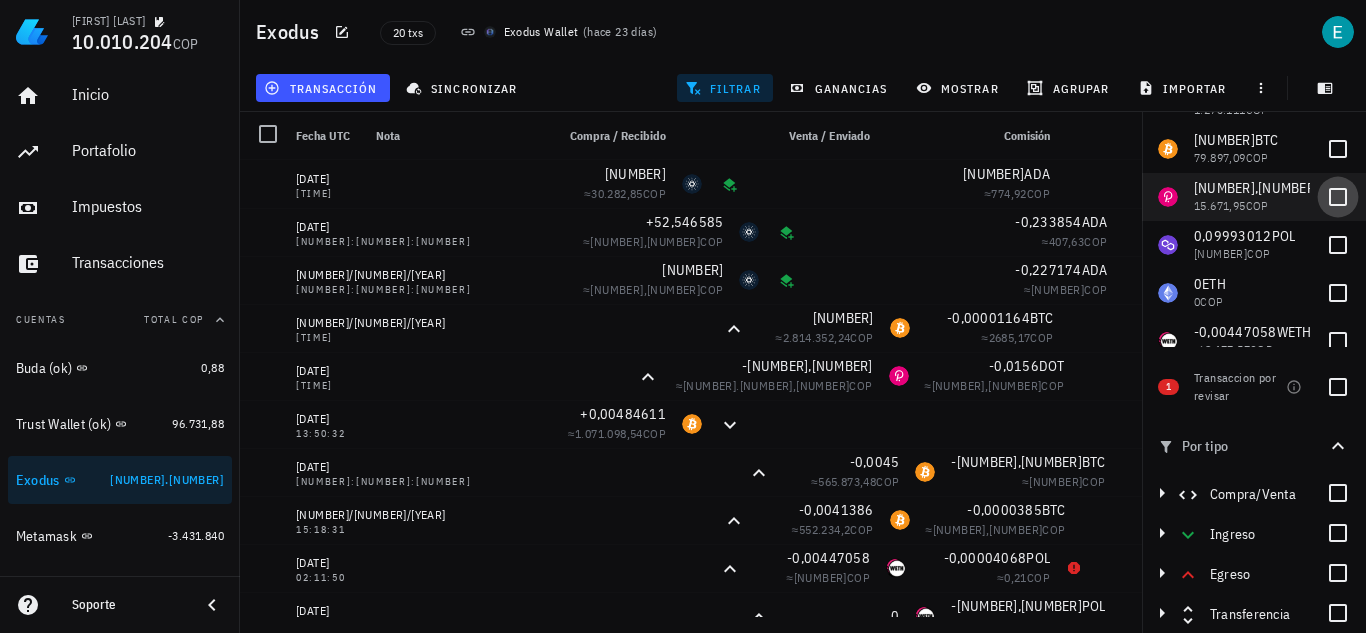 scroll, scrollTop: 0, scrollLeft: 0, axis: both 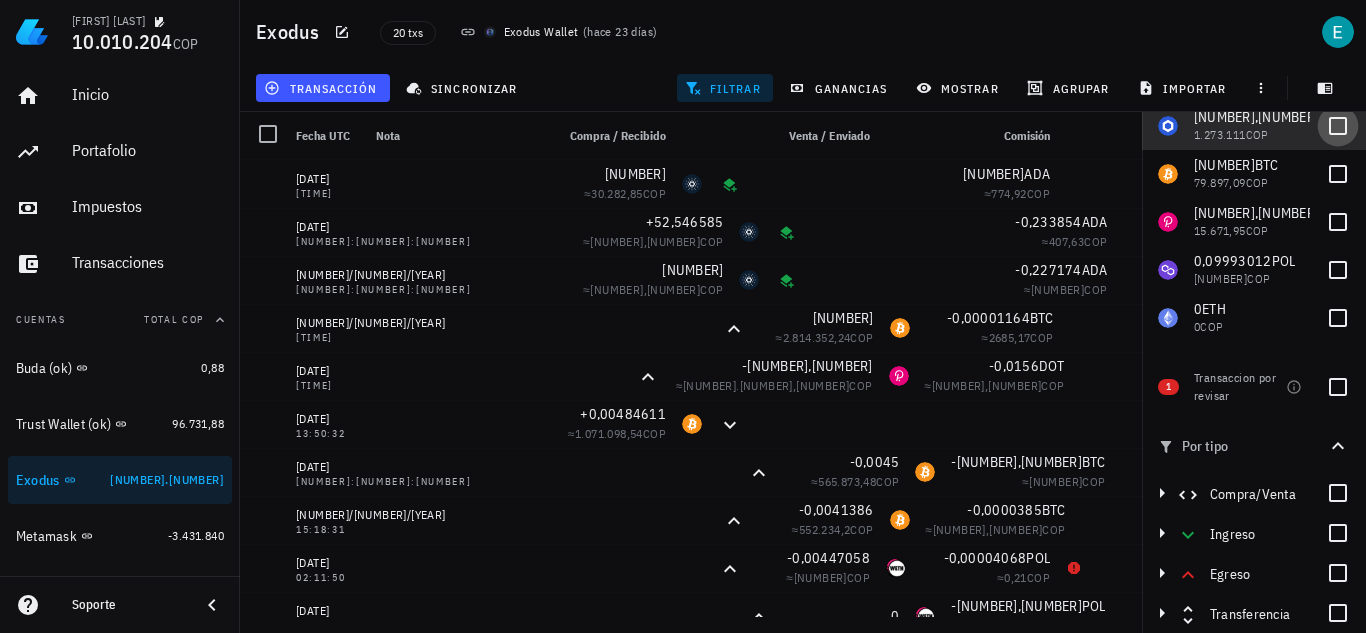 click at bounding box center [1338, 126] 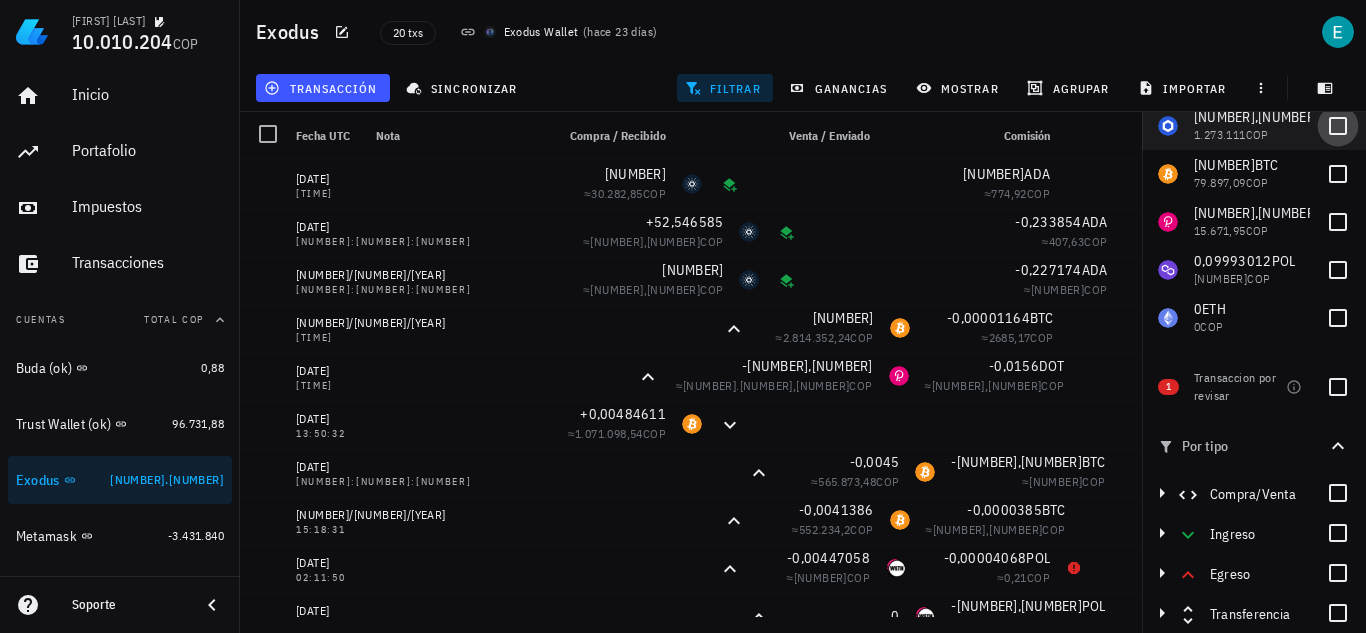 checkbox on "true" 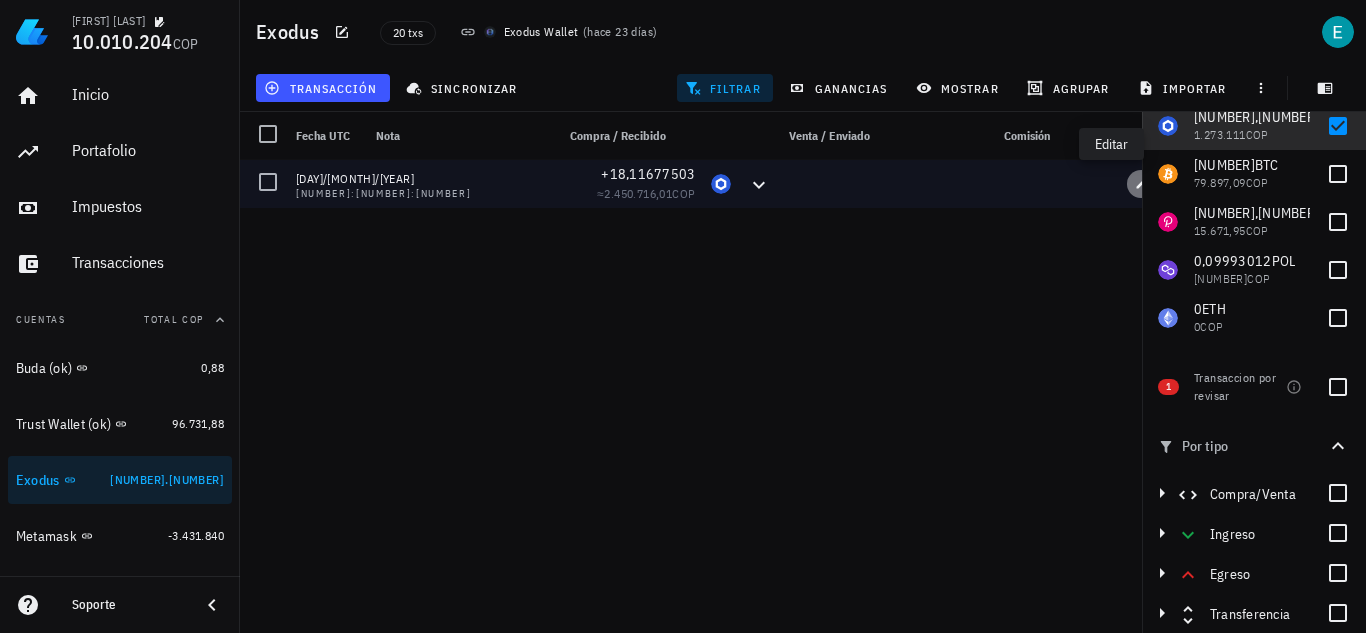 click 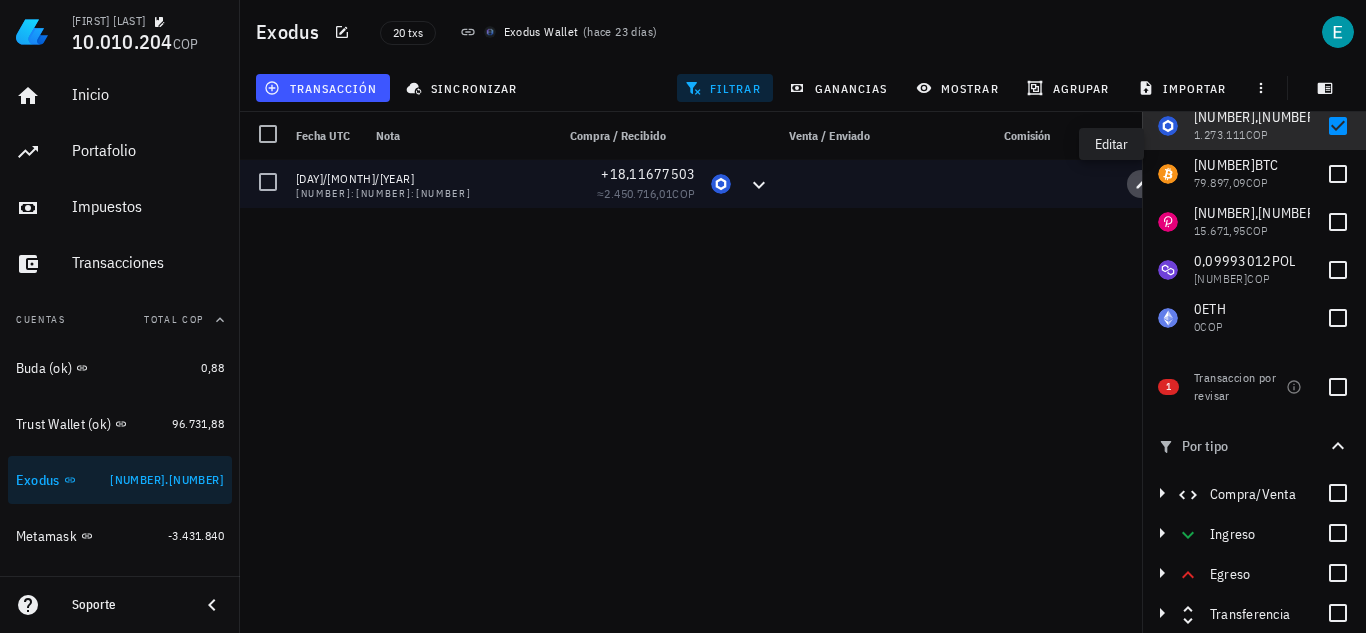 type on "[NUMBER]:[NUMBER]:[NUMBER]" 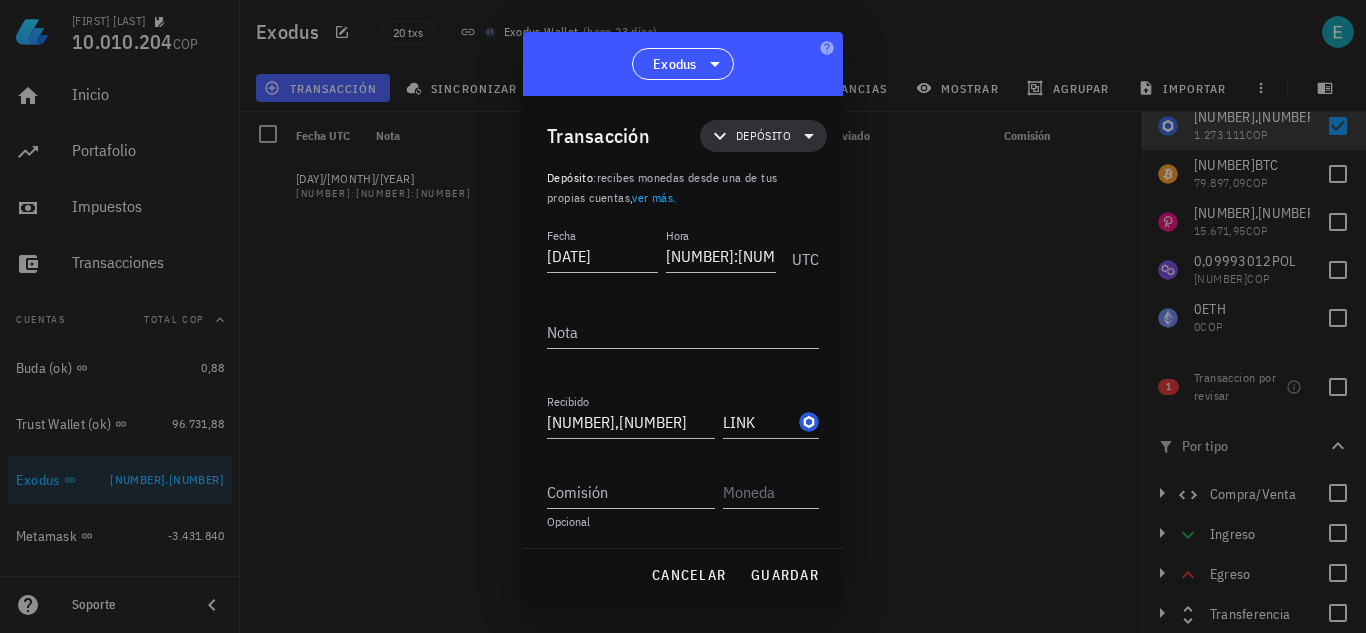 click 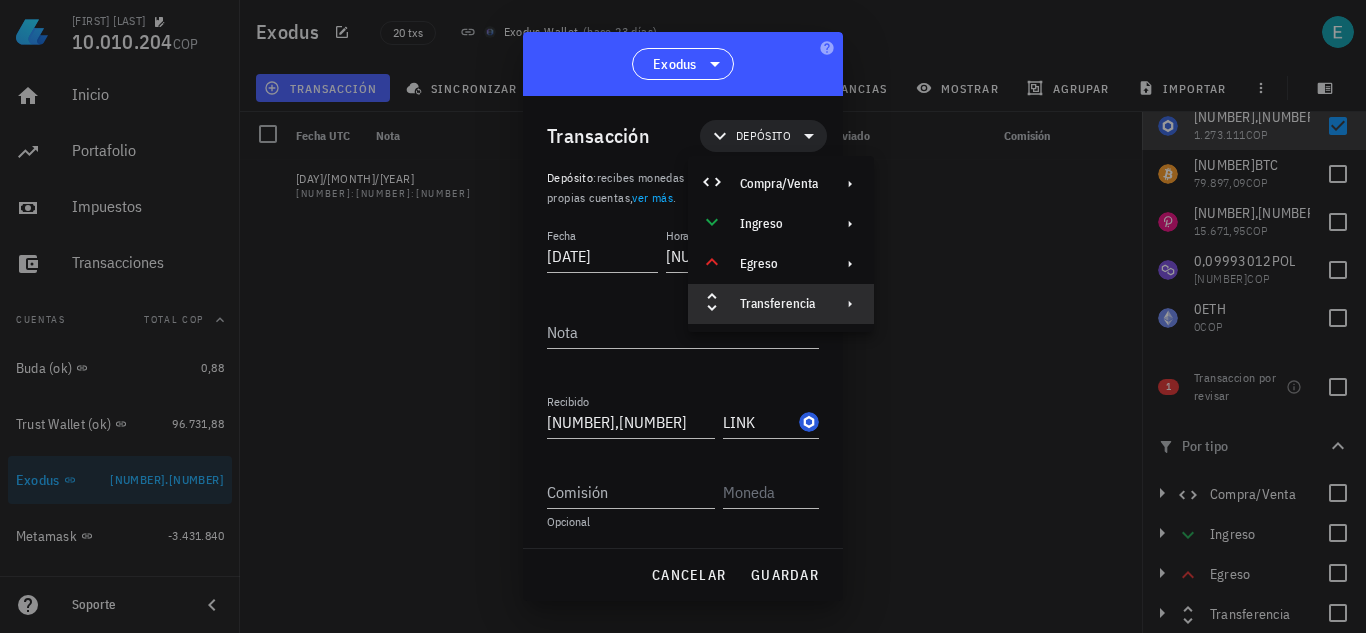 click on "Transferencia" at bounding box center [781, 304] 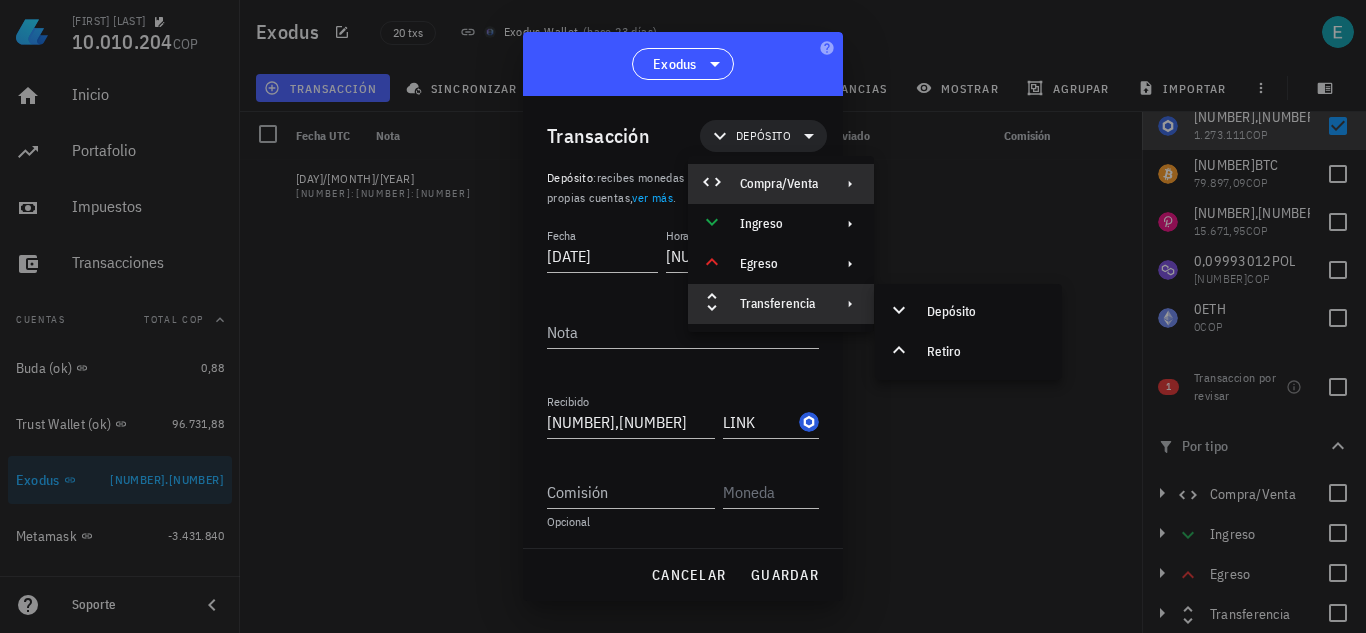 click on "Compra/Venta" at bounding box center (781, 184) 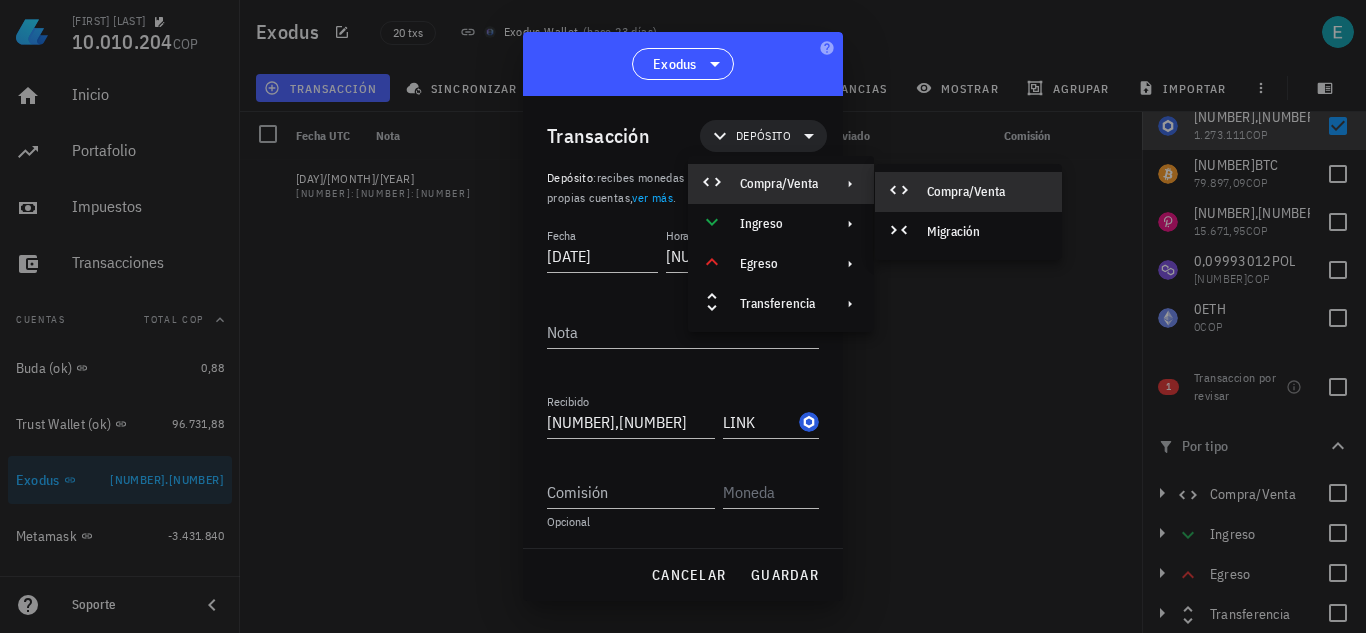 click on "Compra/Venta" at bounding box center [986, 192] 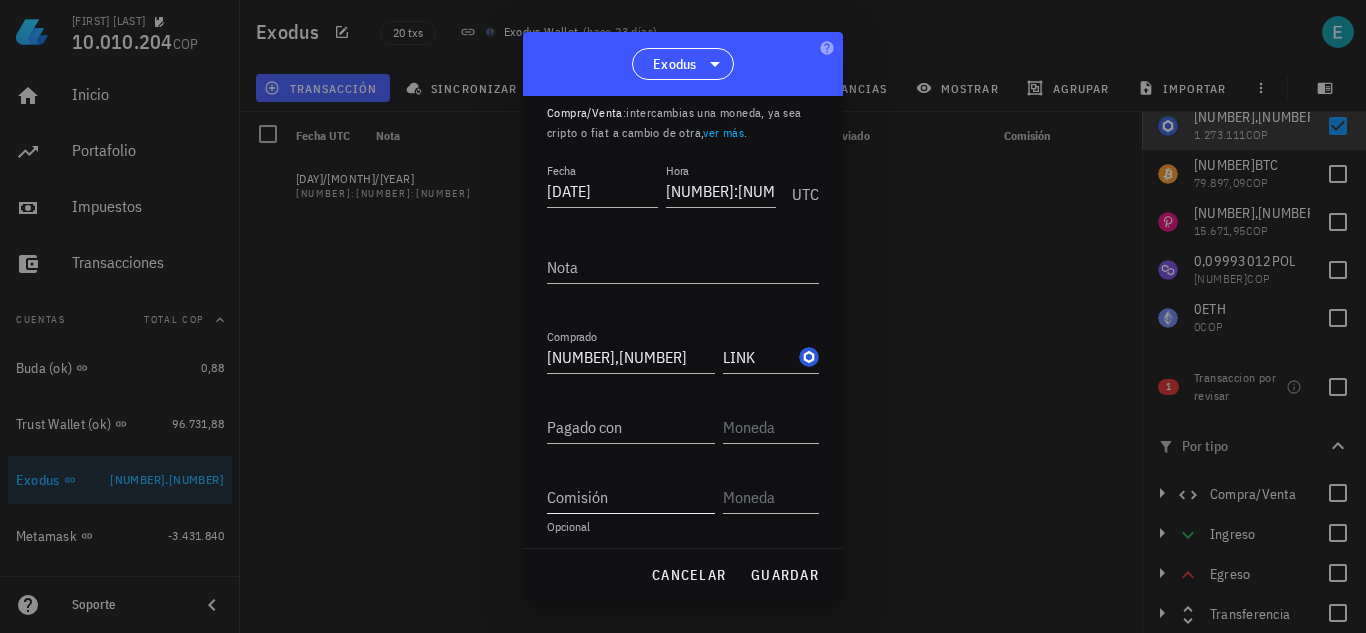 scroll, scrollTop: 100, scrollLeft: 0, axis: vertical 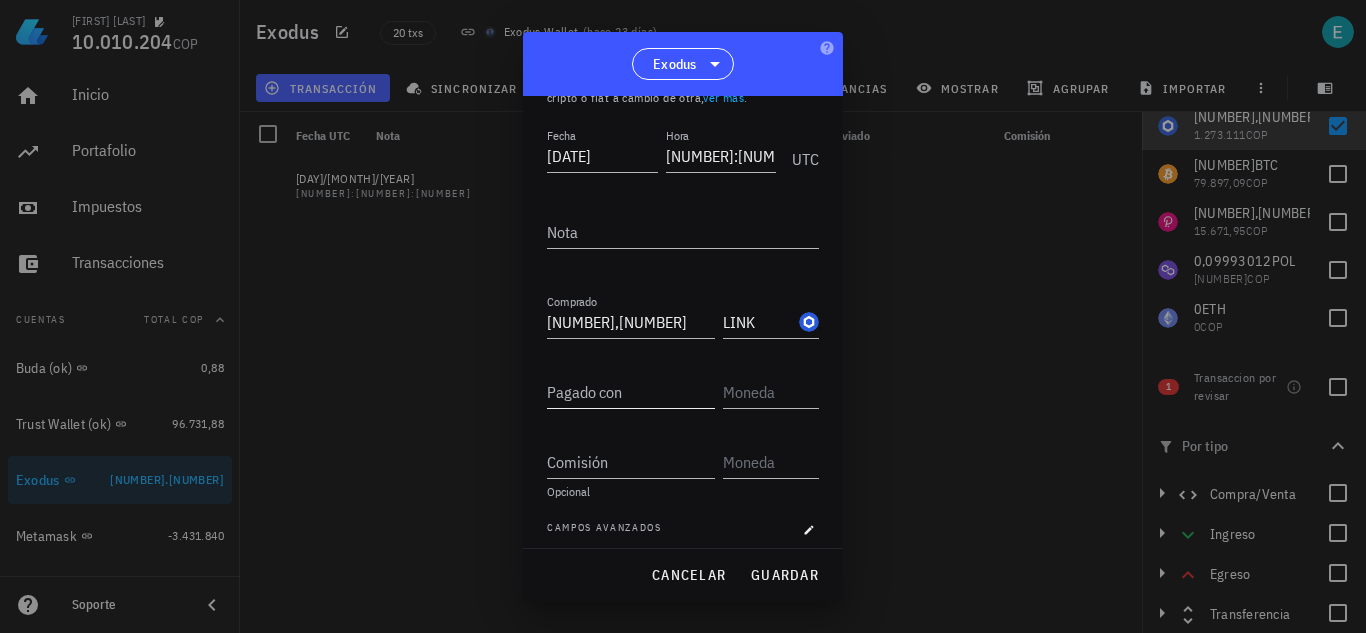 click on "Pagado con" at bounding box center (631, 392) 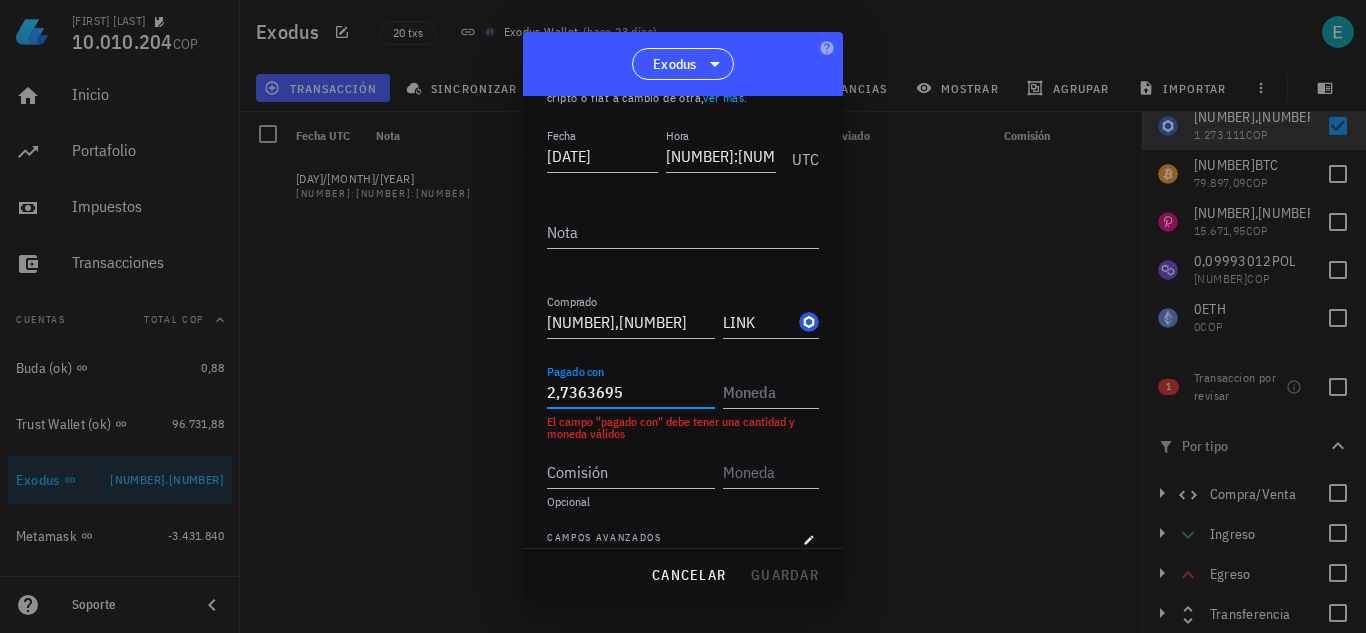 type on "2,7363695" 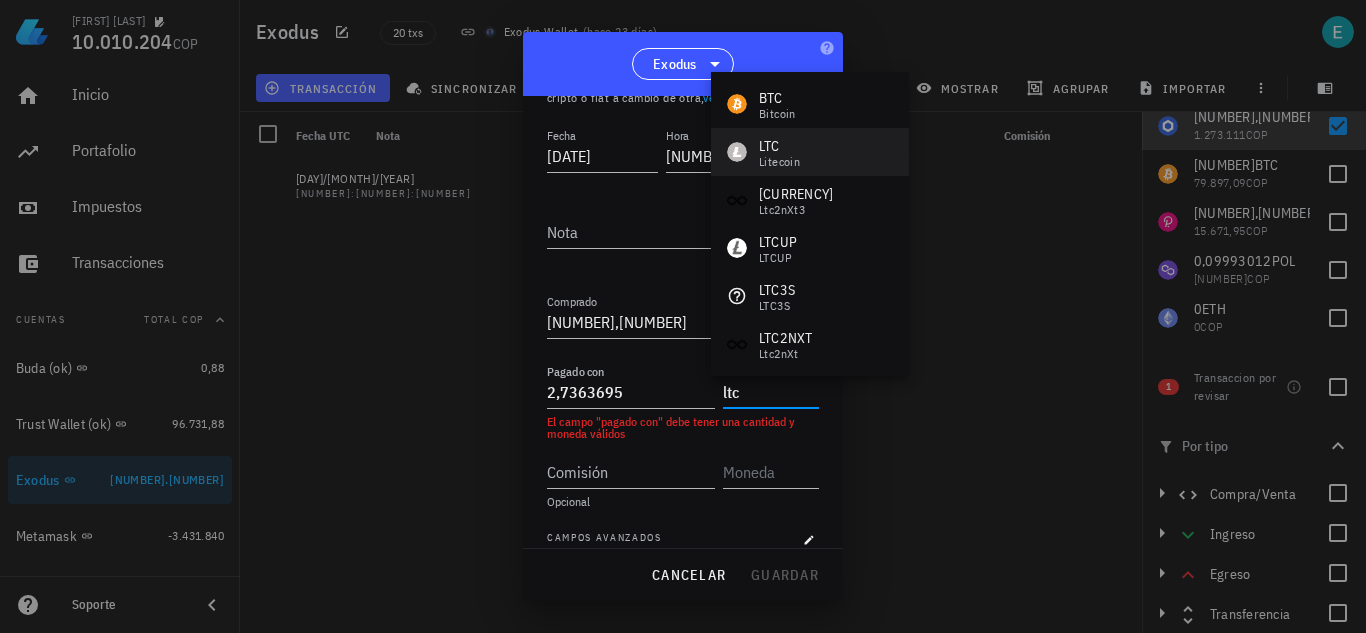click on "LTC   Litecoin" at bounding box center (810, 152) 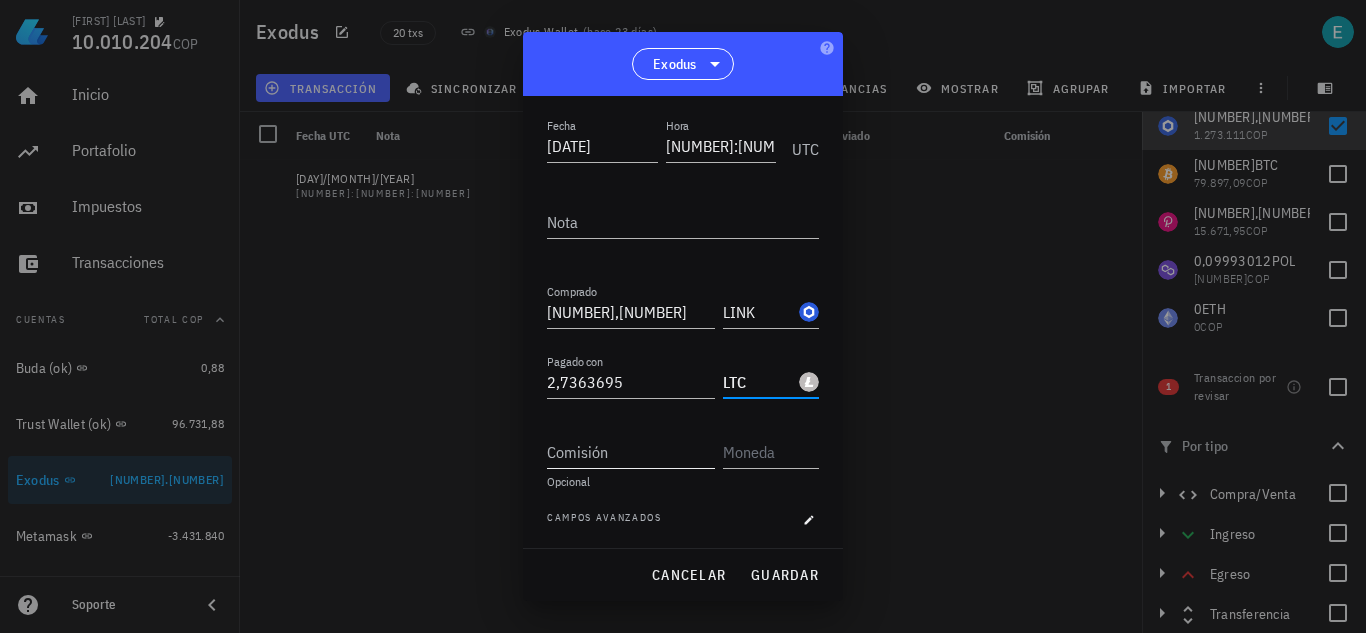 scroll, scrollTop: 111, scrollLeft: 0, axis: vertical 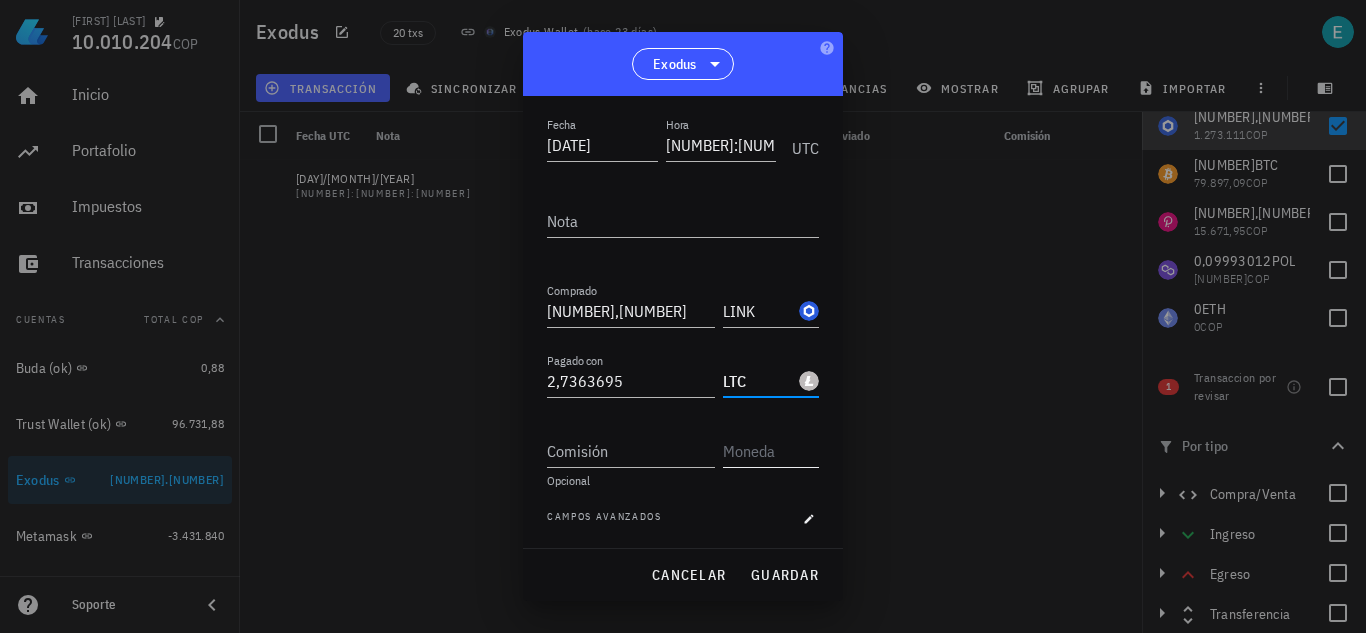 type on "LTC" 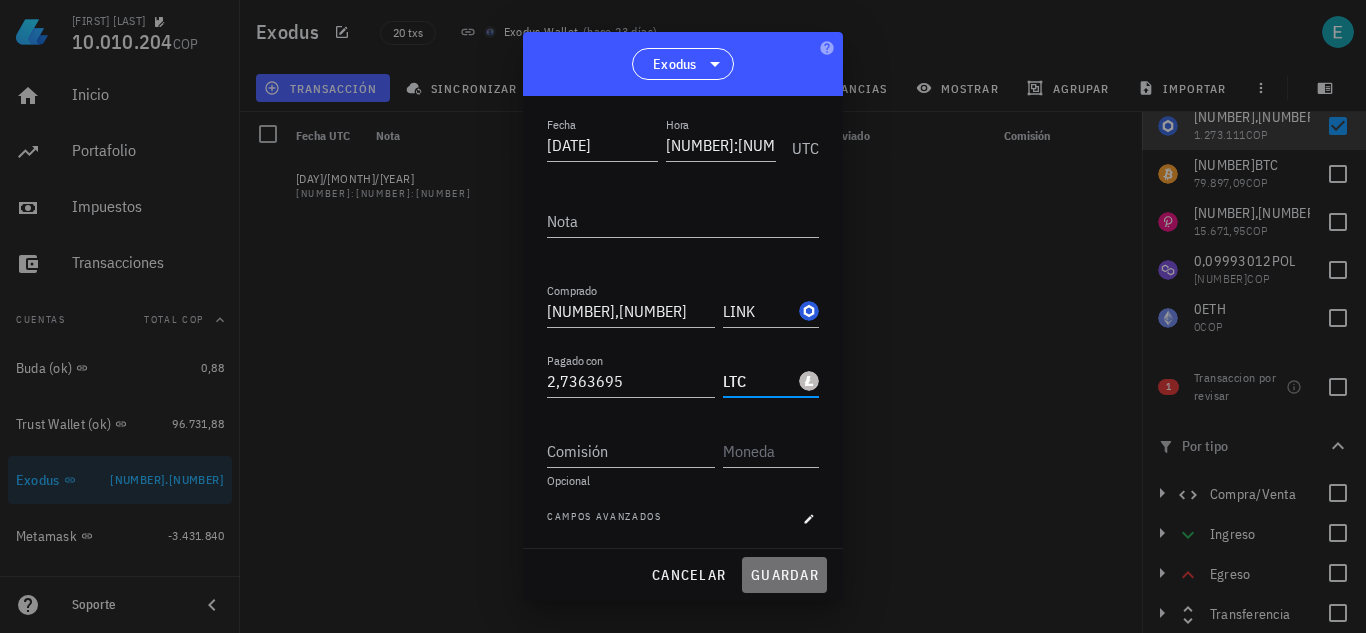 click on "guardar" at bounding box center (784, 575) 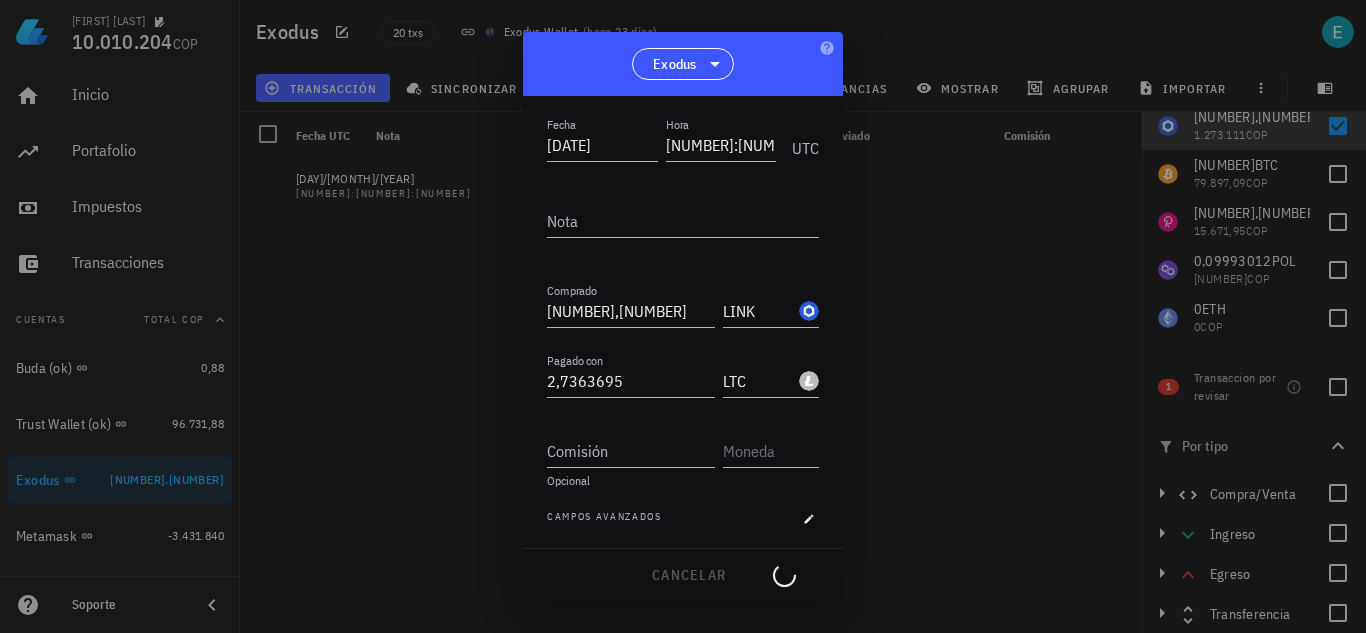 type 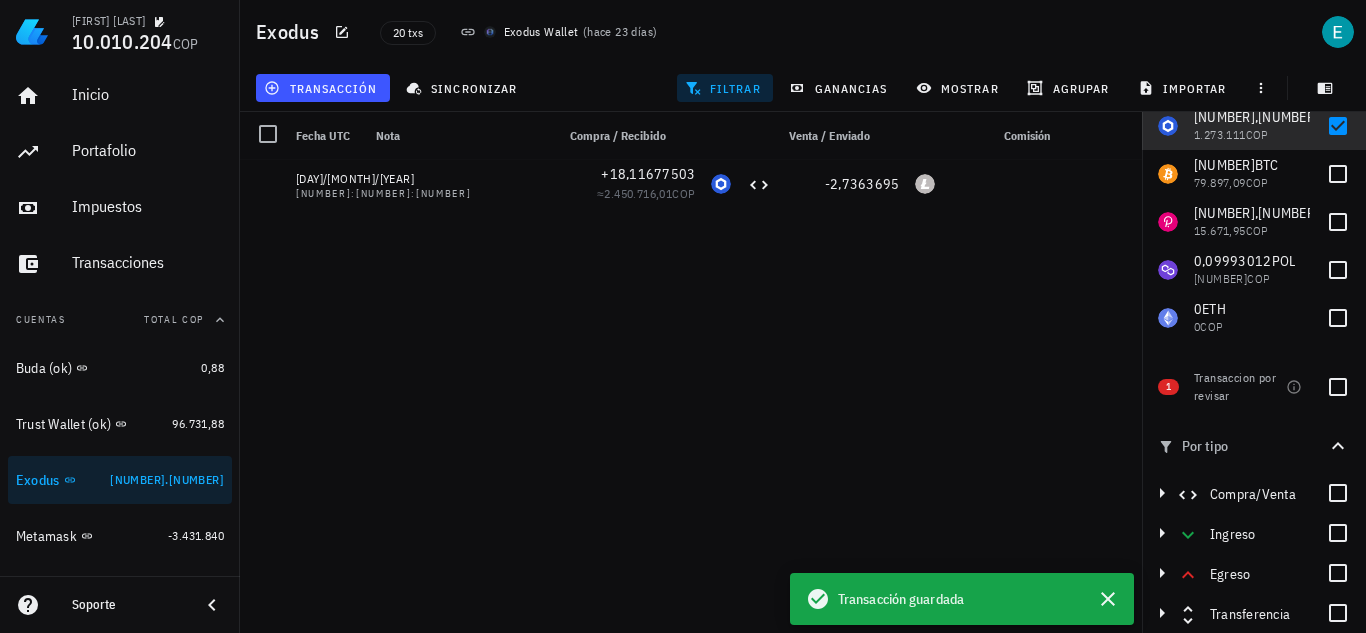 scroll, scrollTop: 1, scrollLeft: 0, axis: vertical 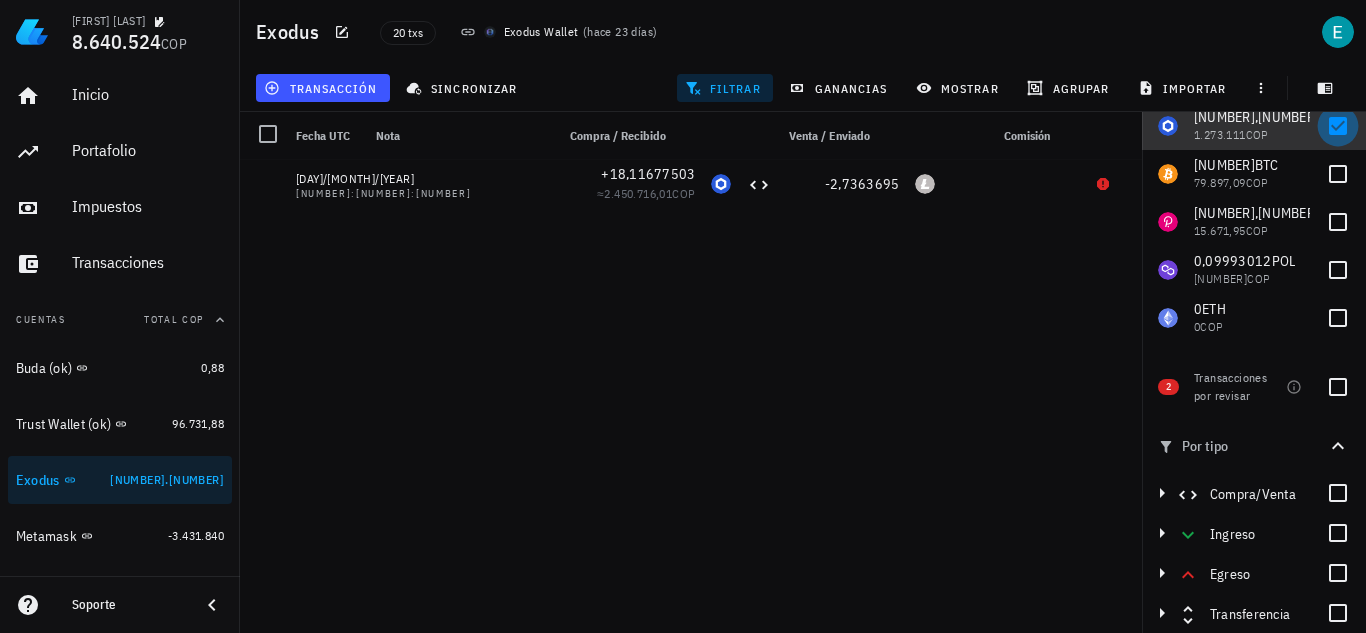 click at bounding box center [1338, 126] 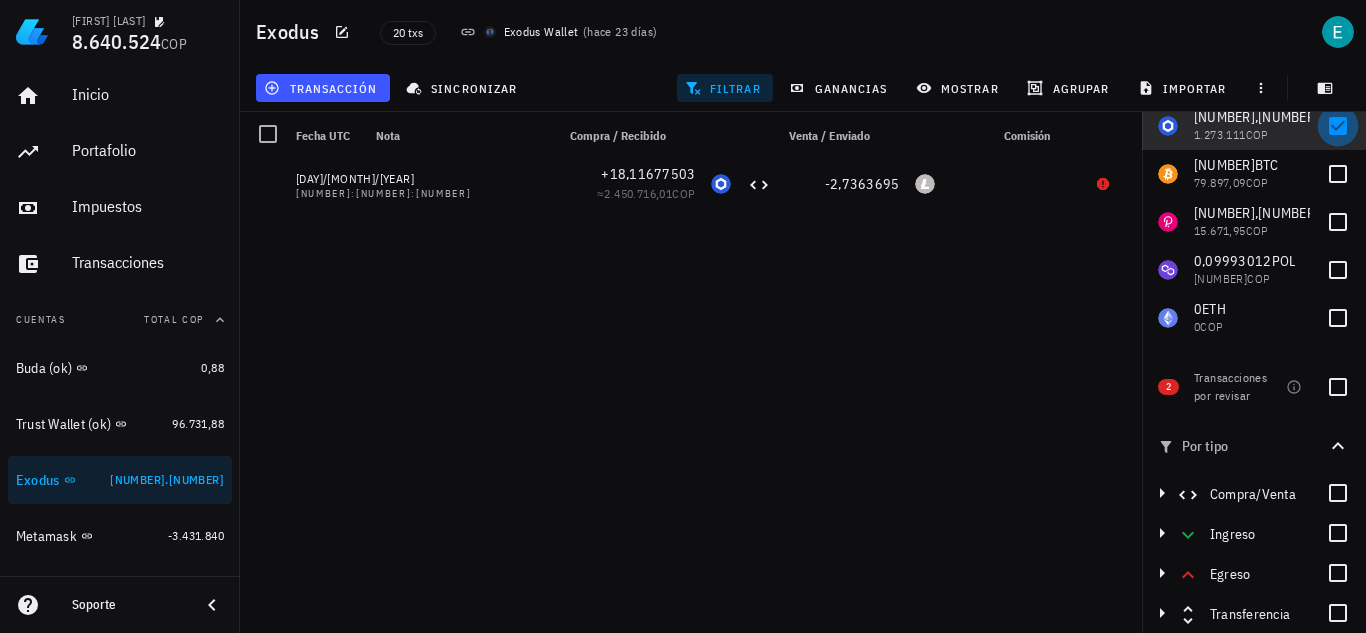 checkbox on "false" 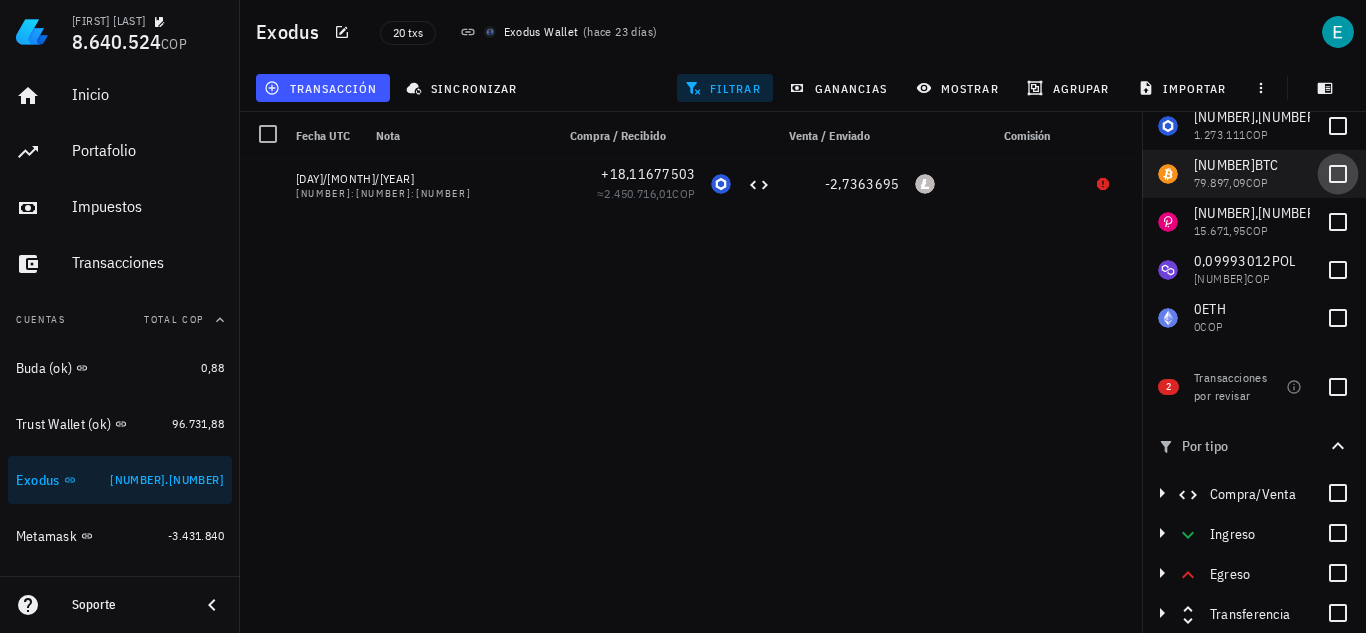 scroll, scrollTop: 0, scrollLeft: 0, axis: both 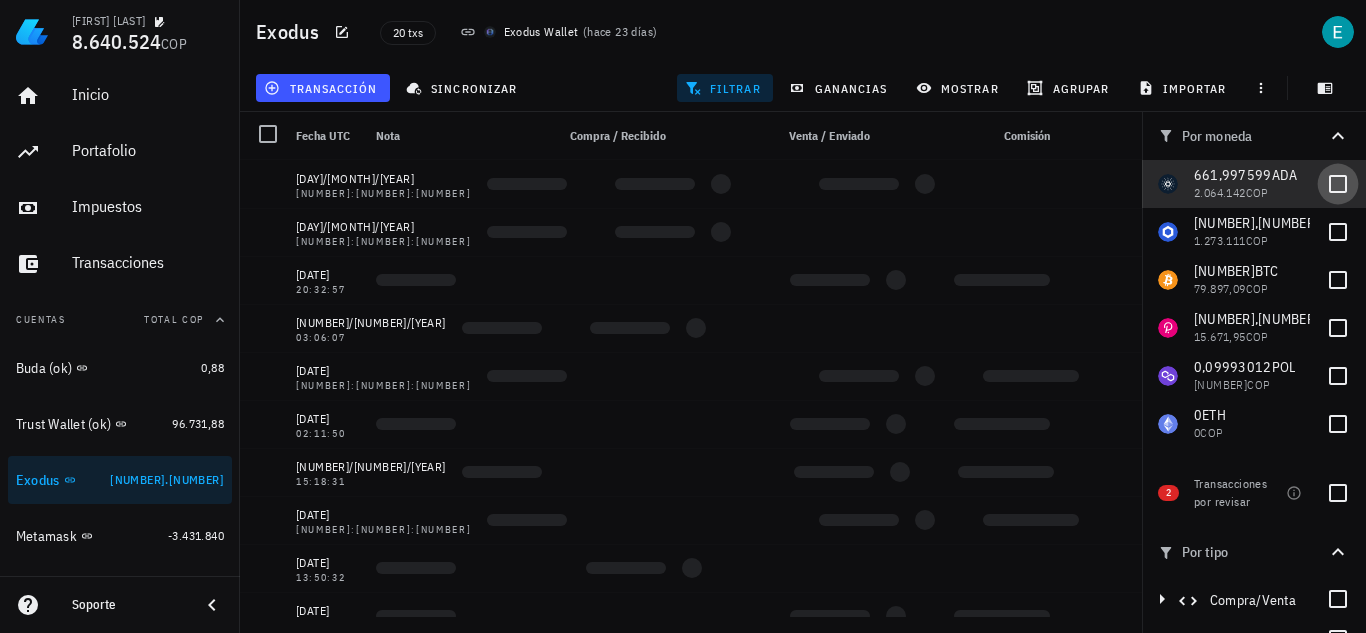 click at bounding box center [1338, 184] 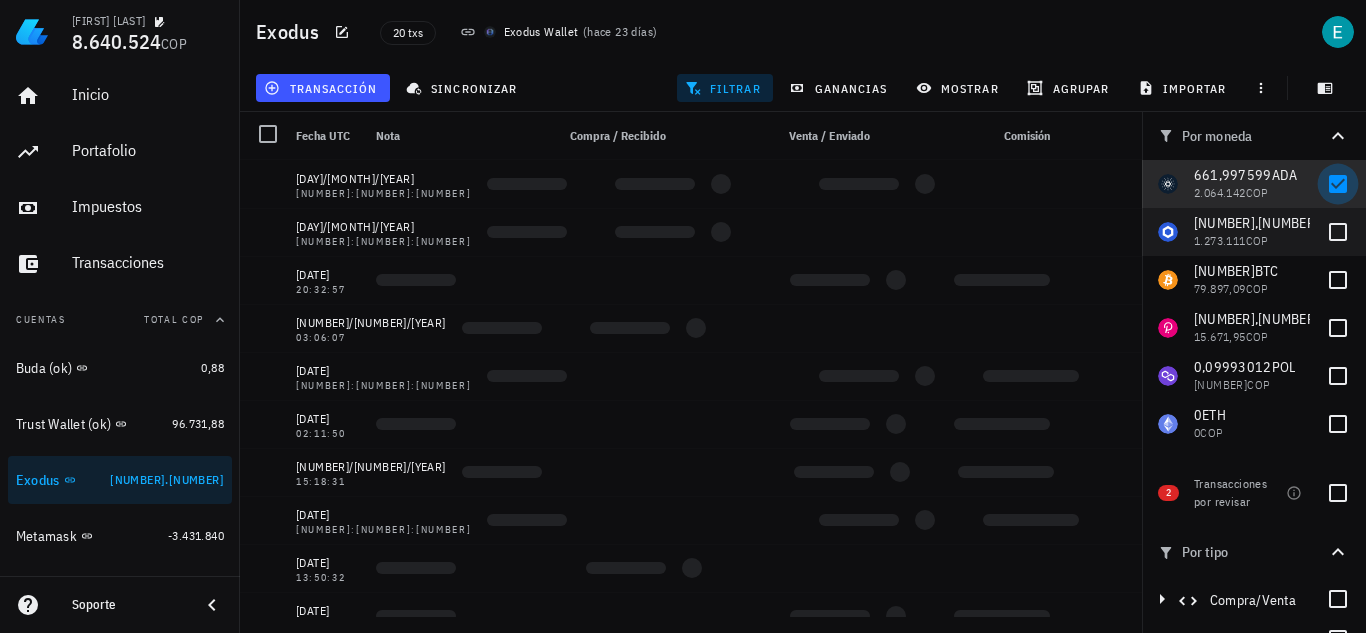 checkbox on "true" 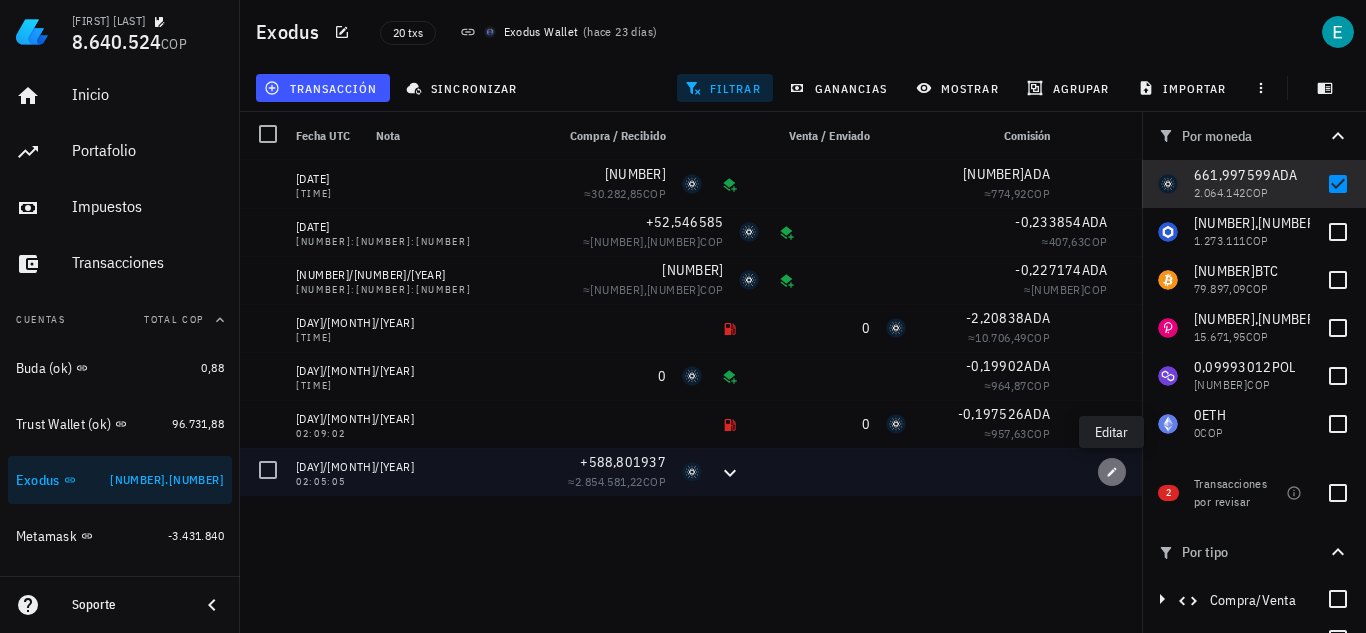 click 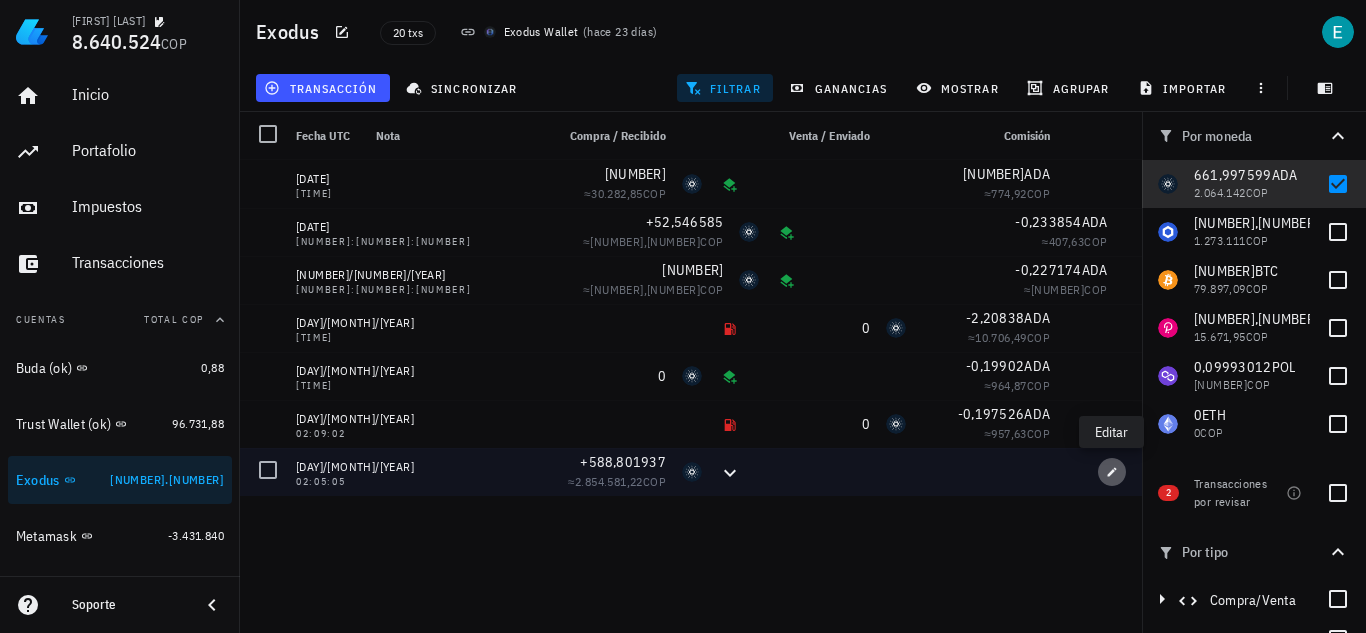 type on "02:05:05" 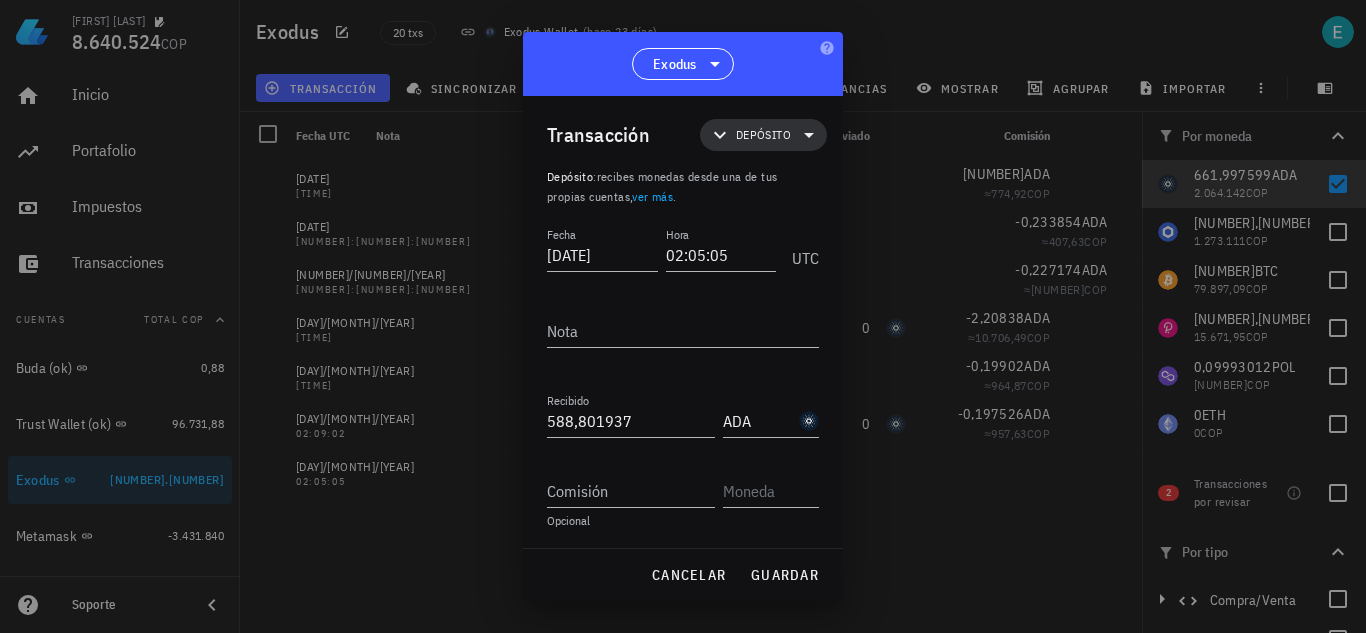 click on "Depósito" at bounding box center (763, 135) 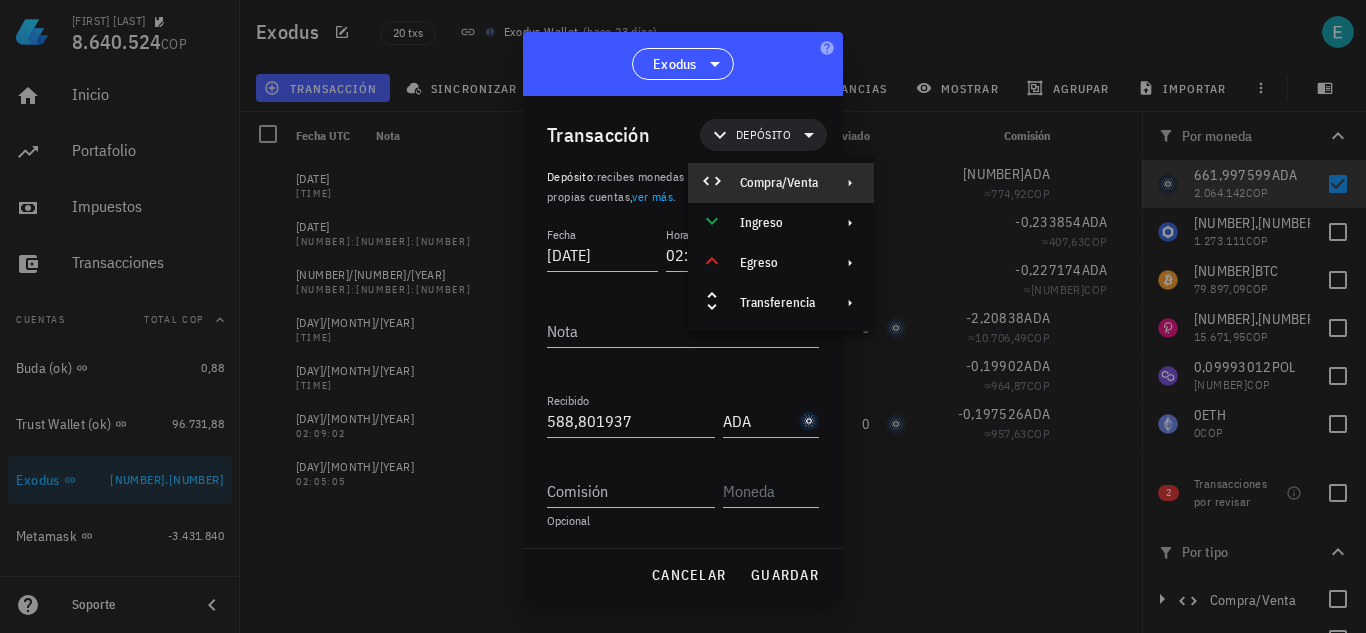 click on "Compra/Venta" at bounding box center (781, 183) 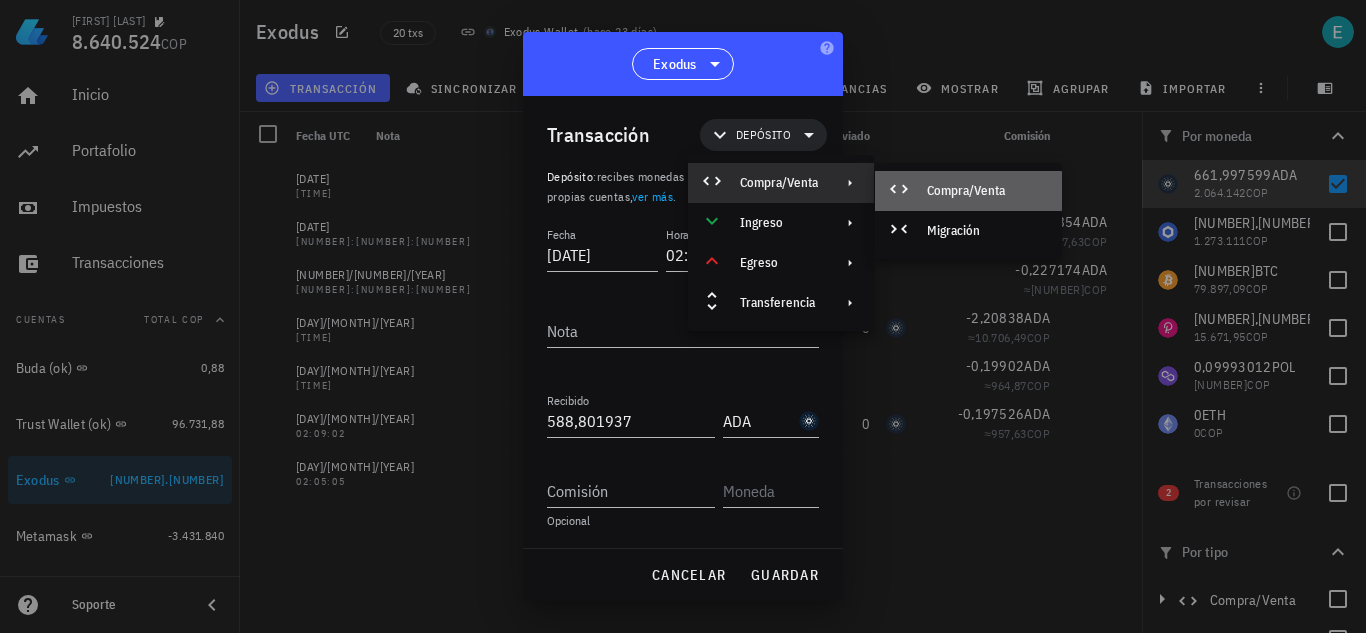 click on "Compra/Venta" at bounding box center (968, 191) 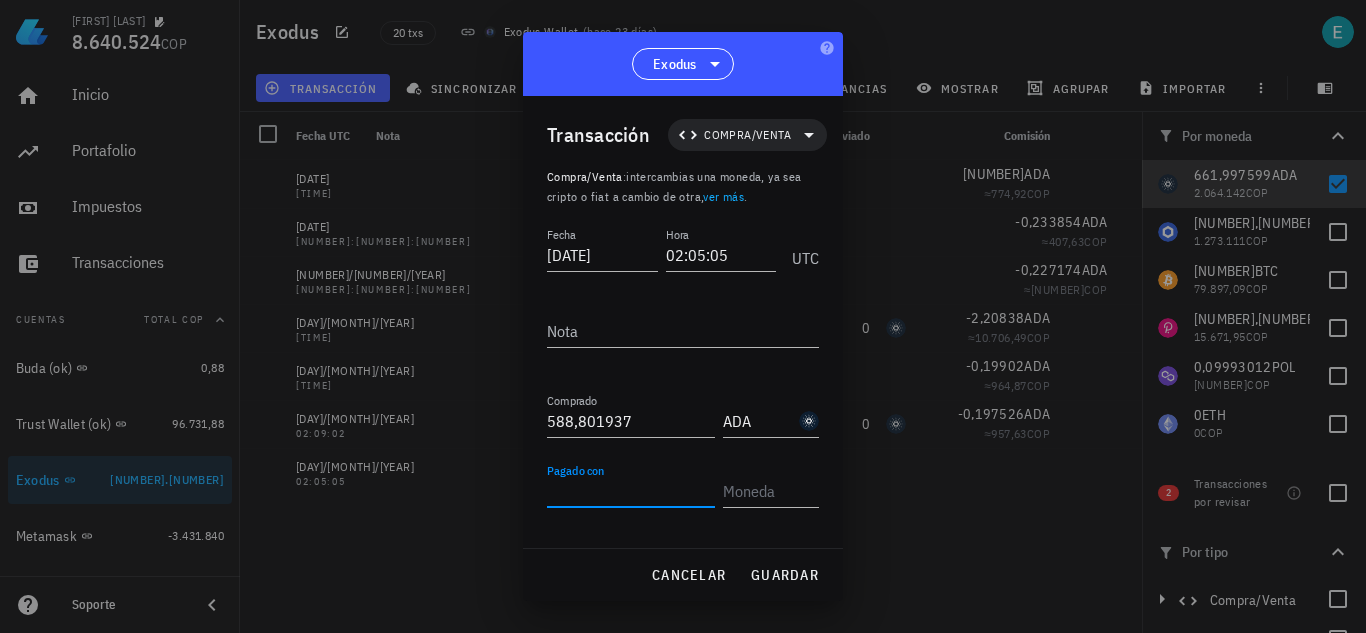 click on "Pagado con" at bounding box center (631, 491) 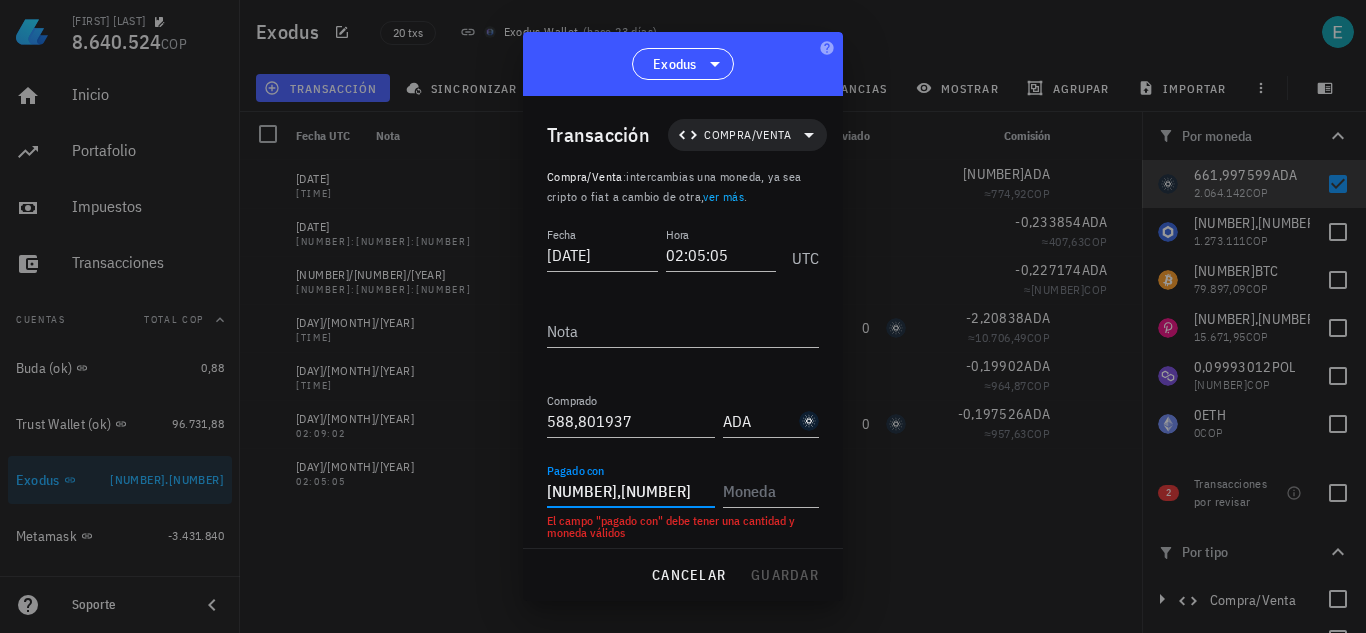 type on "[NUMBER],[NUMBER]" 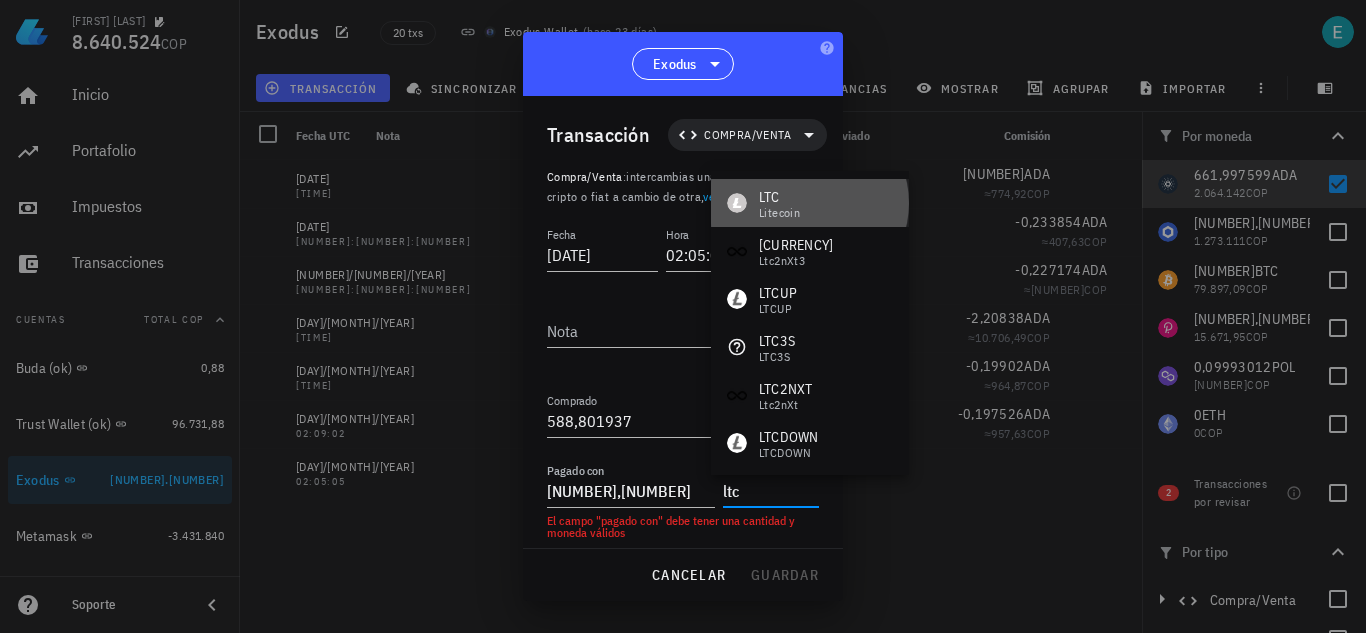 click on "LTC   Litecoin" at bounding box center (810, 203) 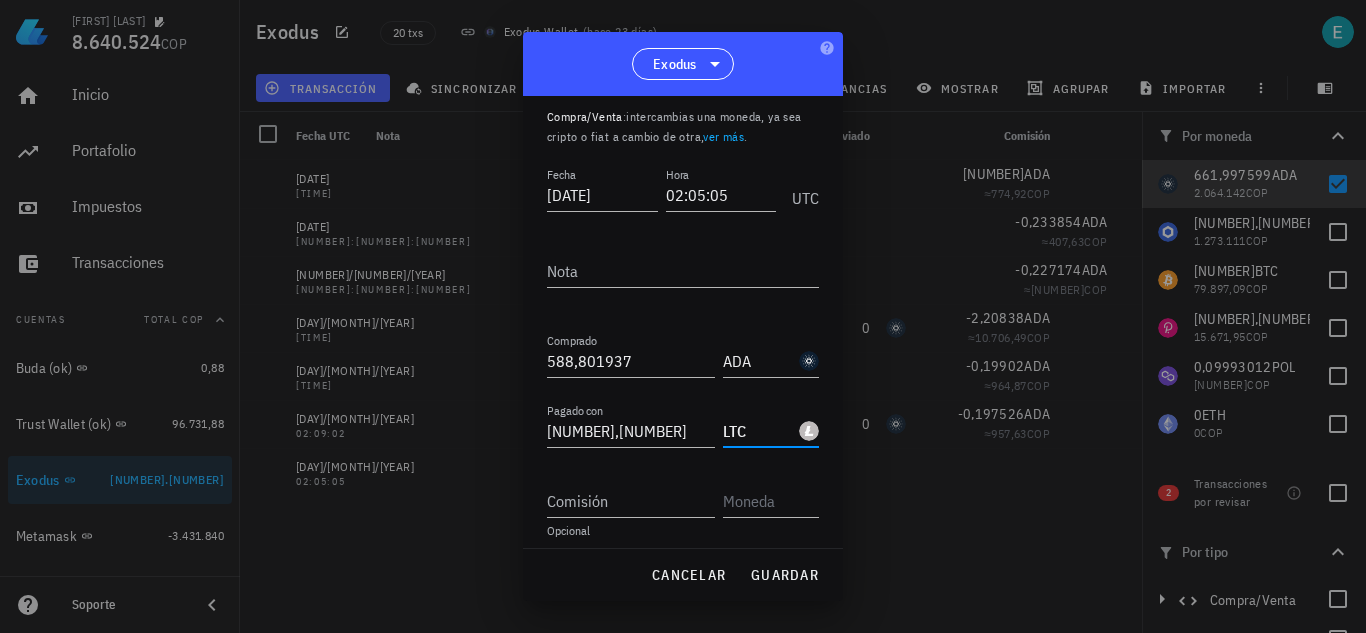 scroll, scrollTop: 111, scrollLeft: 0, axis: vertical 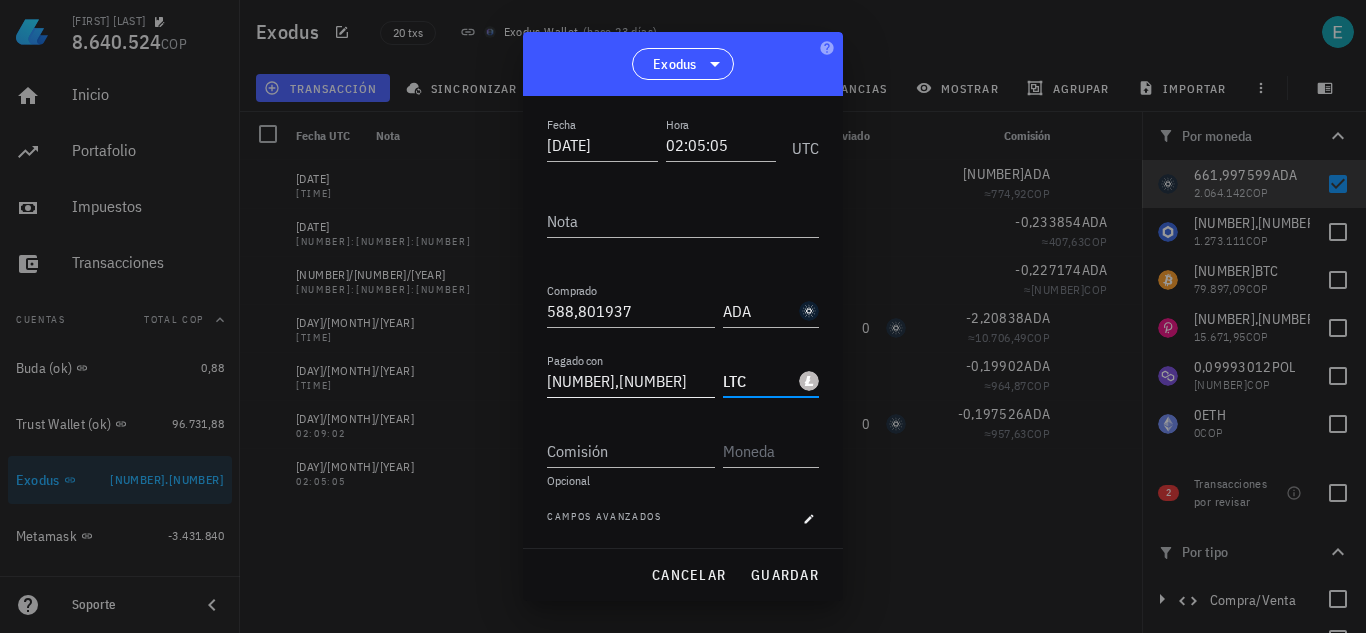 type on "LTC" 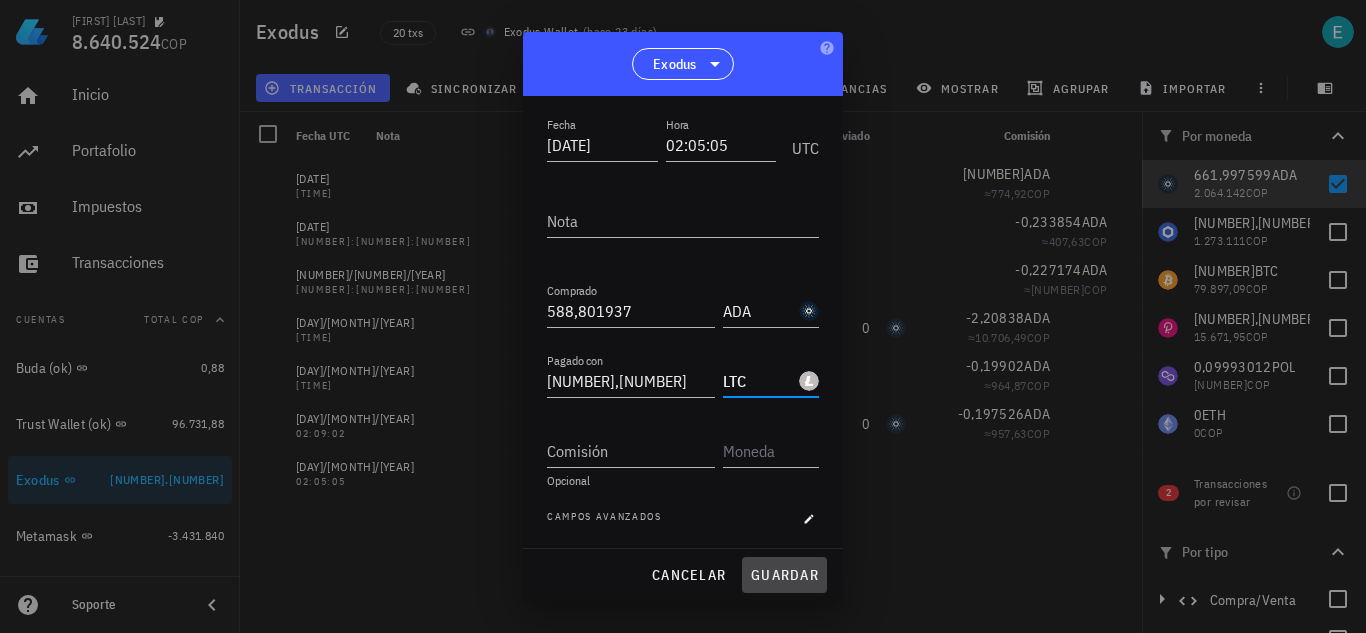 click on "guardar" at bounding box center (784, 575) 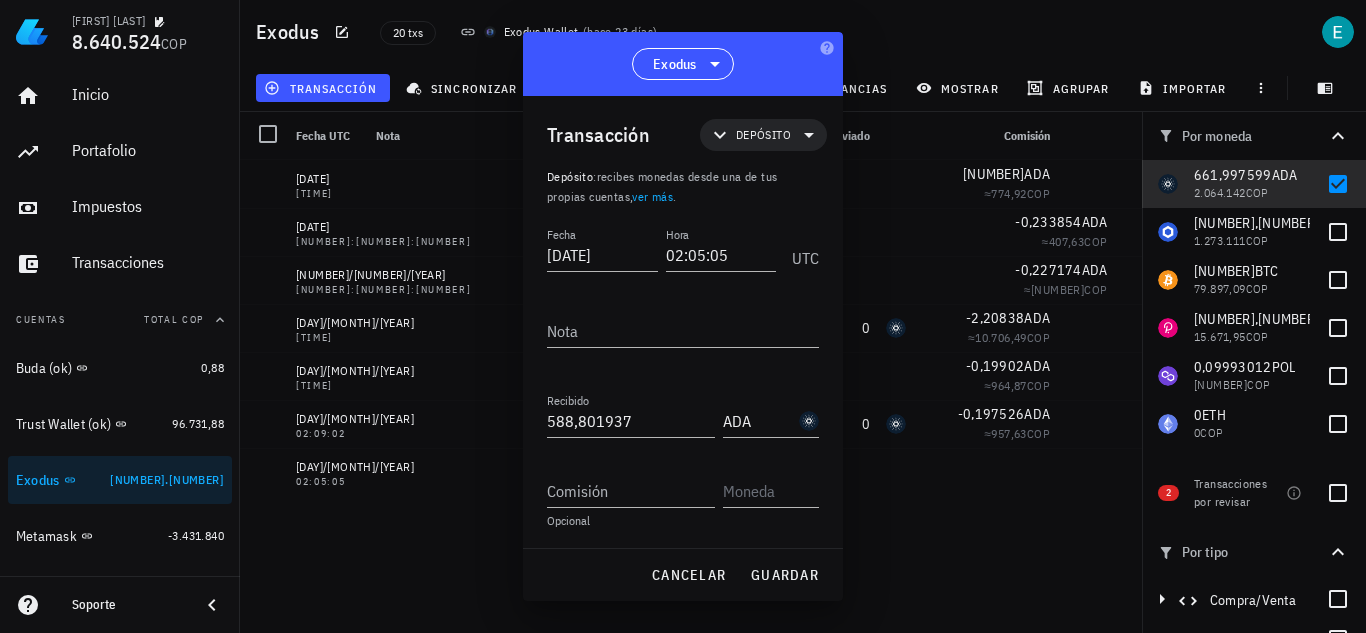 type 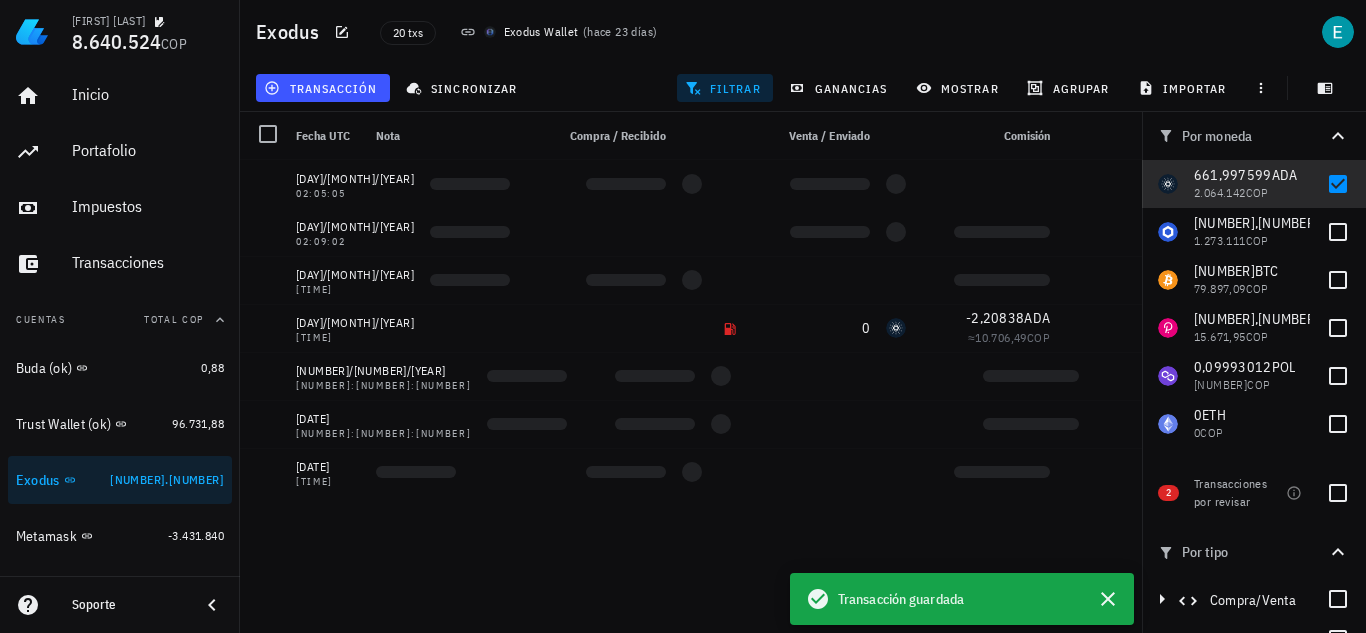 scroll, scrollTop: 0, scrollLeft: 0, axis: both 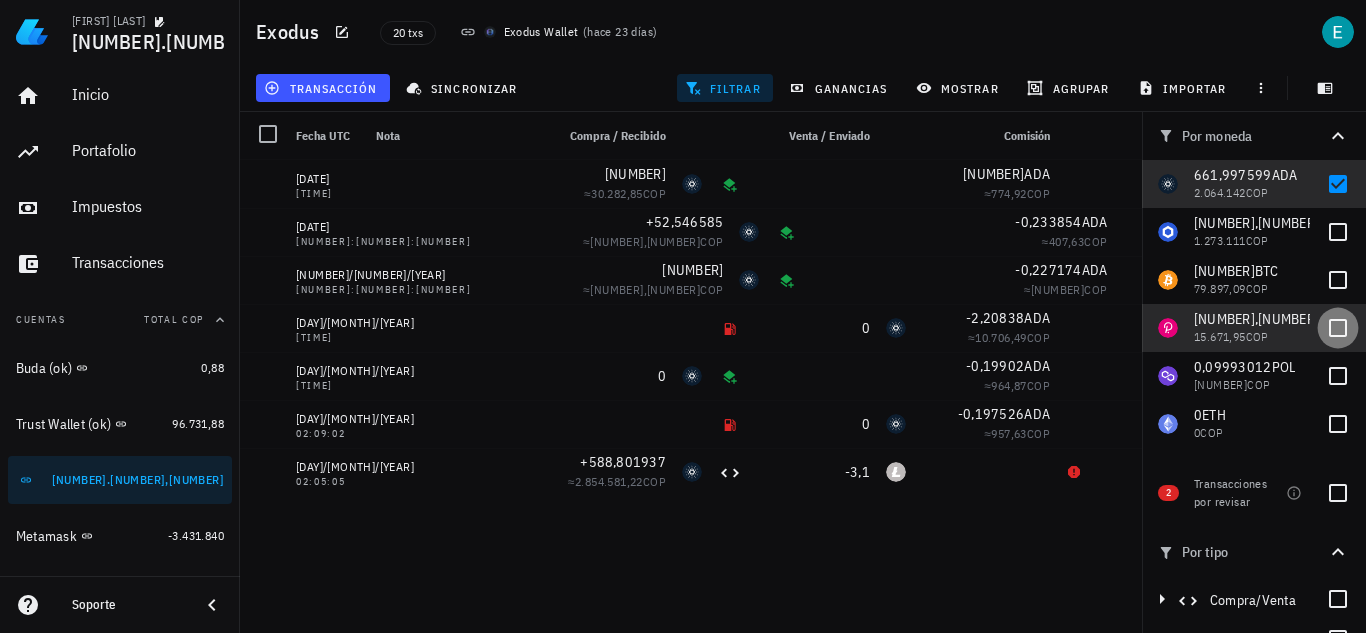 click at bounding box center [1338, 328] 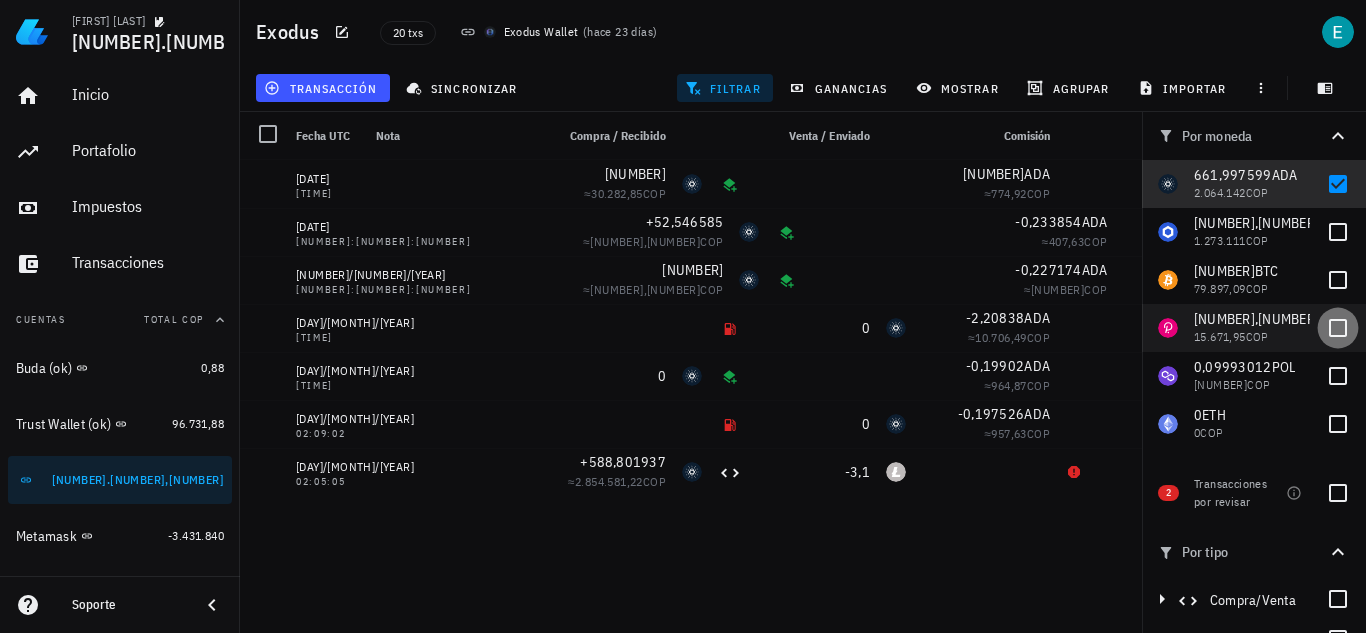 checkbox on "true" 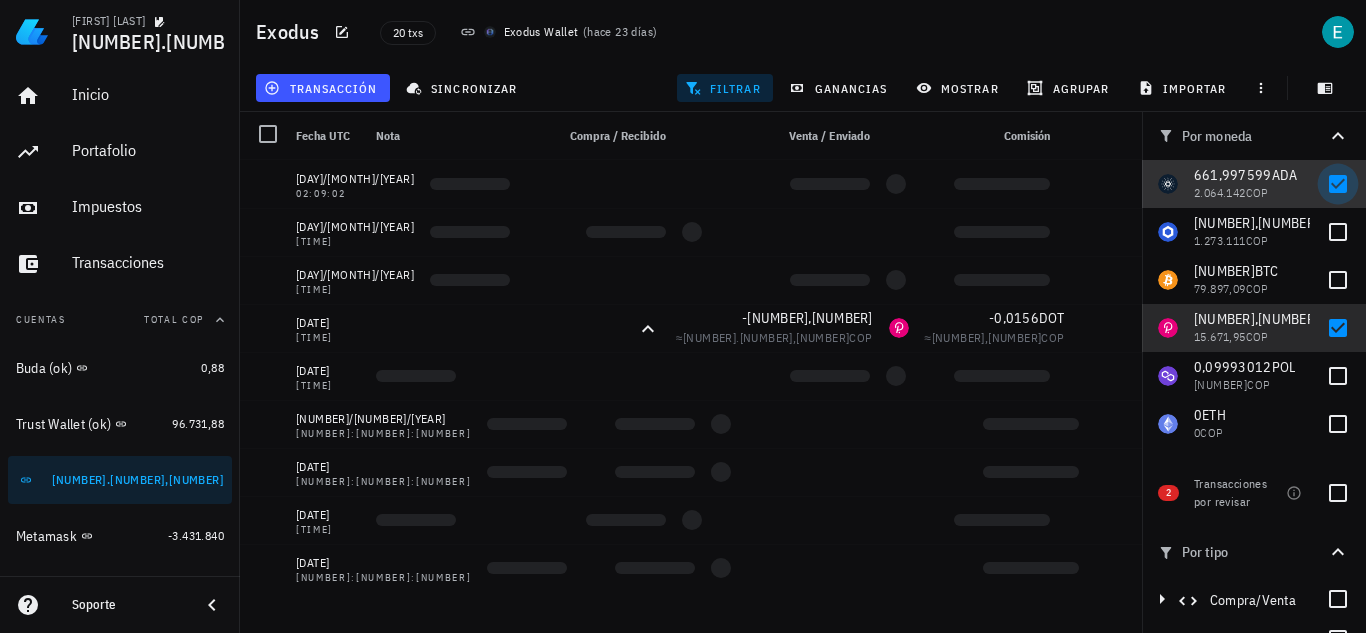 click at bounding box center [1338, 184] 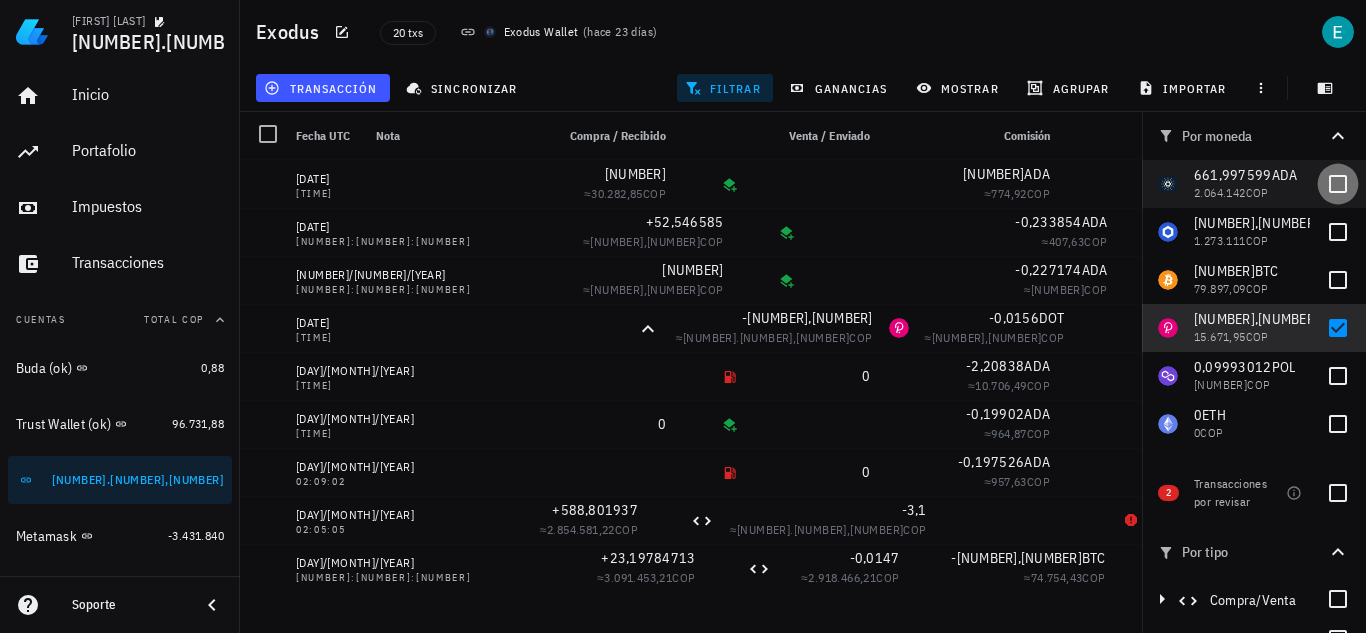 checkbox on "false" 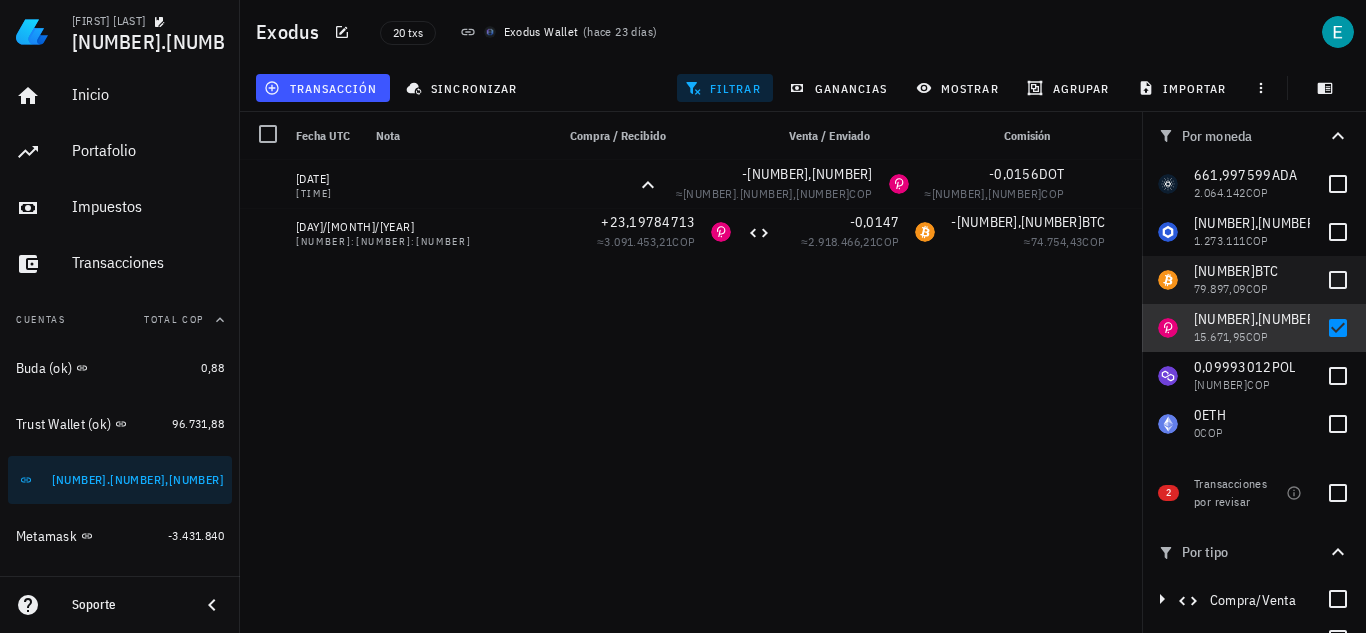 drag, startPoint x: 1320, startPoint y: 322, endPoint x: 1319, endPoint y: 302, distance: 20.024984 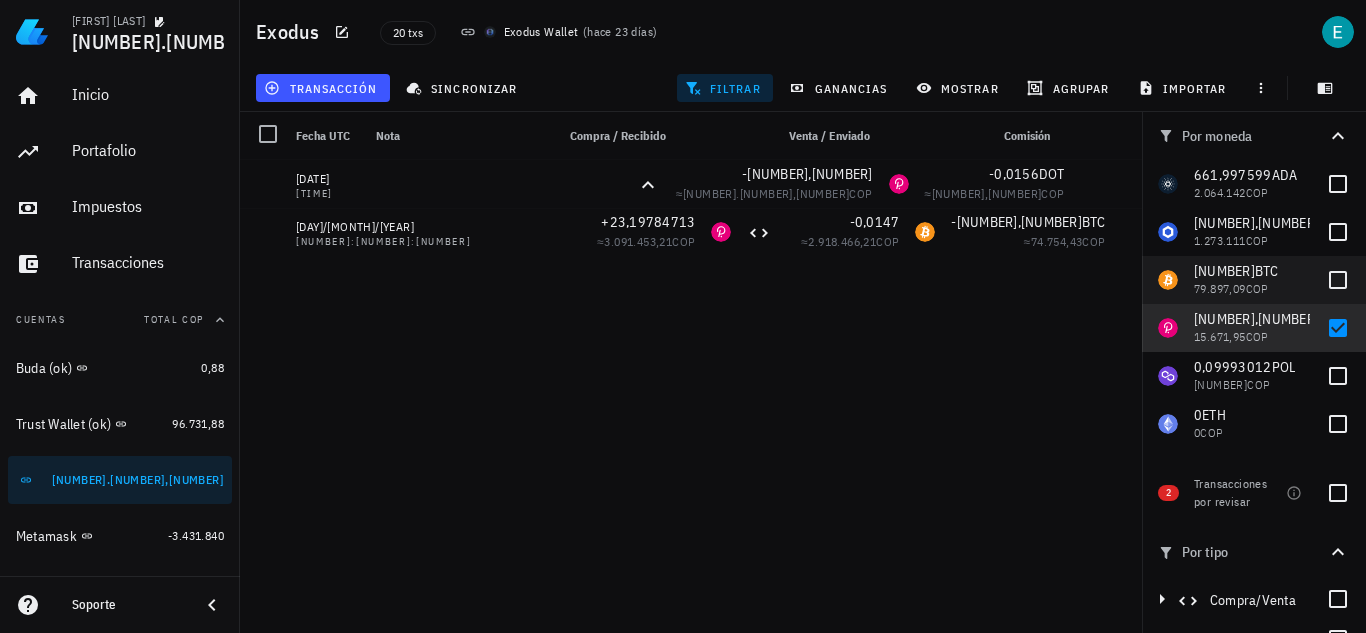 checkbox on "false" 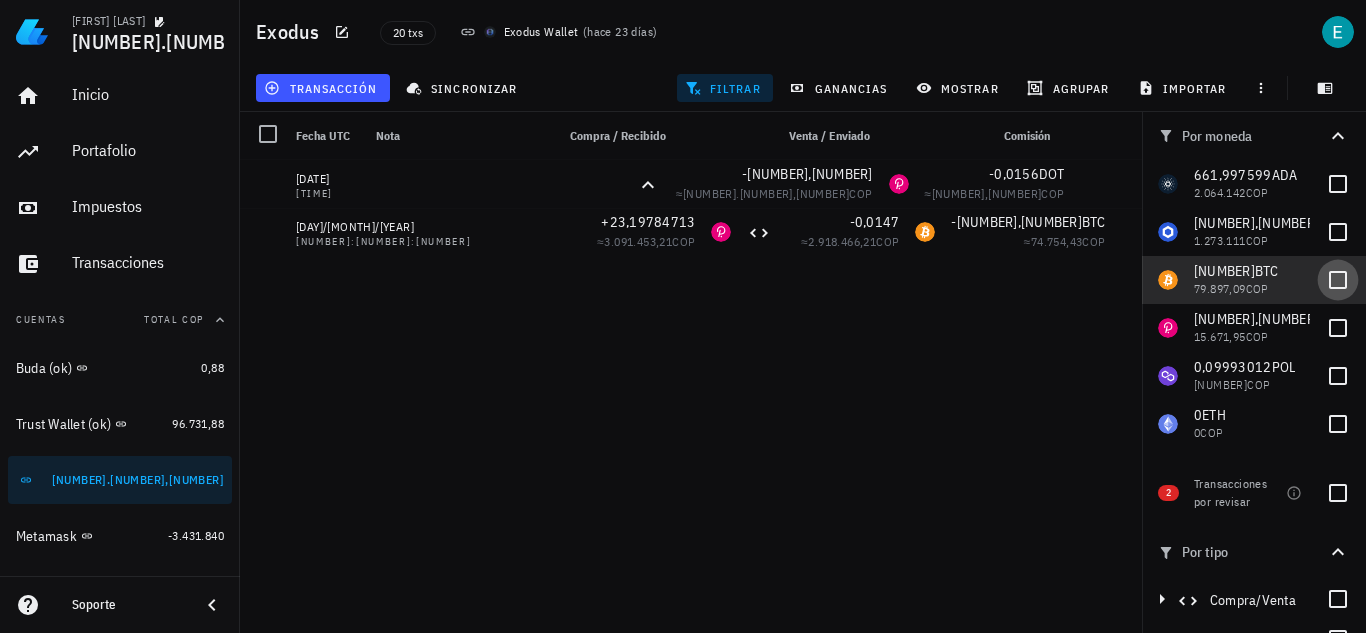 click at bounding box center (1338, 280) 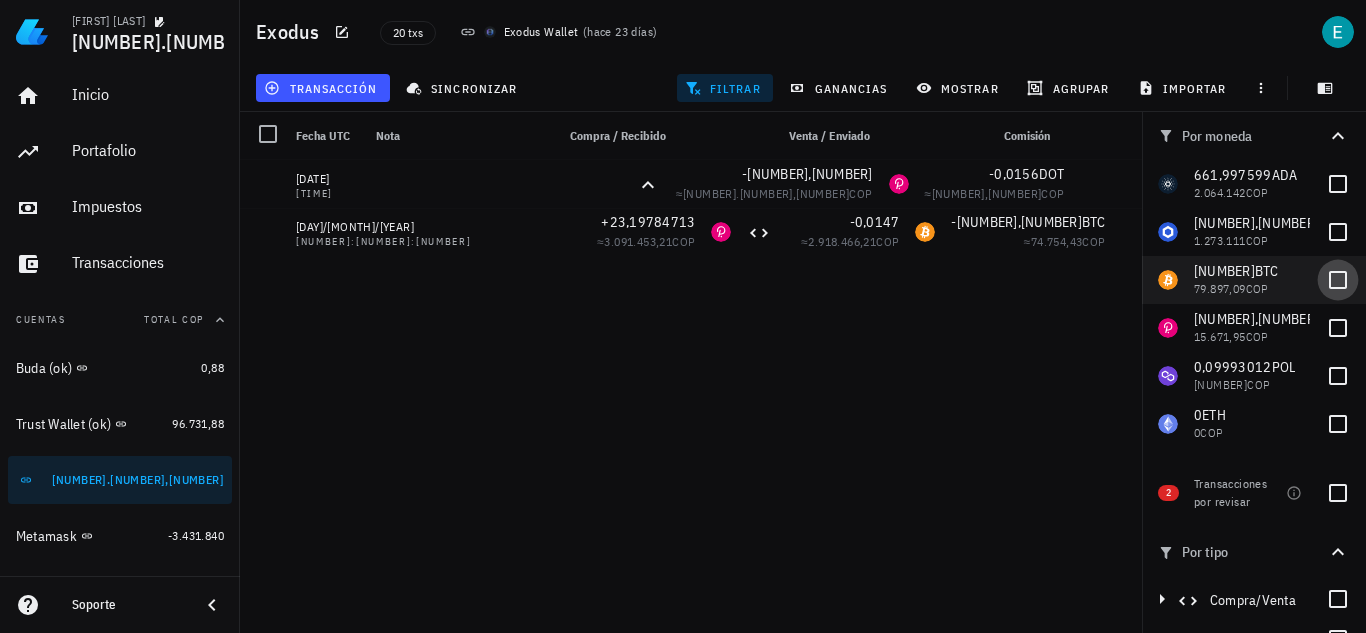 checkbox on "true" 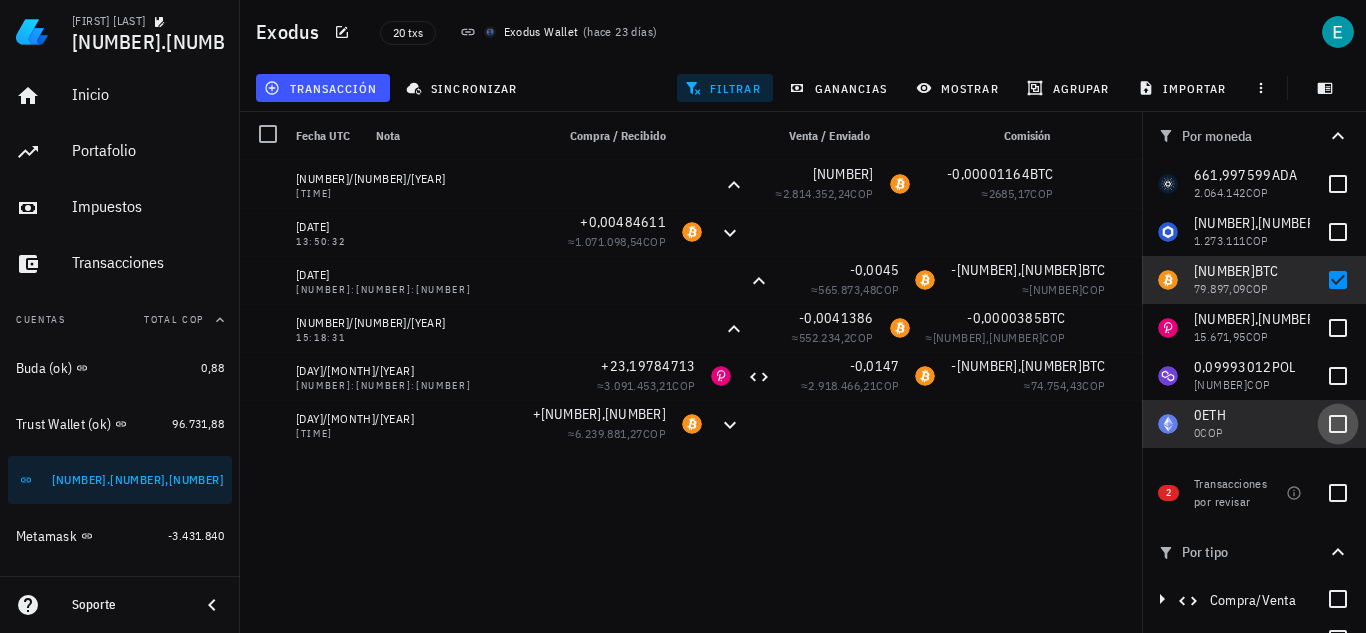 click at bounding box center (1338, 424) 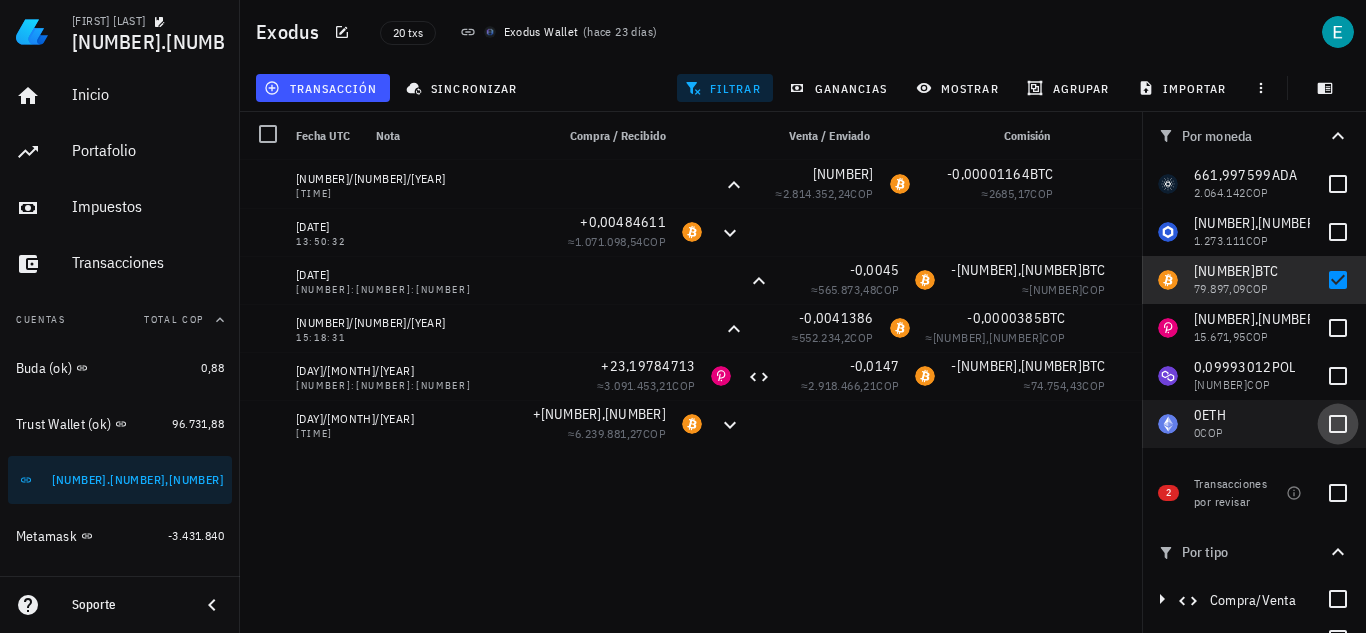 checkbox on "true" 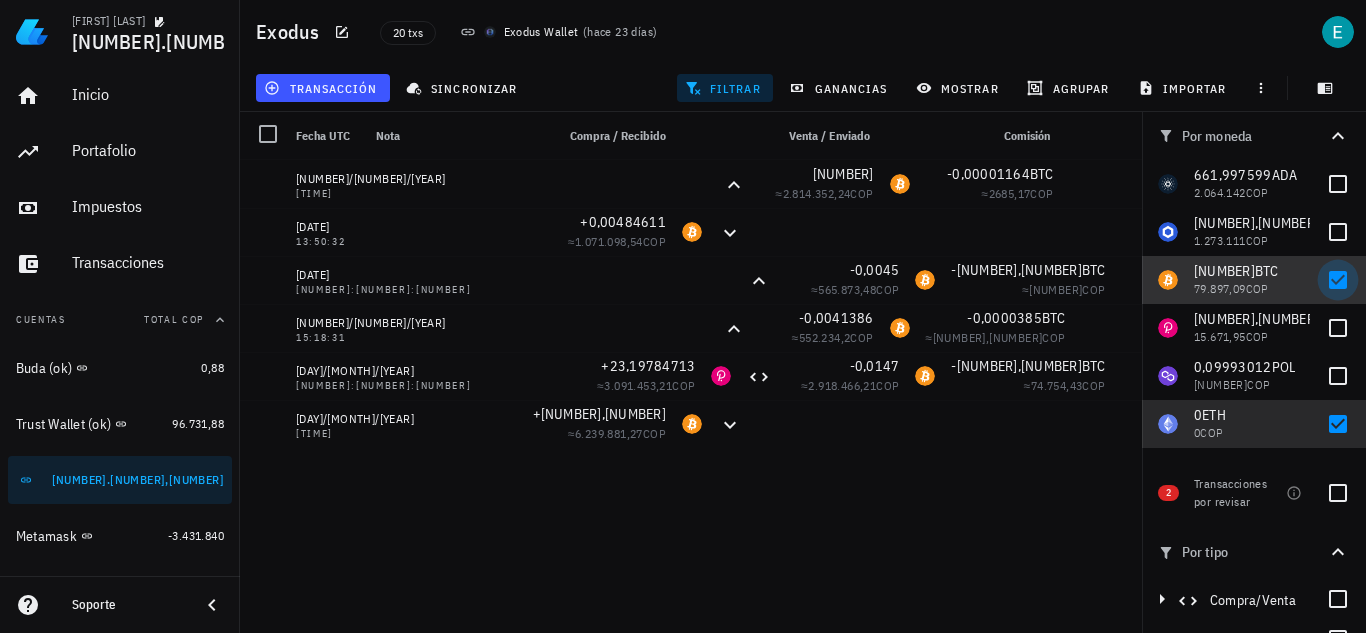 click at bounding box center (1338, 280) 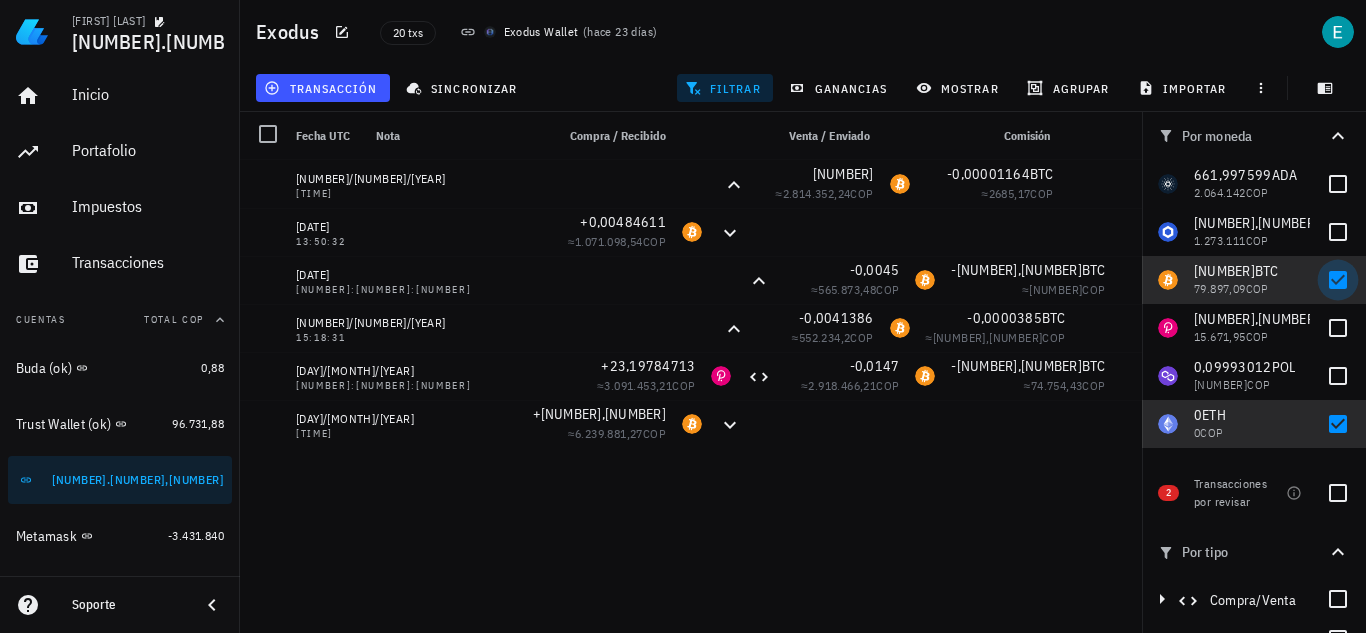 checkbox on "false" 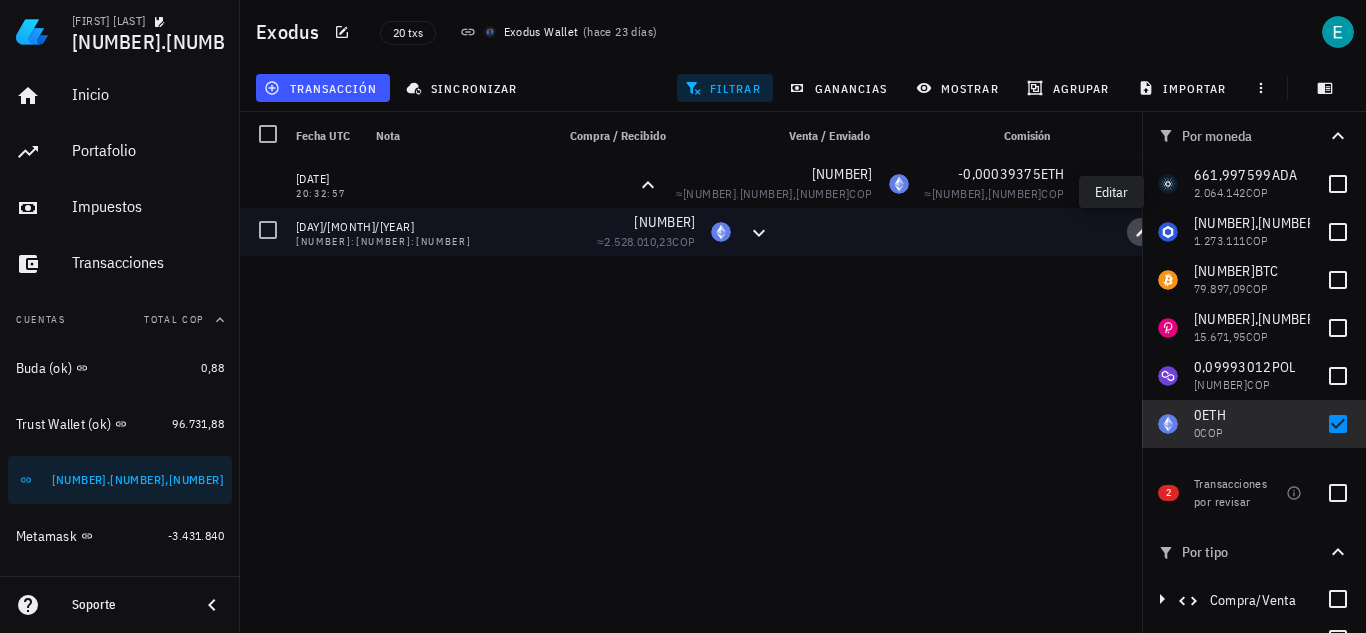 click 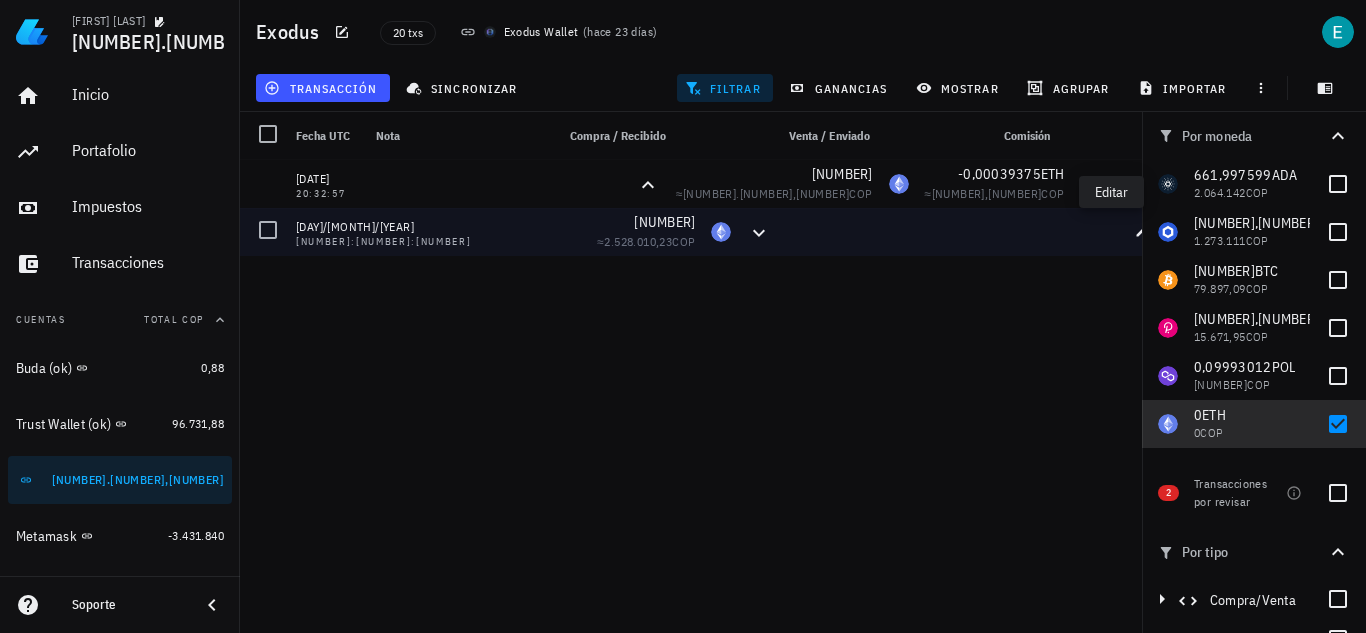 type on "[NUMBER]:[NUMBER]:[NUMBER]" 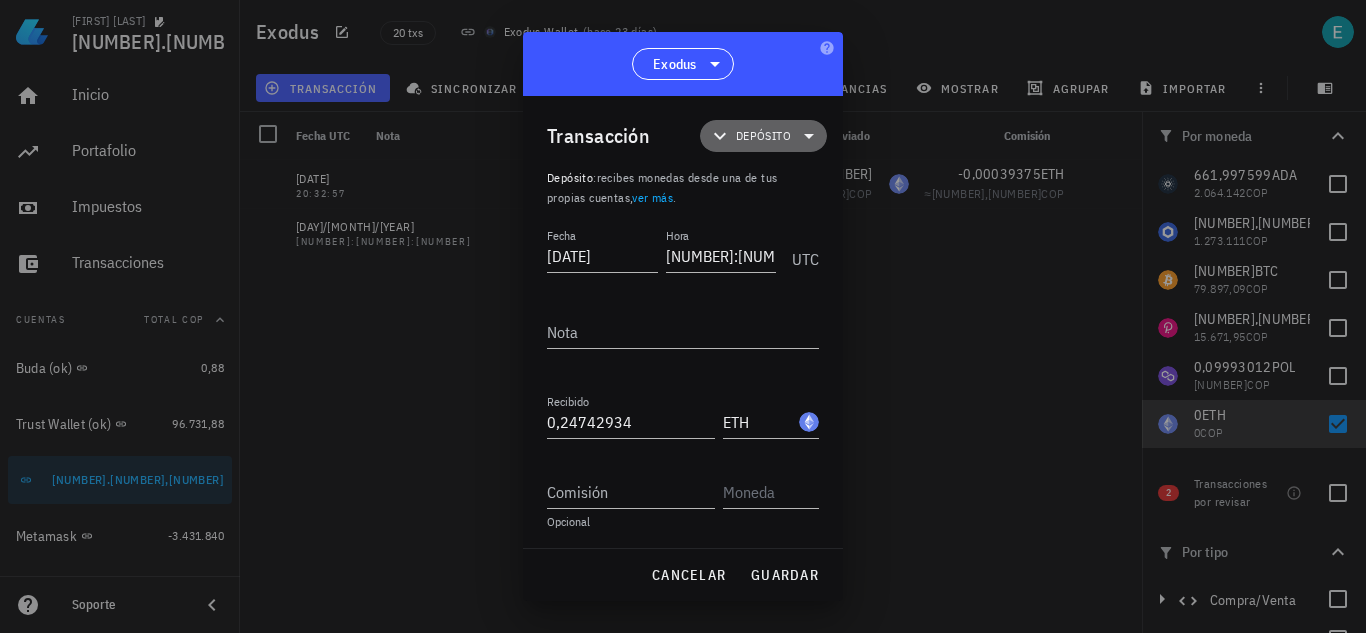 click on "Depósito" at bounding box center (763, 136) 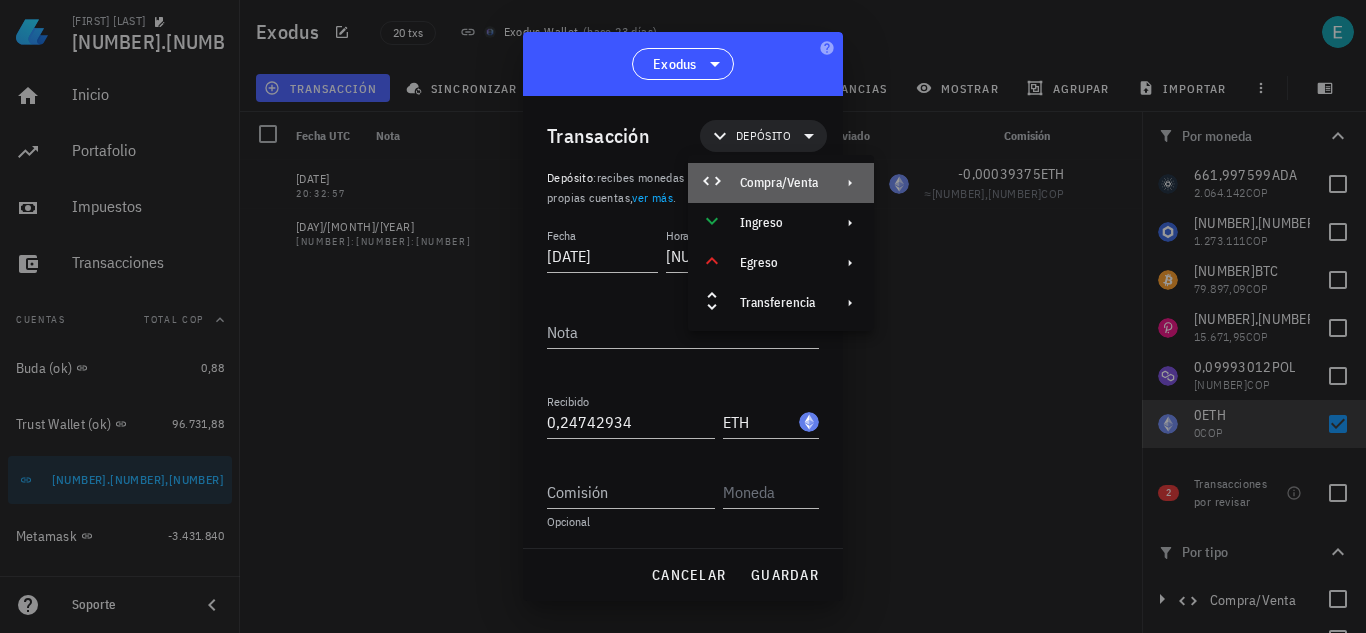click on "Compra/Venta" at bounding box center [779, 183] 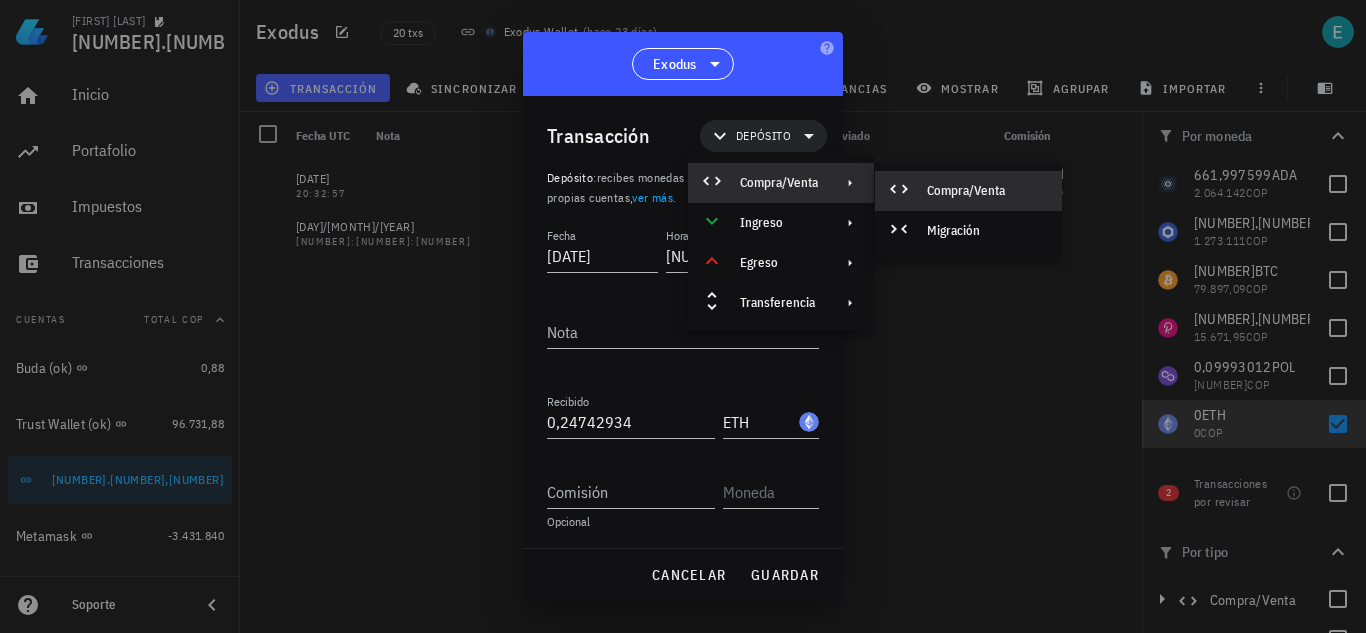 click on "Compra/Venta" at bounding box center [968, 191] 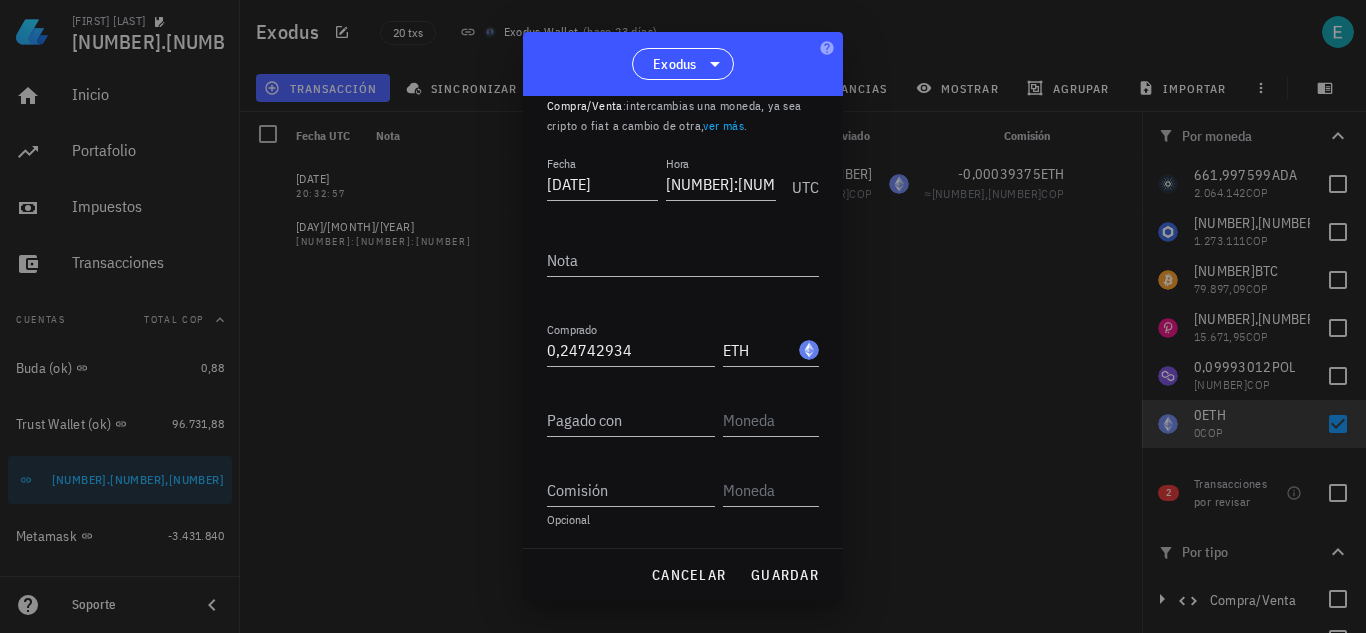 scroll, scrollTop: 101, scrollLeft: 0, axis: vertical 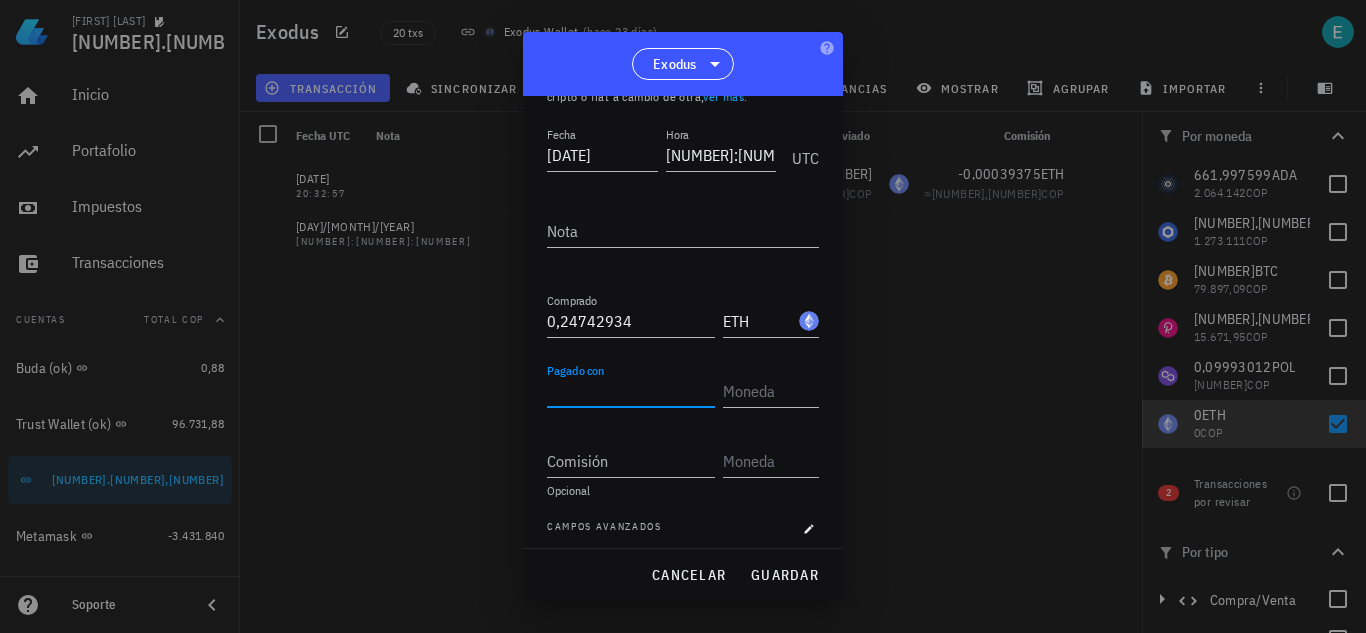 click on "Pagado con" at bounding box center (631, 391) 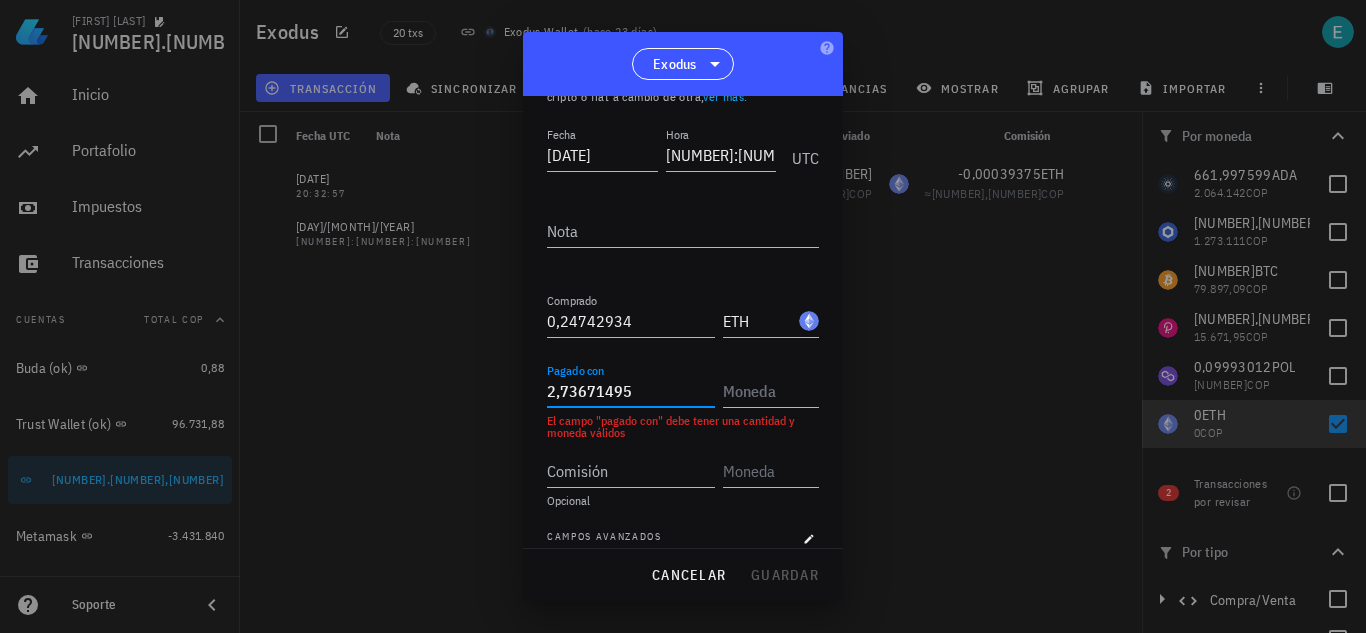 type on "2,73671495" 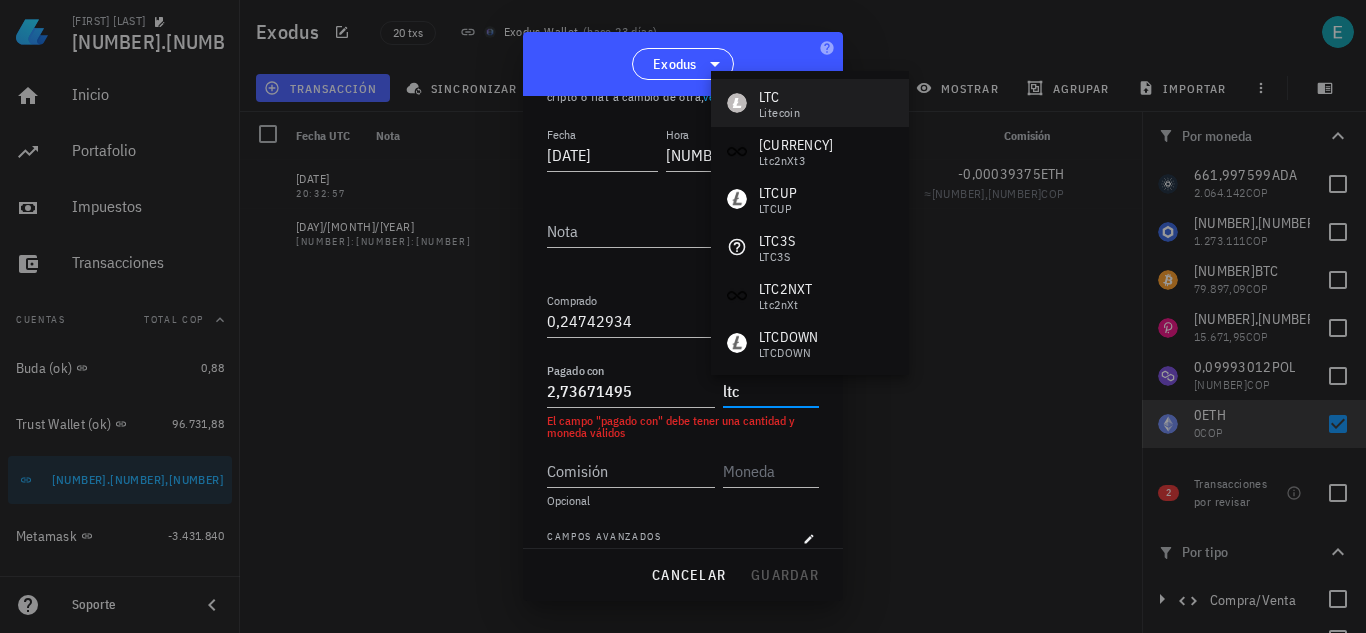click on "Litecoin" at bounding box center (779, 113) 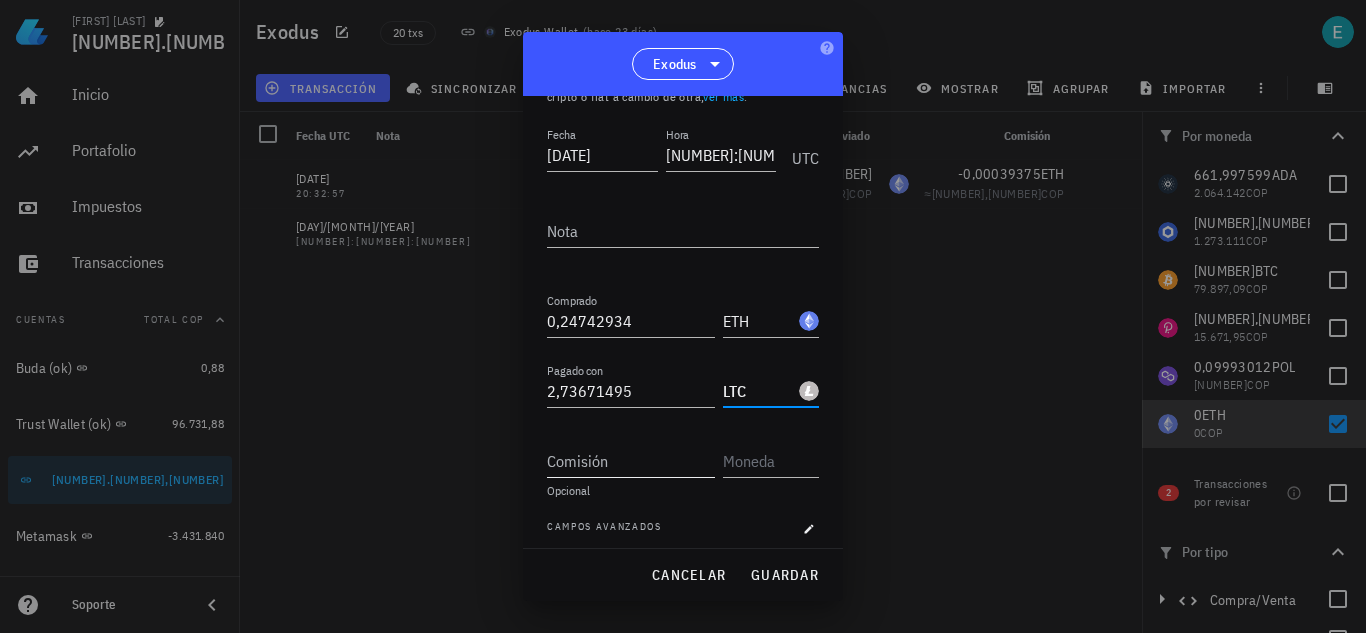type on "LTC" 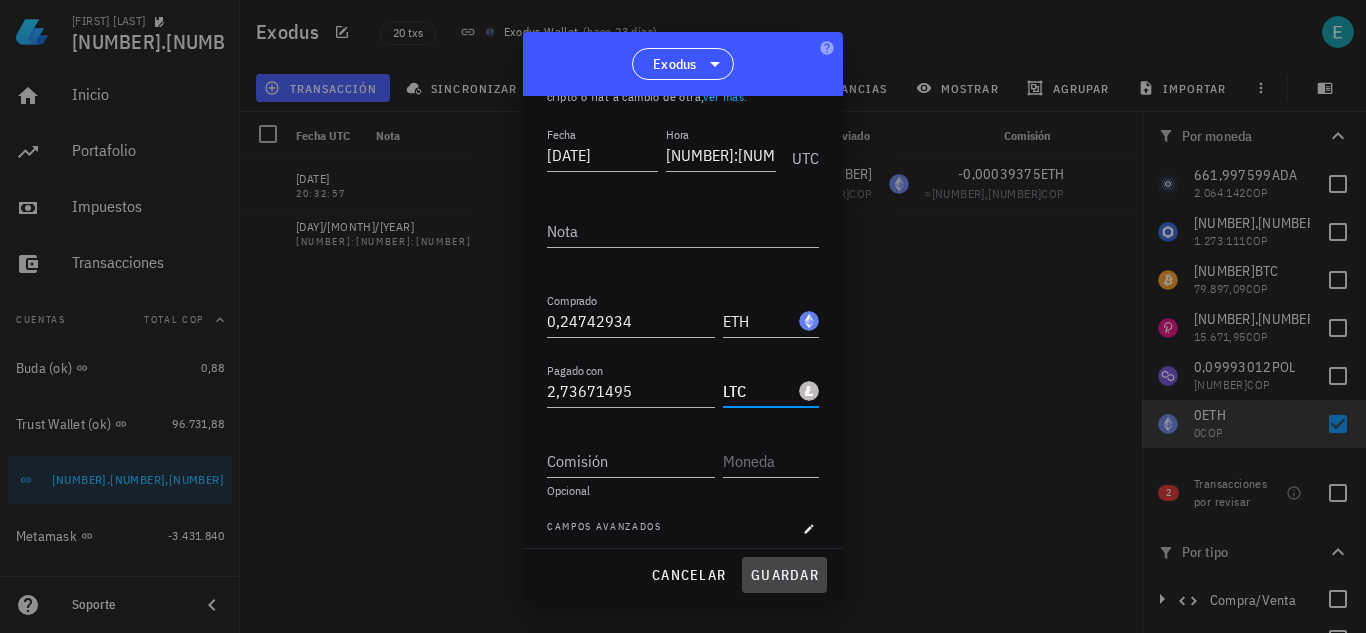 click on "guardar" at bounding box center [784, 575] 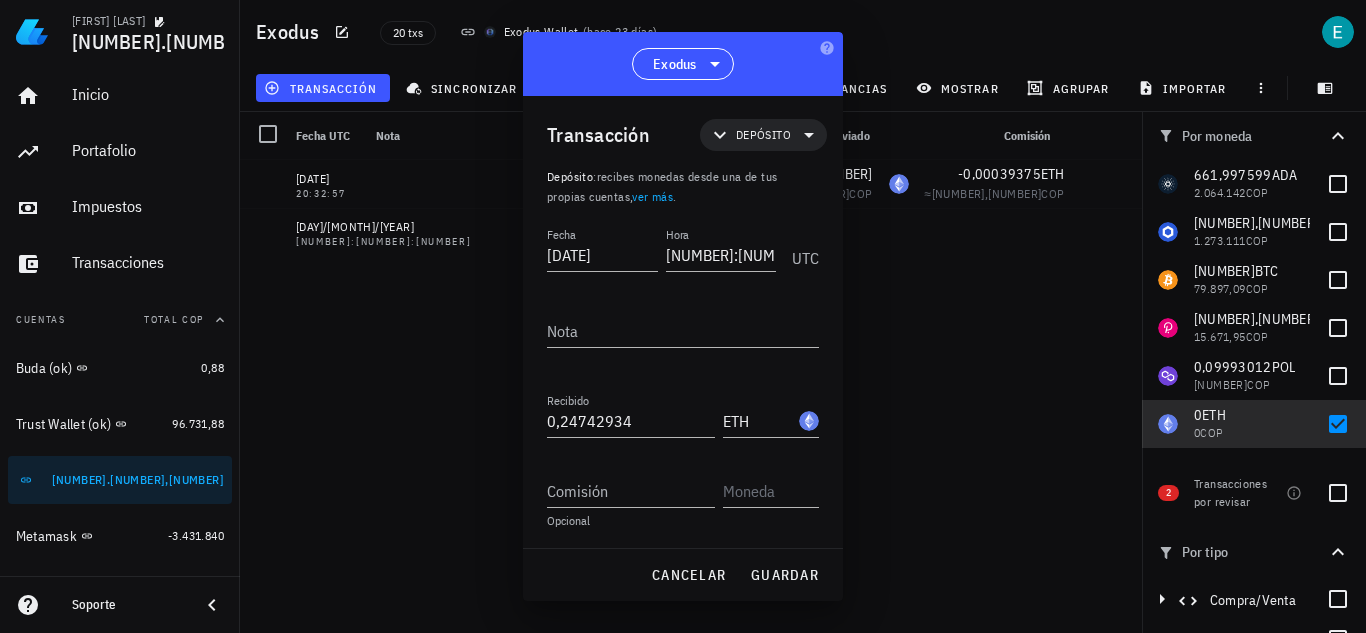 type 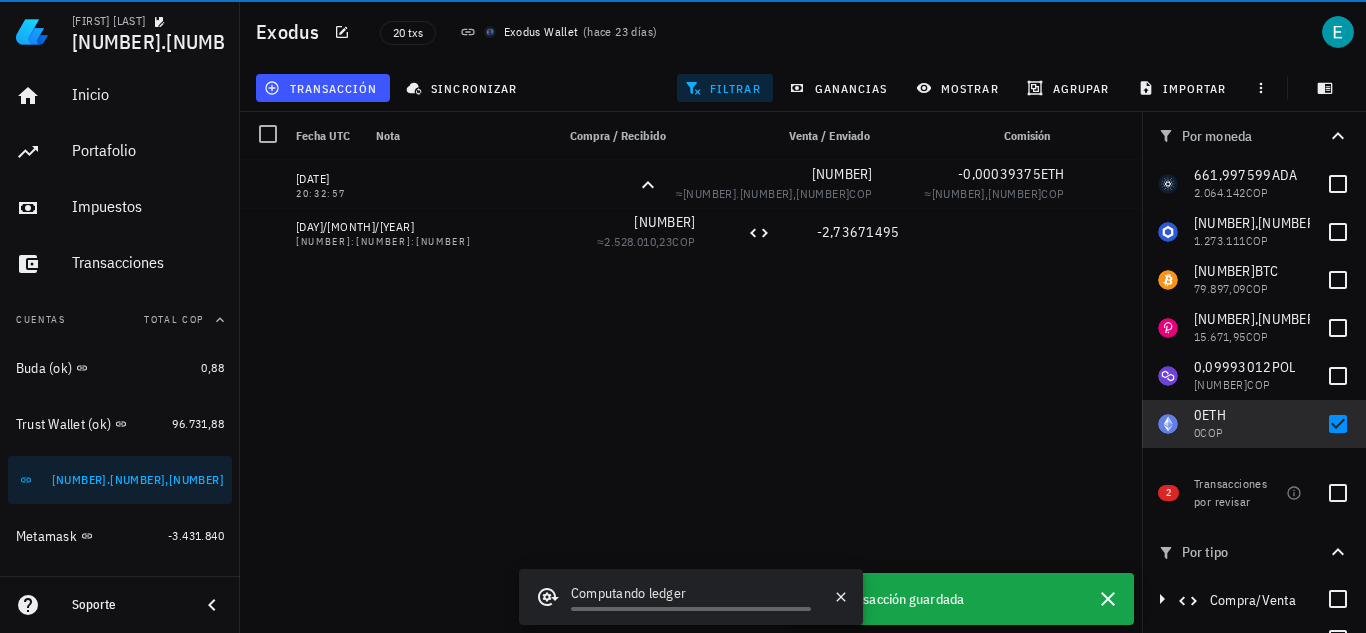 scroll, scrollTop: 0, scrollLeft: 0, axis: both 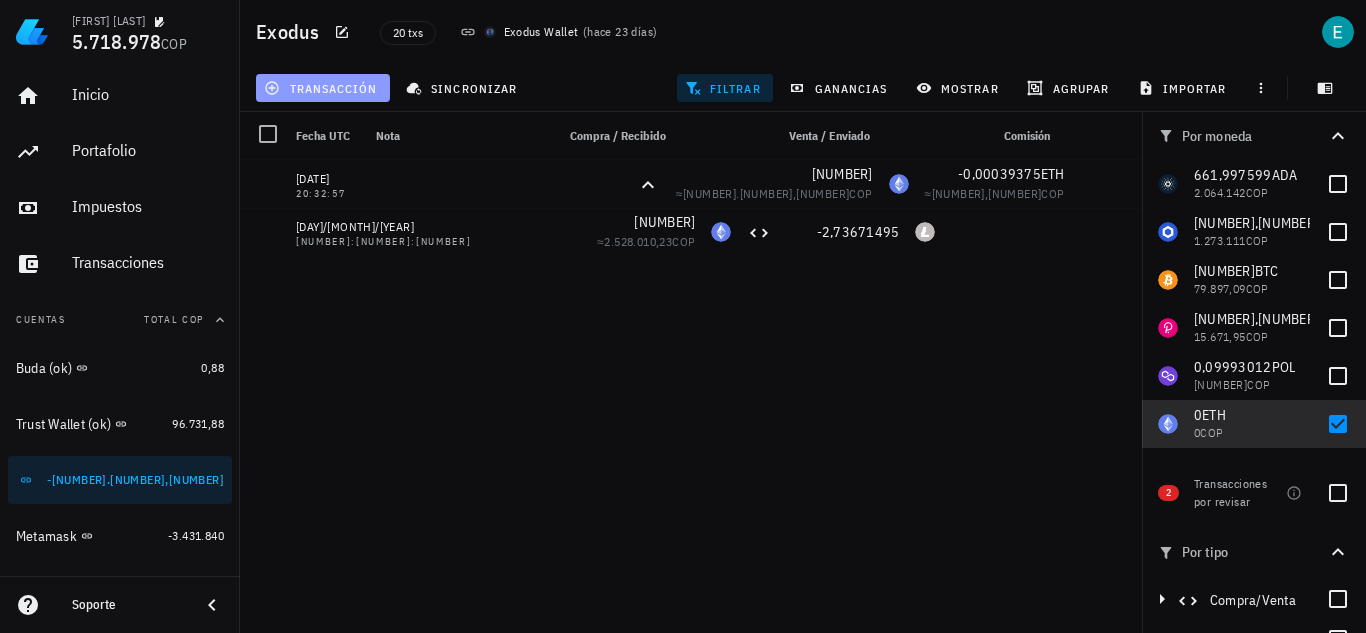 click on "transacción" at bounding box center (322, 88) 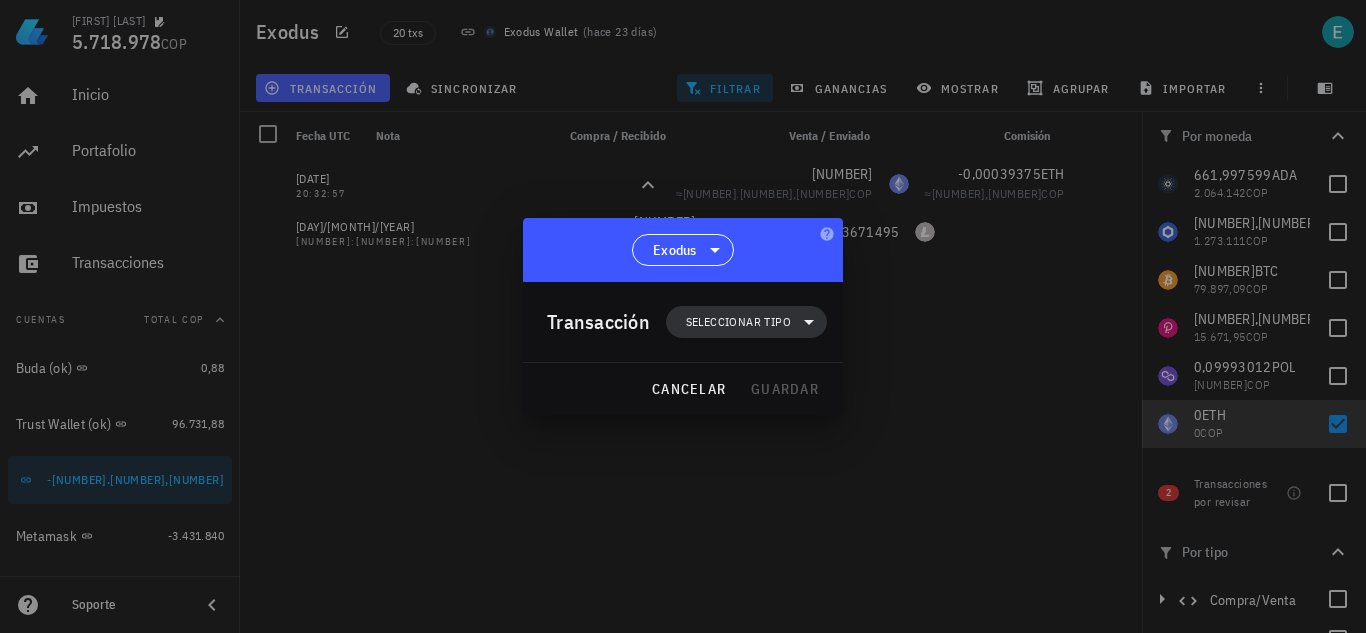 click on "Seleccionar tipo" at bounding box center [738, 322] 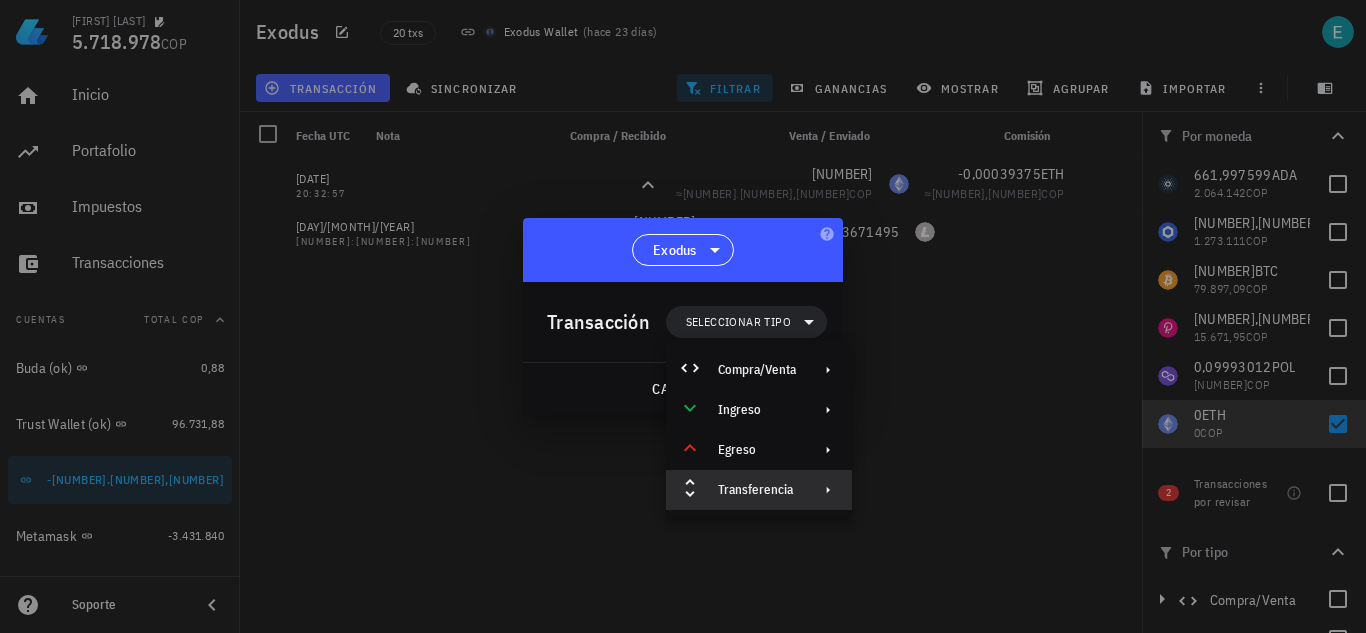 click on "Transferencia" at bounding box center (759, 490) 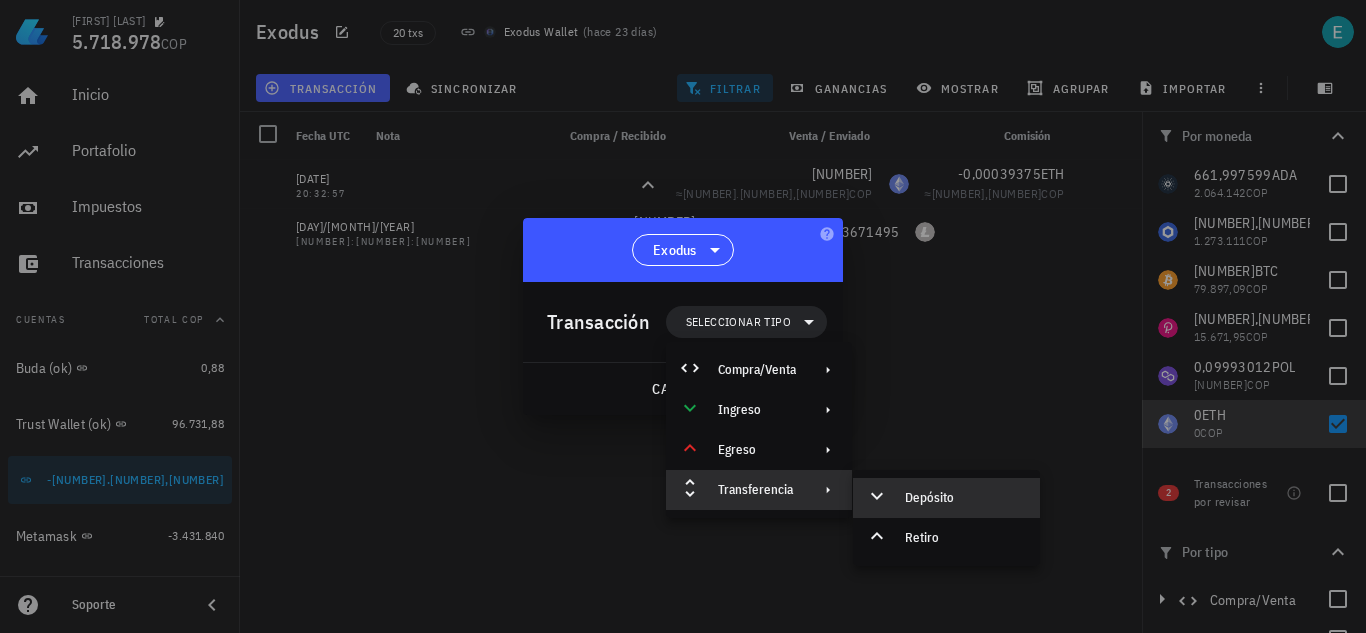 click on "Depósito" at bounding box center (946, 498) 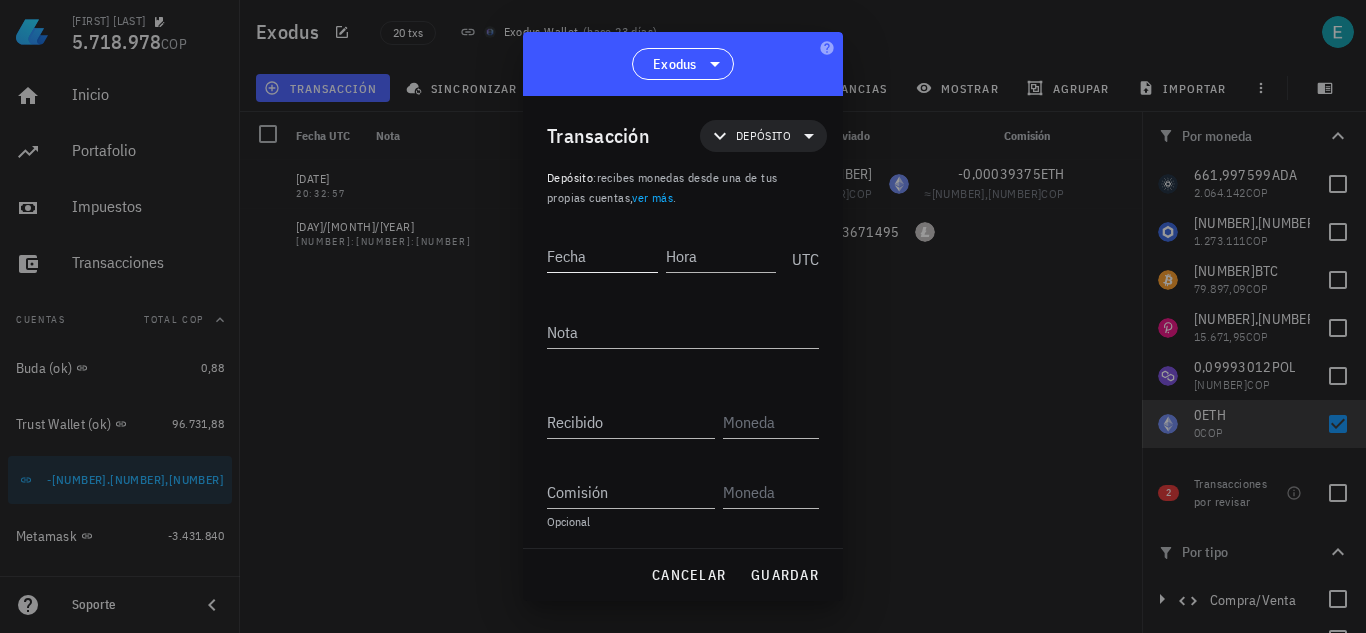 click on "Fecha" at bounding box center (602, 256) 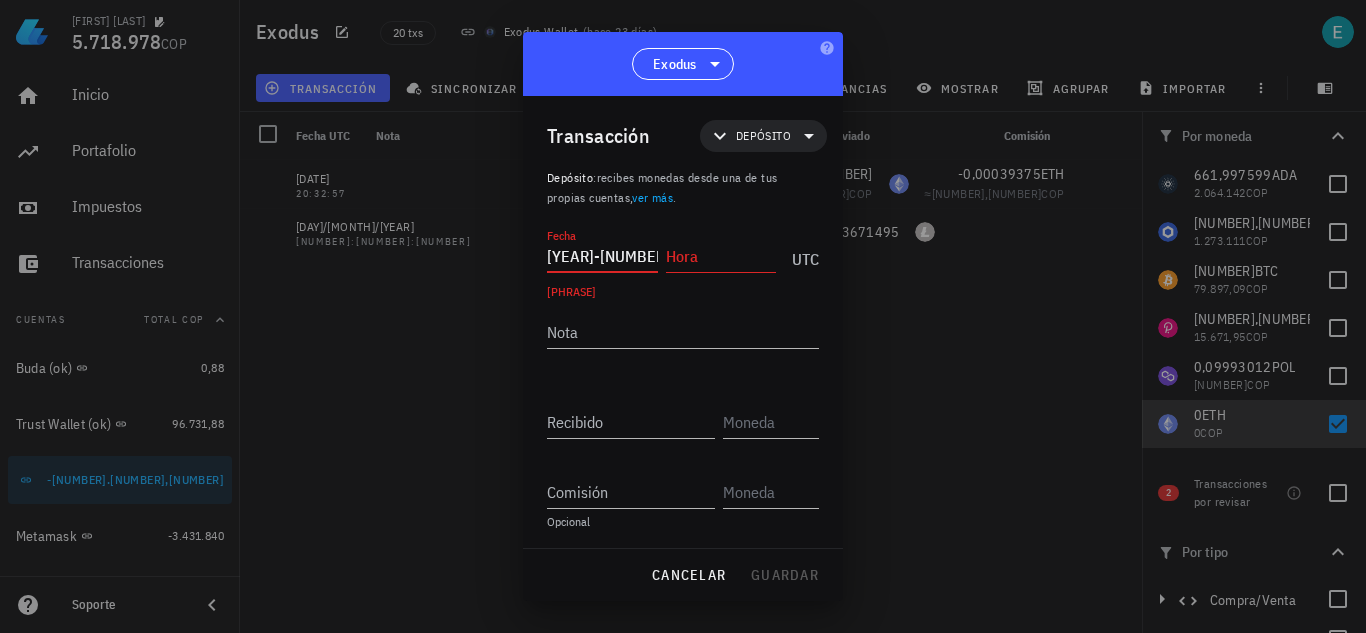 type on "[YEAR]-[NUMBER]-[NUMBER]" 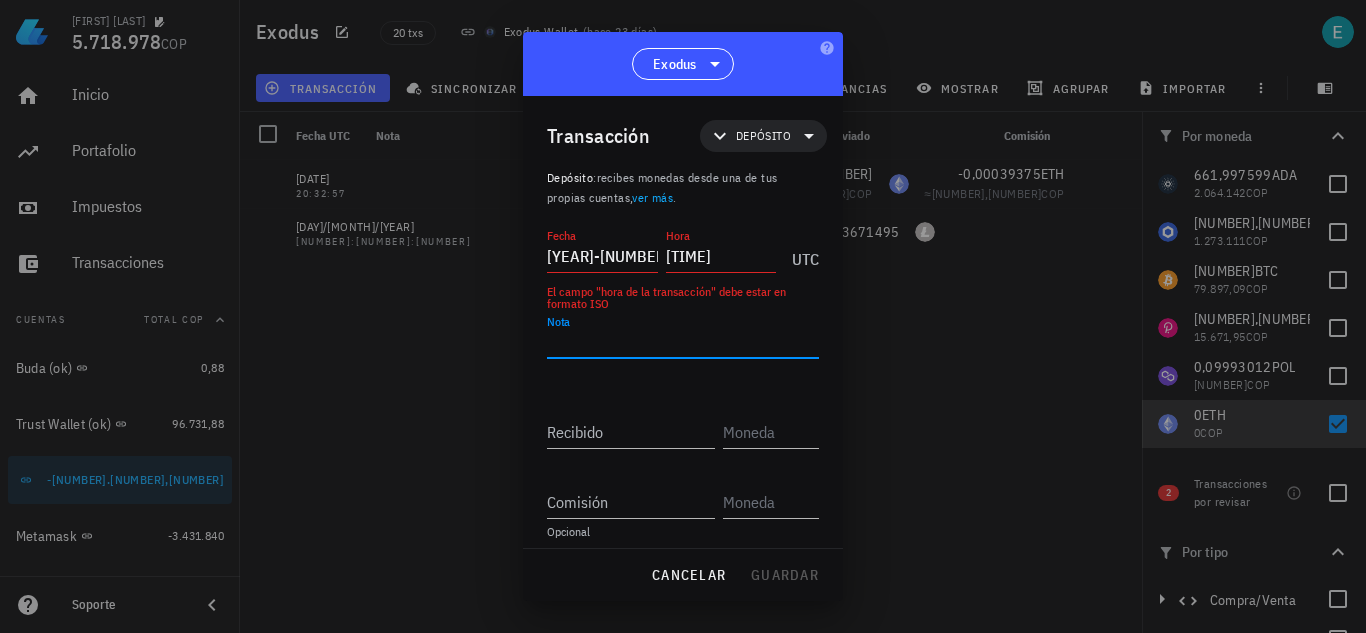 click on "[TIME]" at bounding box center [721, 256] 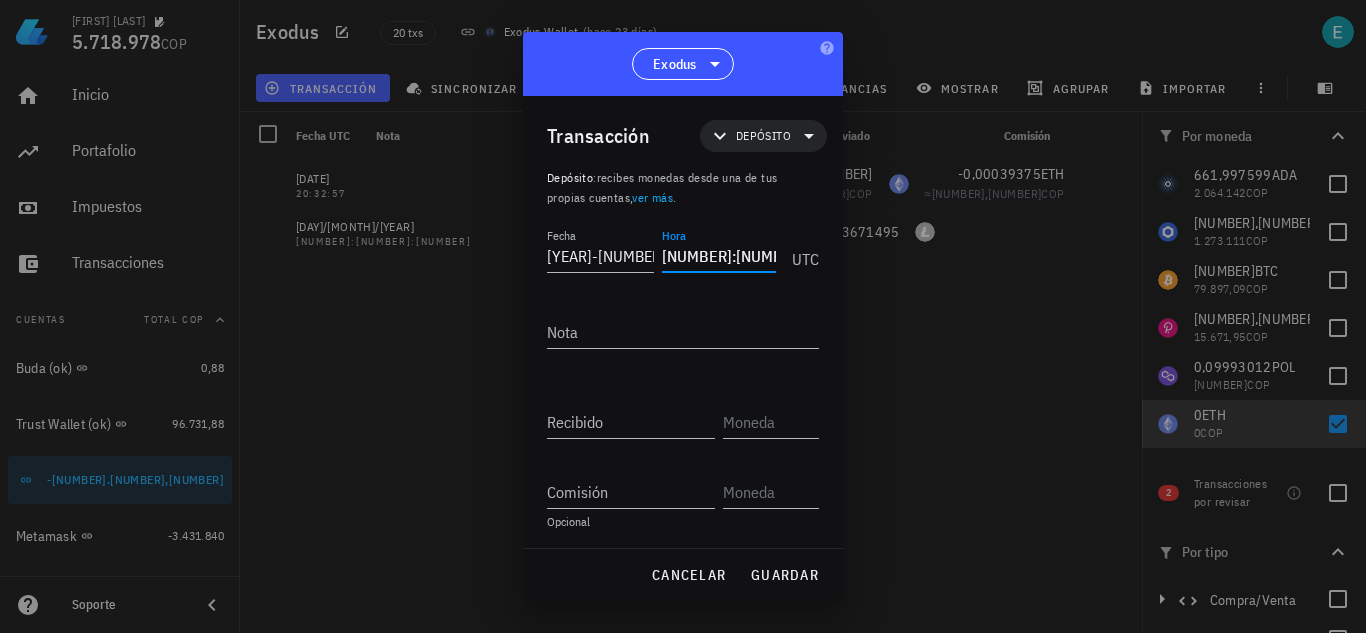 type on "[NUMBER]:[NUMBER]:[NUMBER]" 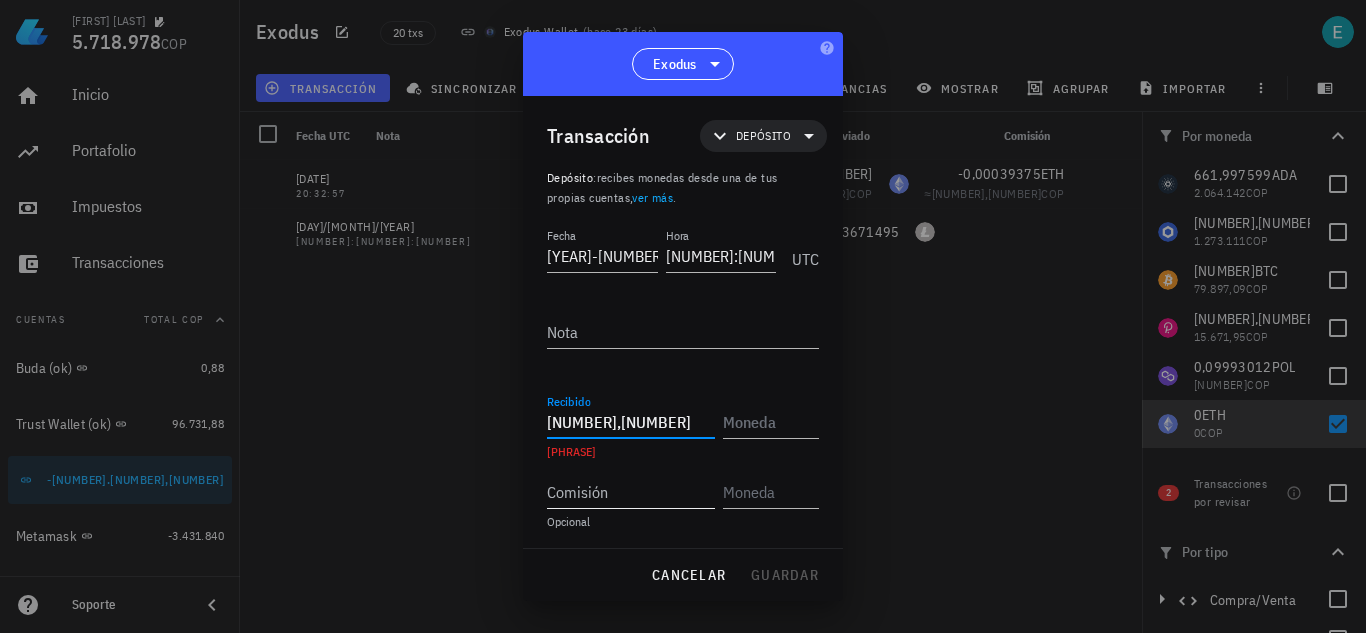 type on "[NUMBER],[NUMBER]" 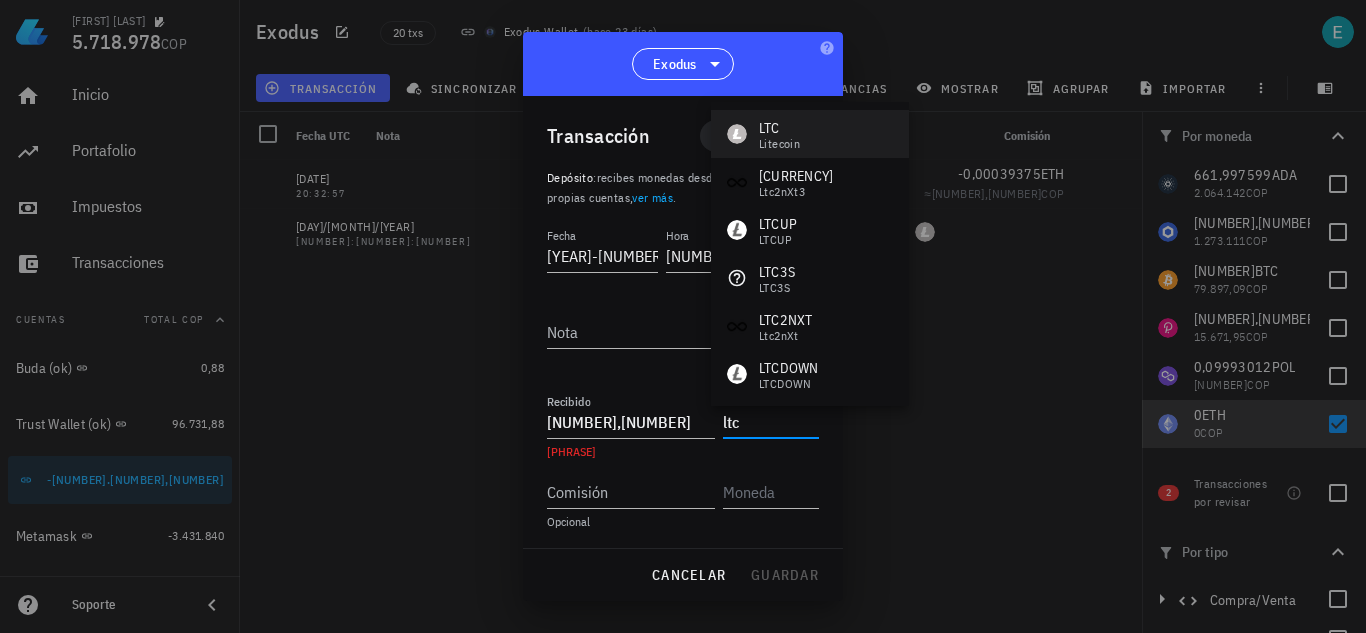 click on "LTC   Litecoin" at bounding box center [810, 134] 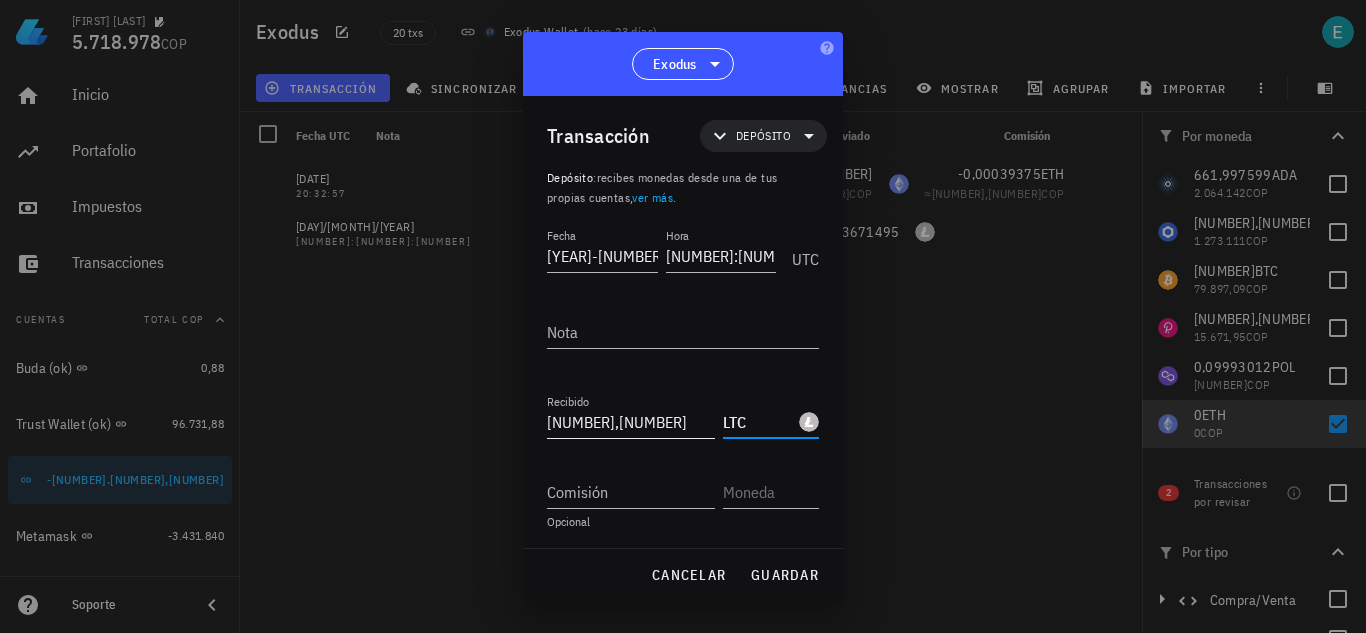 type on "LTC" 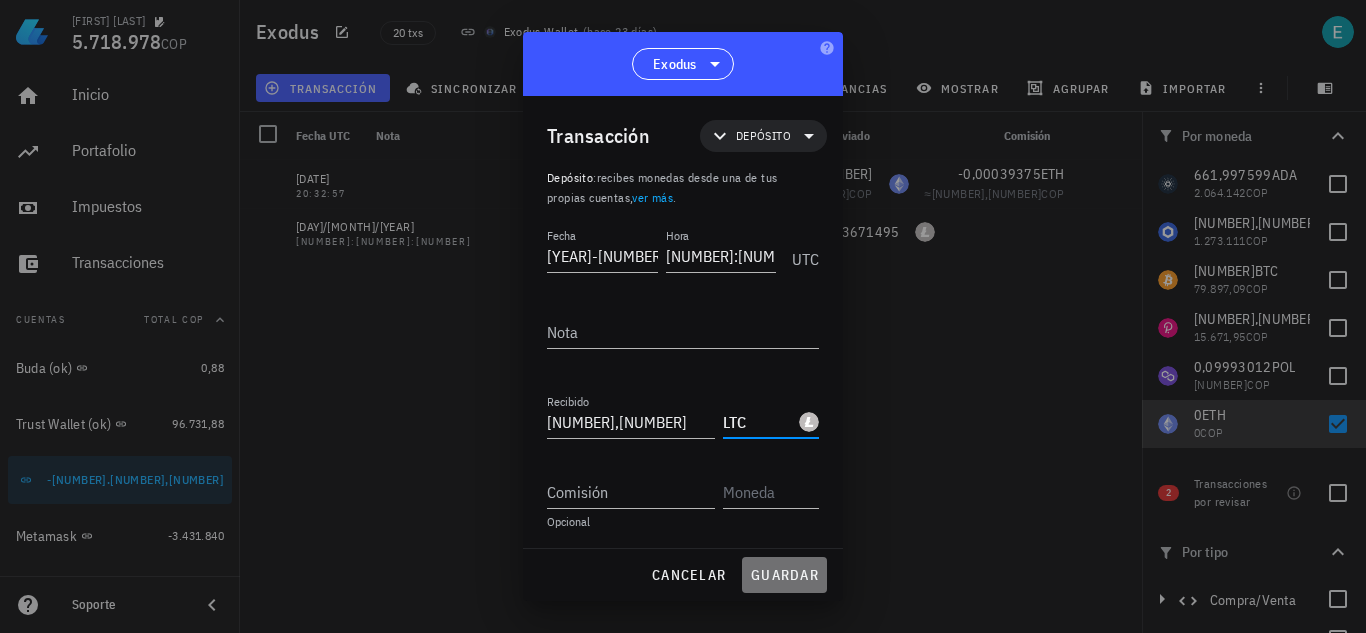 click on "guardar" at bounding box center (784, 575) 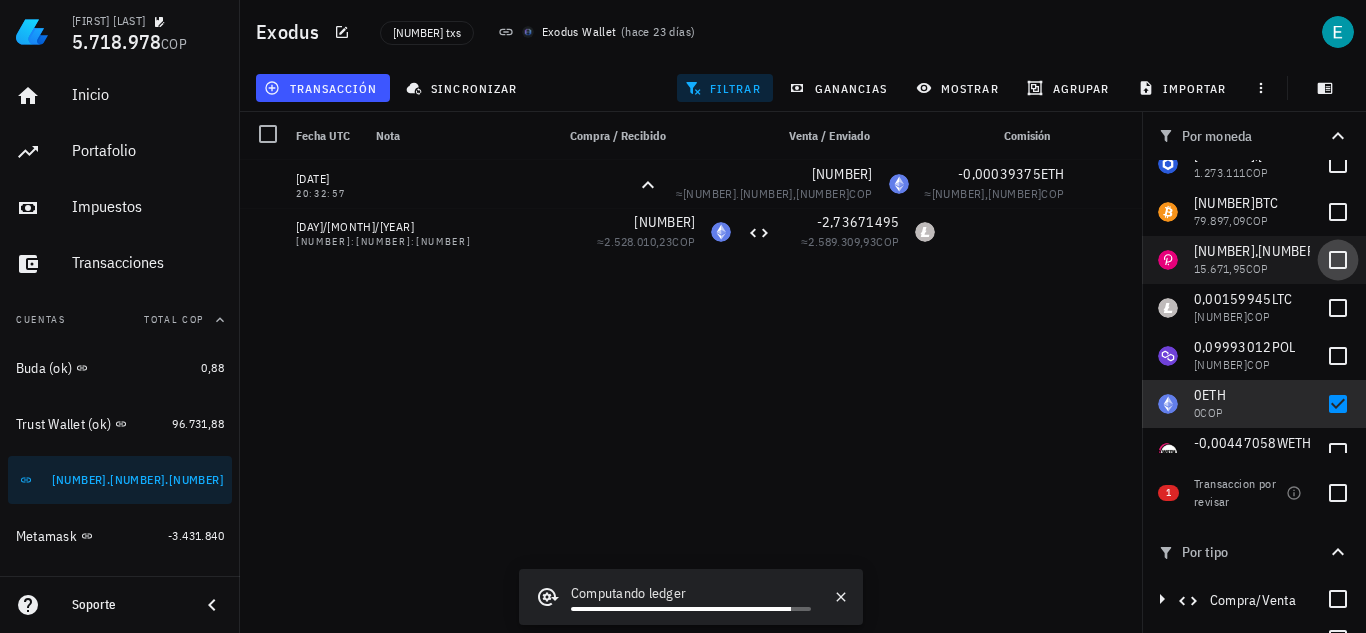 scroll, scrollTop: 99, scrollLeft: 0, axis: vertical 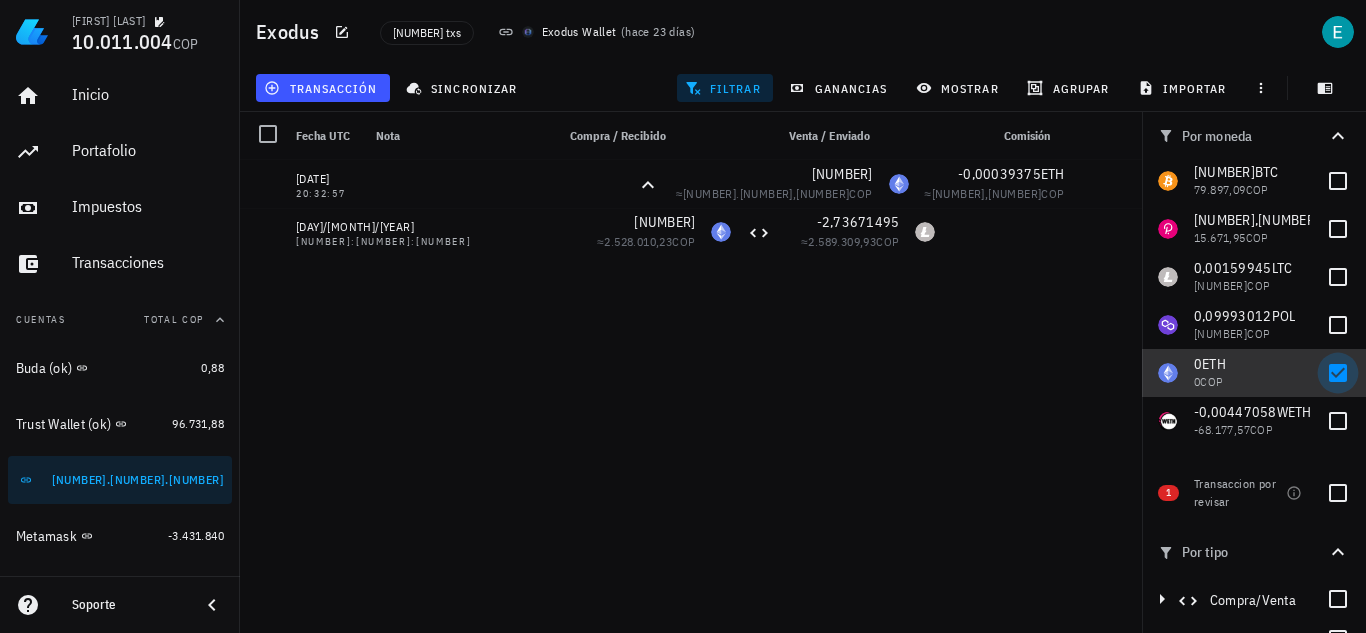 click at bounding box center [1338, 373] 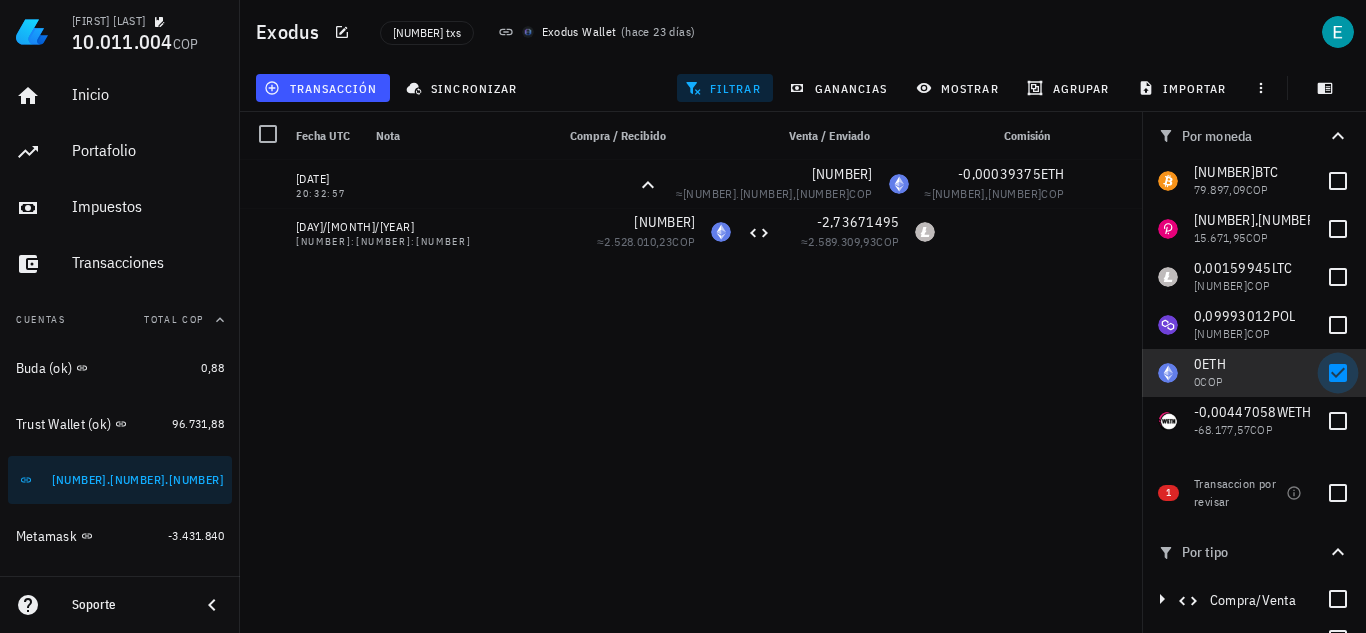checkbox on "false" 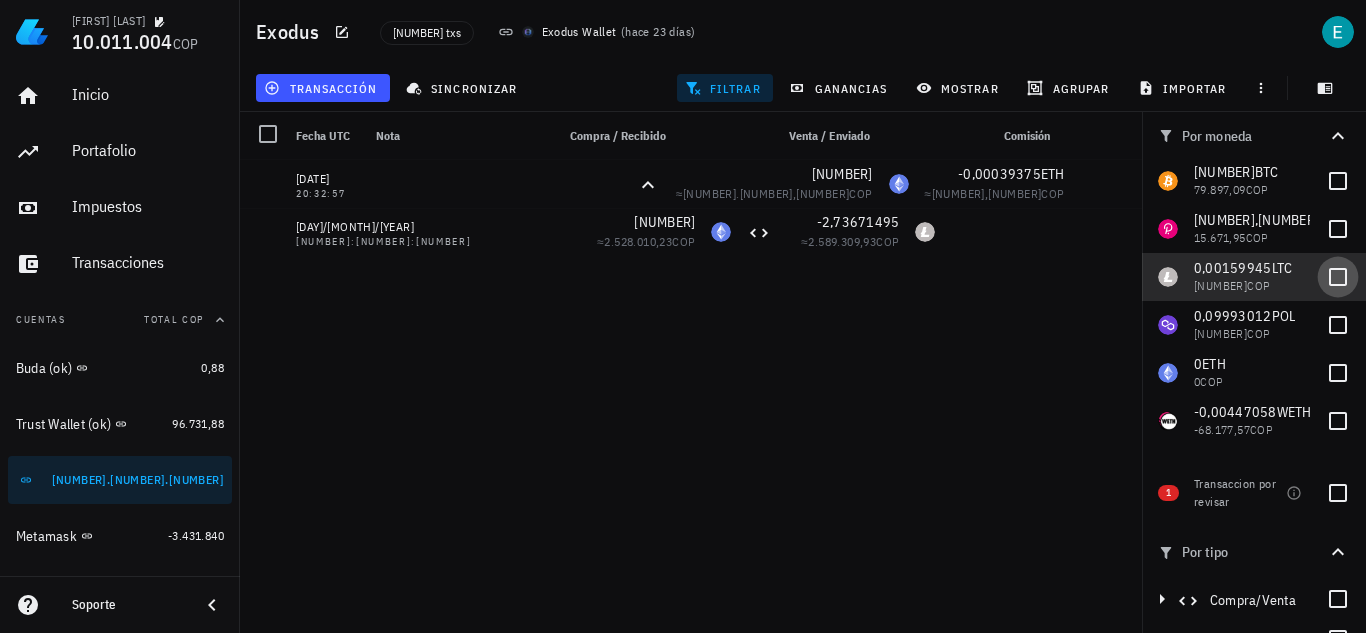 click at bounding box center [1338, 277] 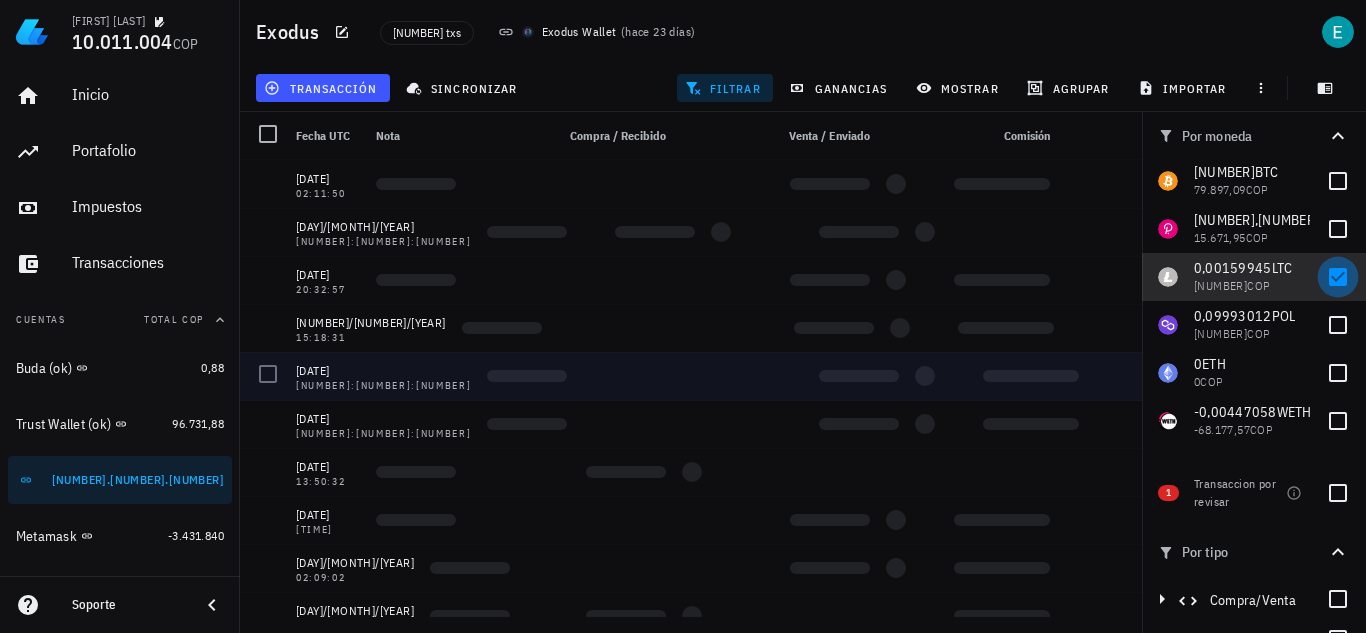checkbox on "true" 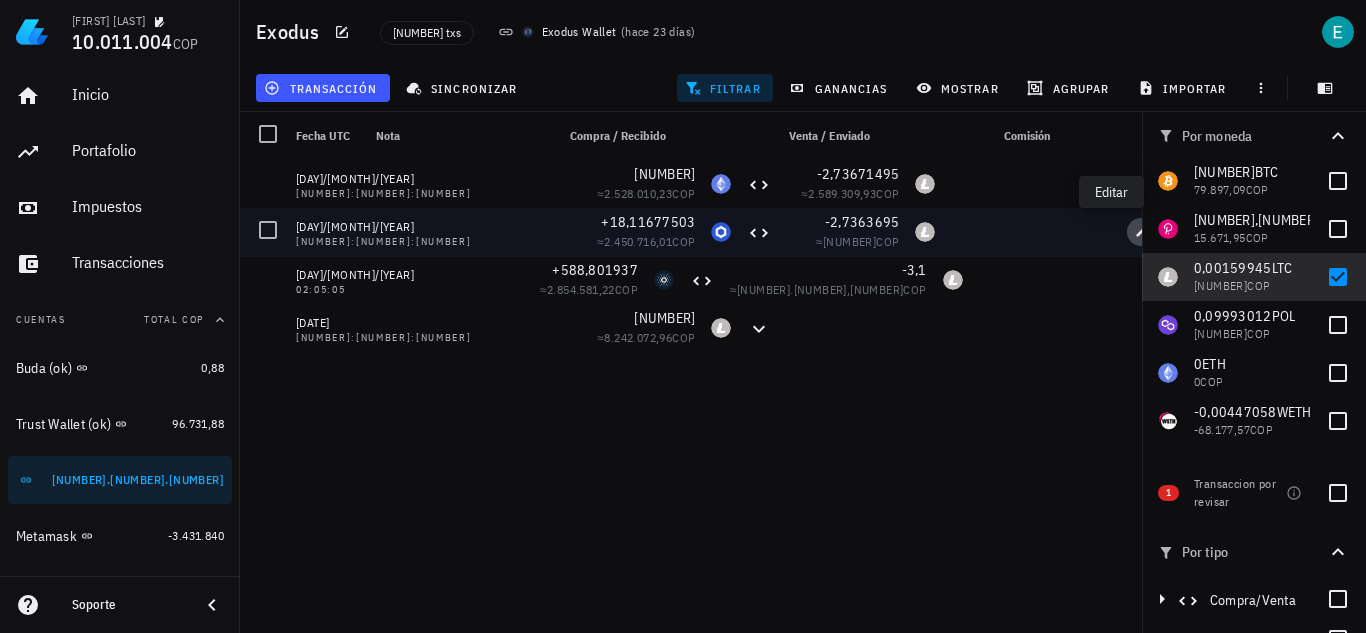 click at bounding box center (1141, 232) 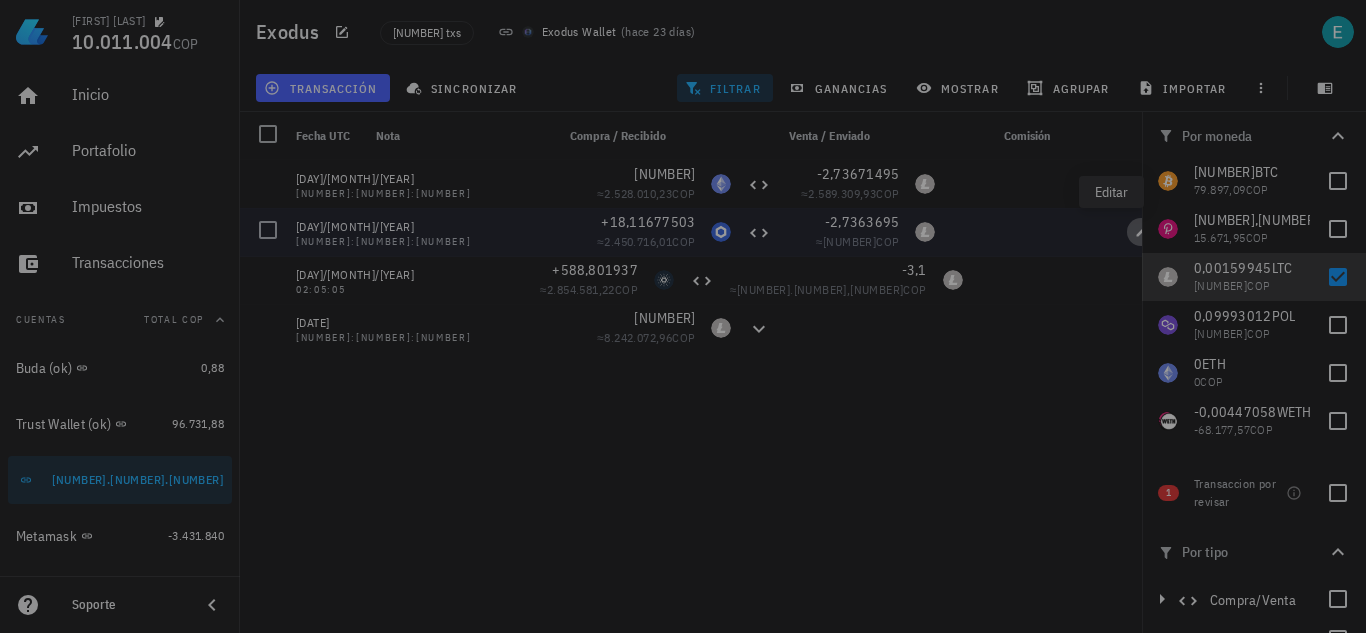 type on "[NUMBER]:[NUMBER]:[NUMBER]" 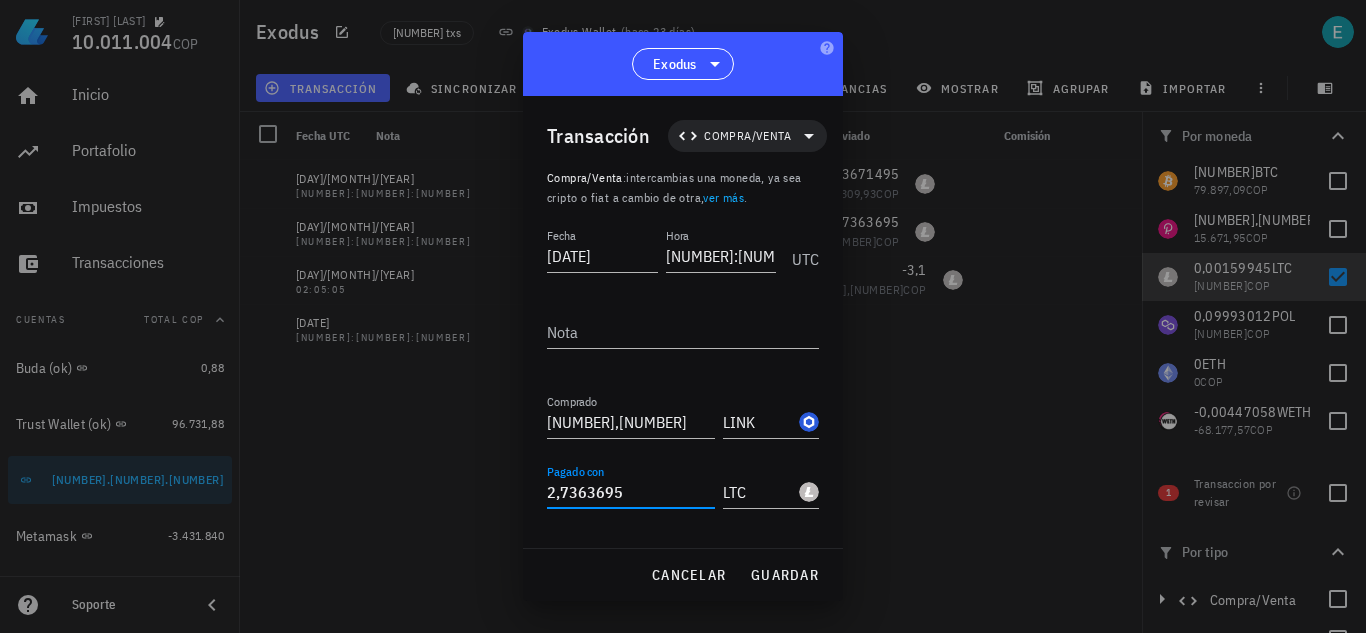 drag, startPoint x: 595, startPoint y: 491, endPoint x: 661, endPoint y: 500, distance: 66.61081 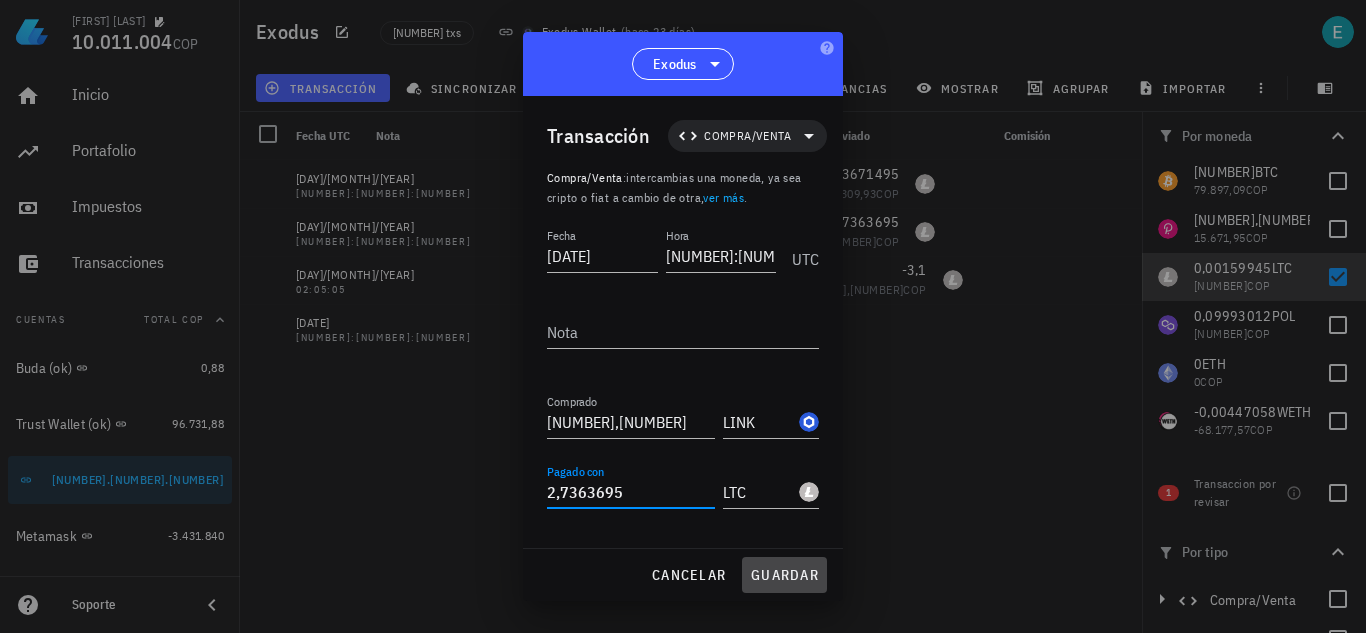 click on "guardar" at bounding box center [784, 575] 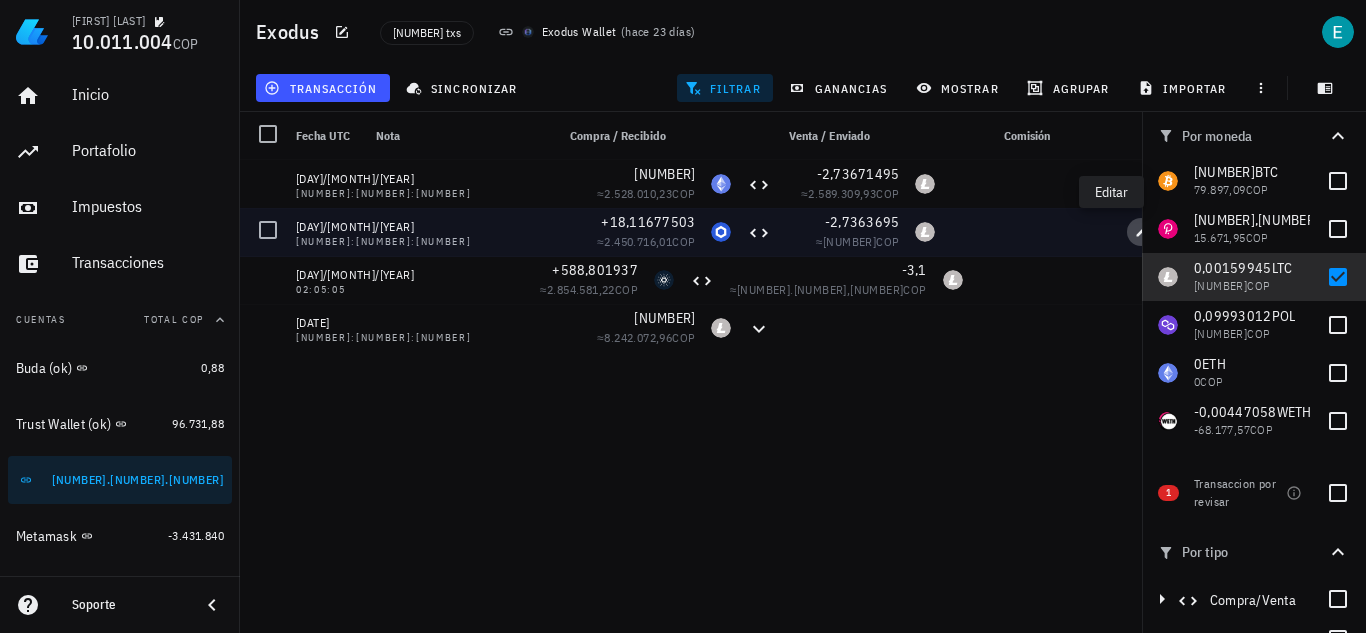 click 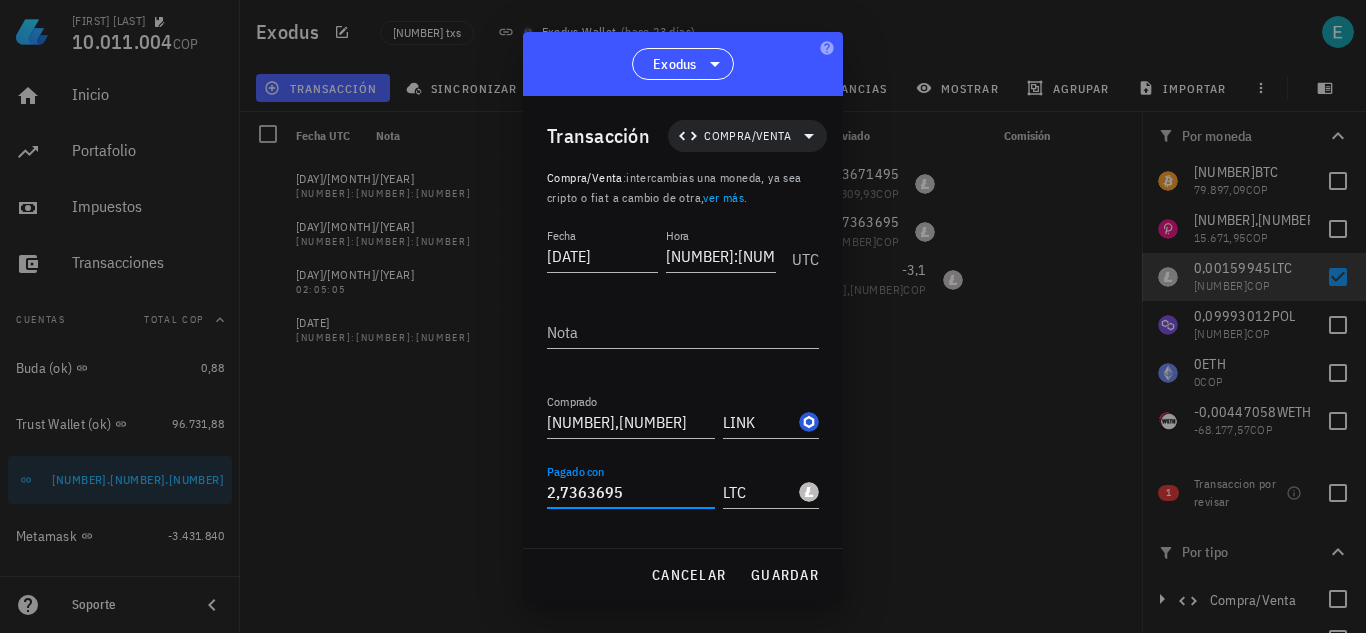 drag, startPoint x: 585, startPoint y: 493, endPoint x: 643, endPoint y: 497, distance: 58.137768 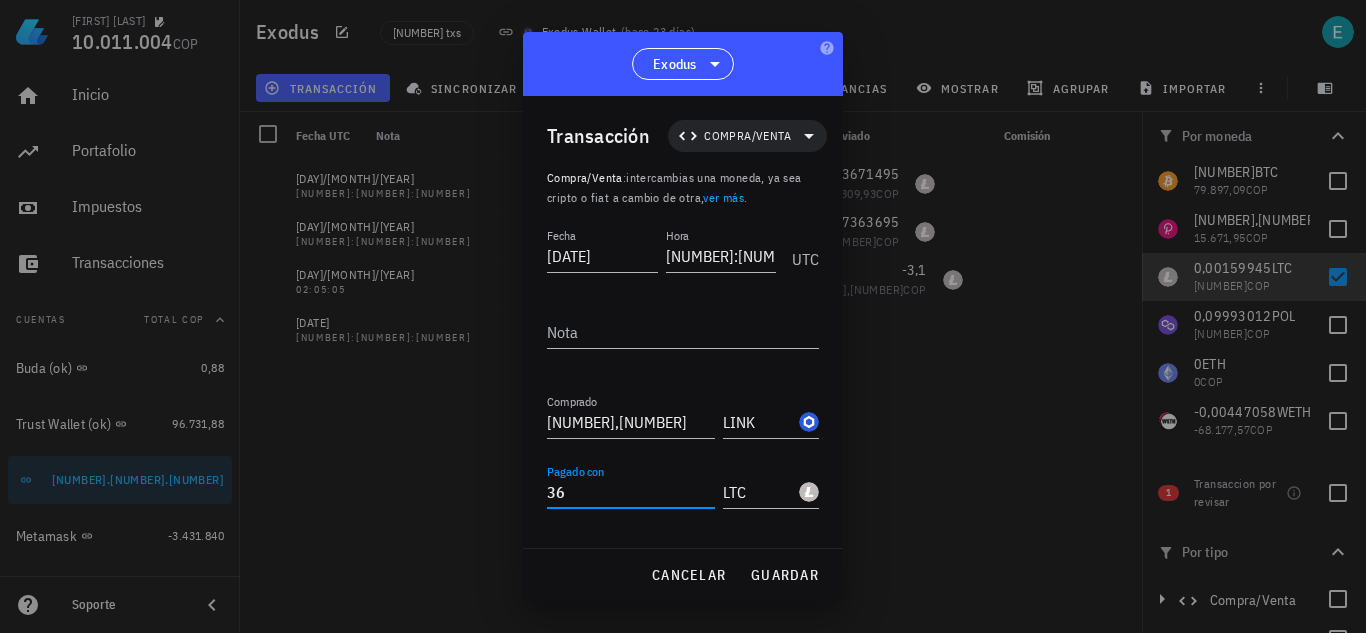 type on "[NUMBER]" 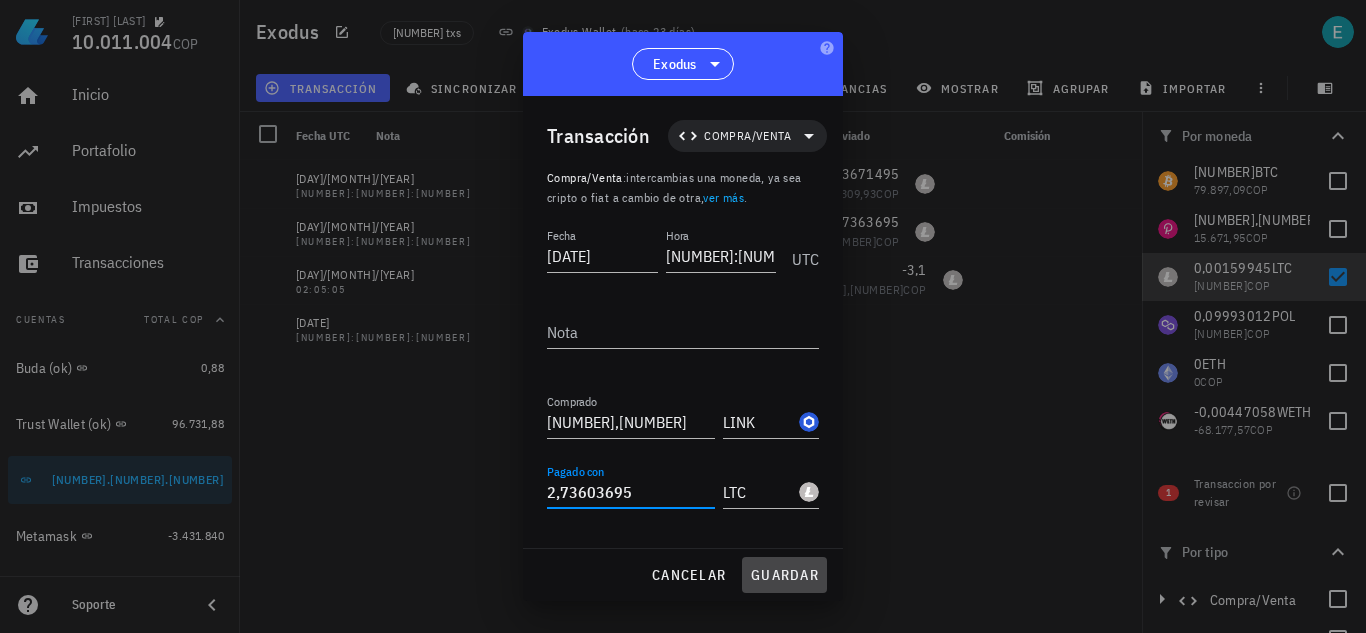click on "guardar" at bounding box center (784, 575) 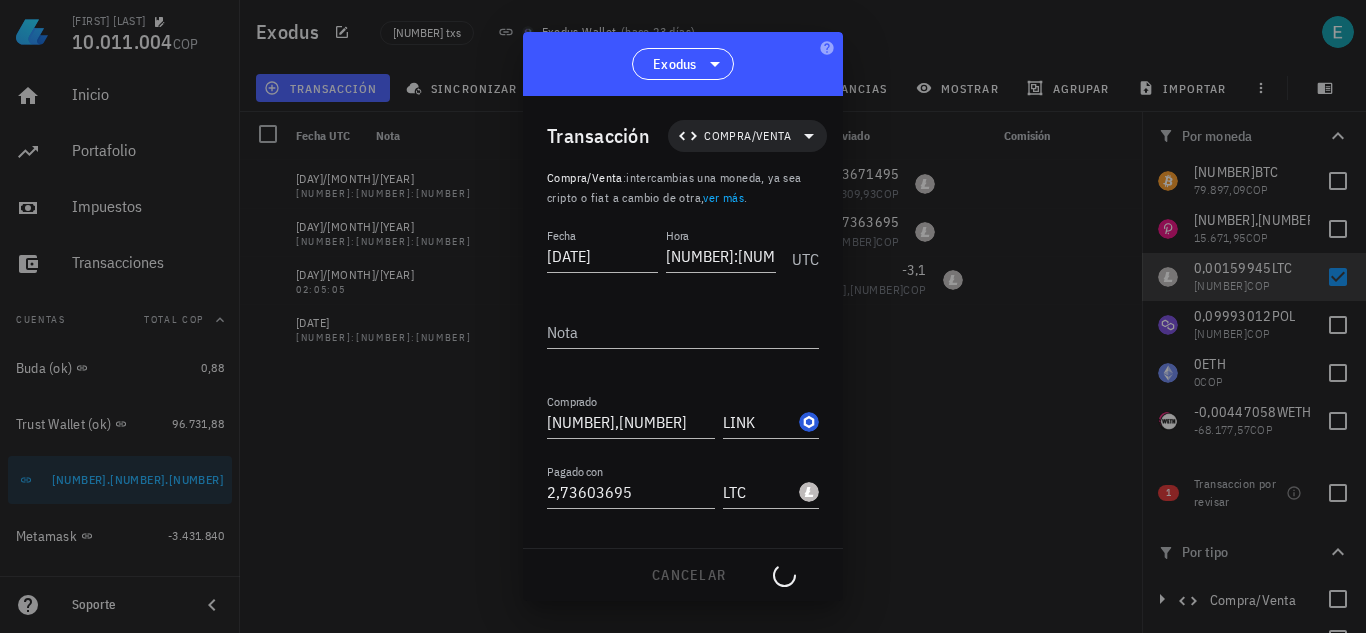 type on "2,7363695" 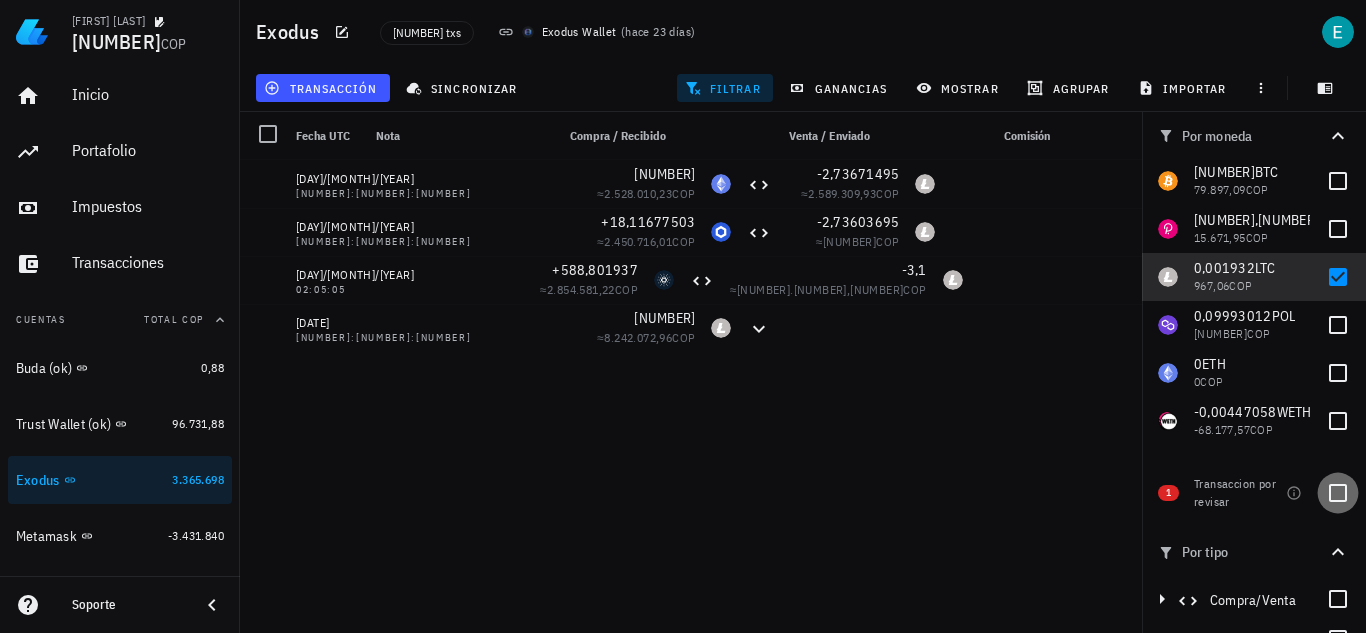 click at bounding box center (1338, 493) 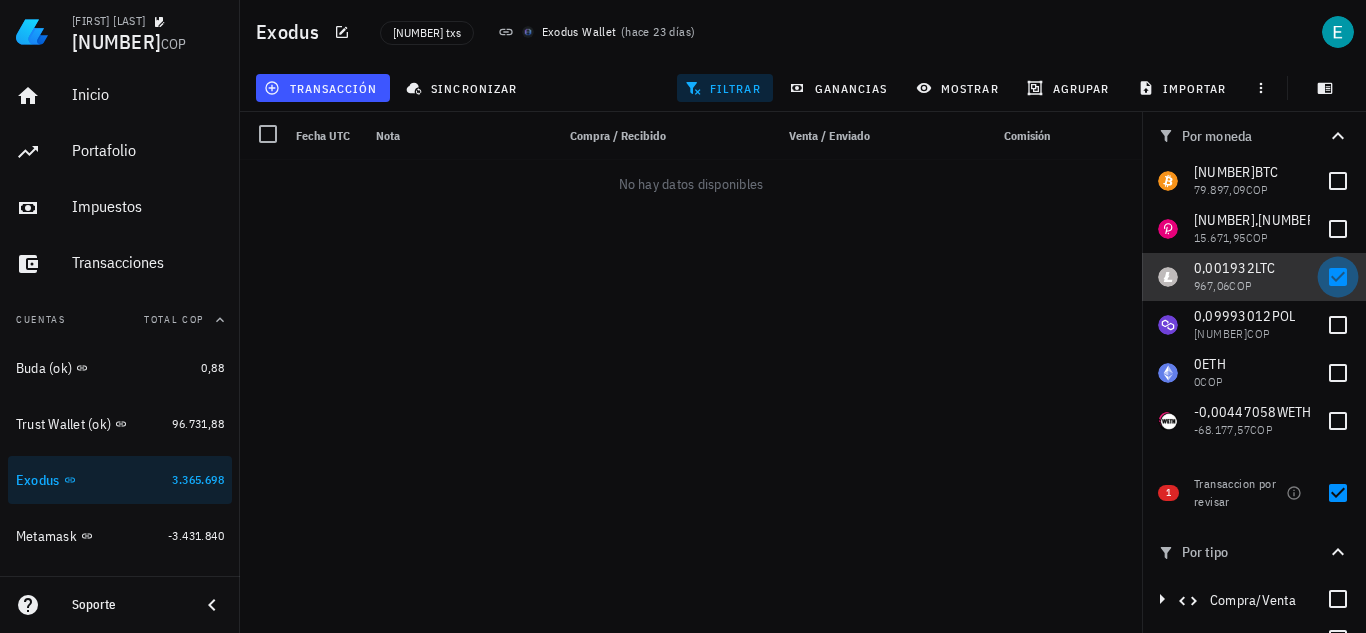click at bounding box center (1338, 277) 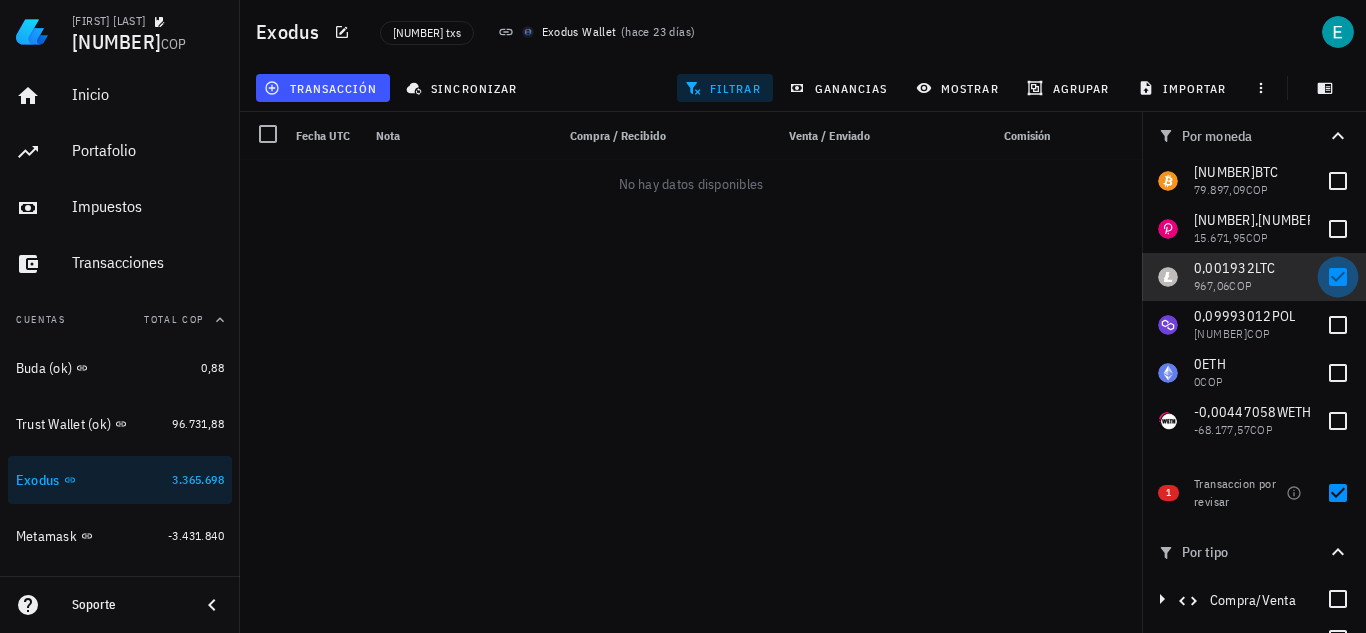 checkbox on "false" 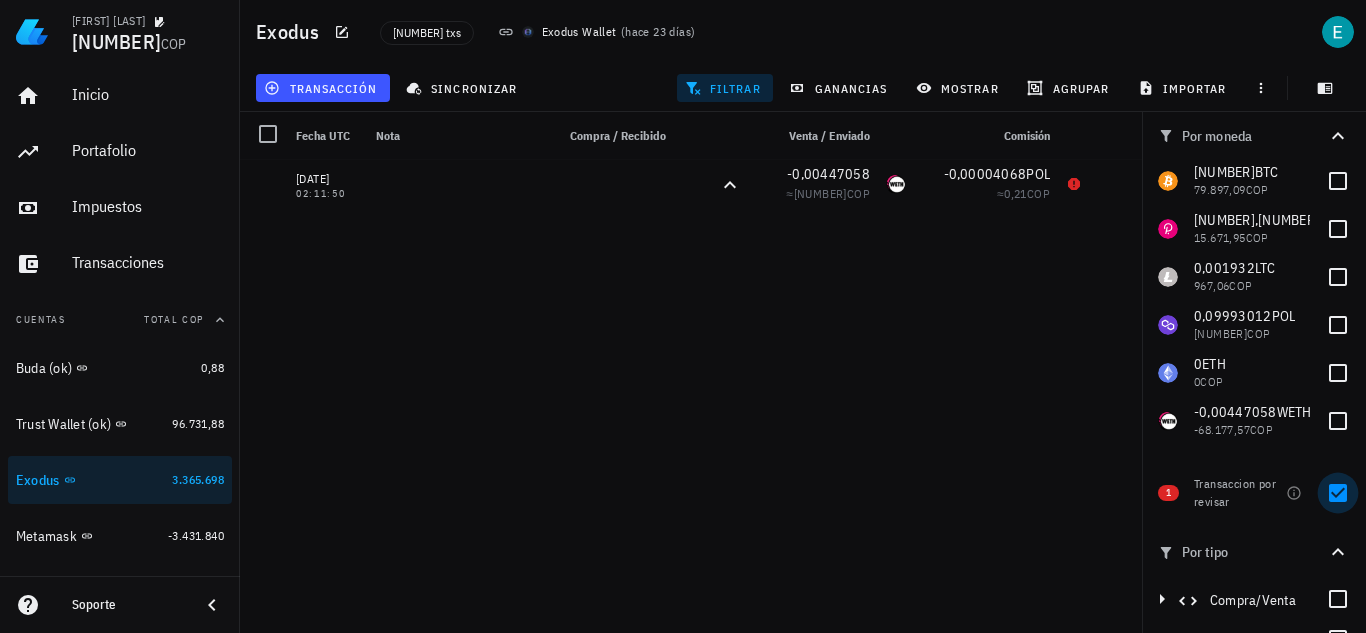click at bounding box center [1338, 493] 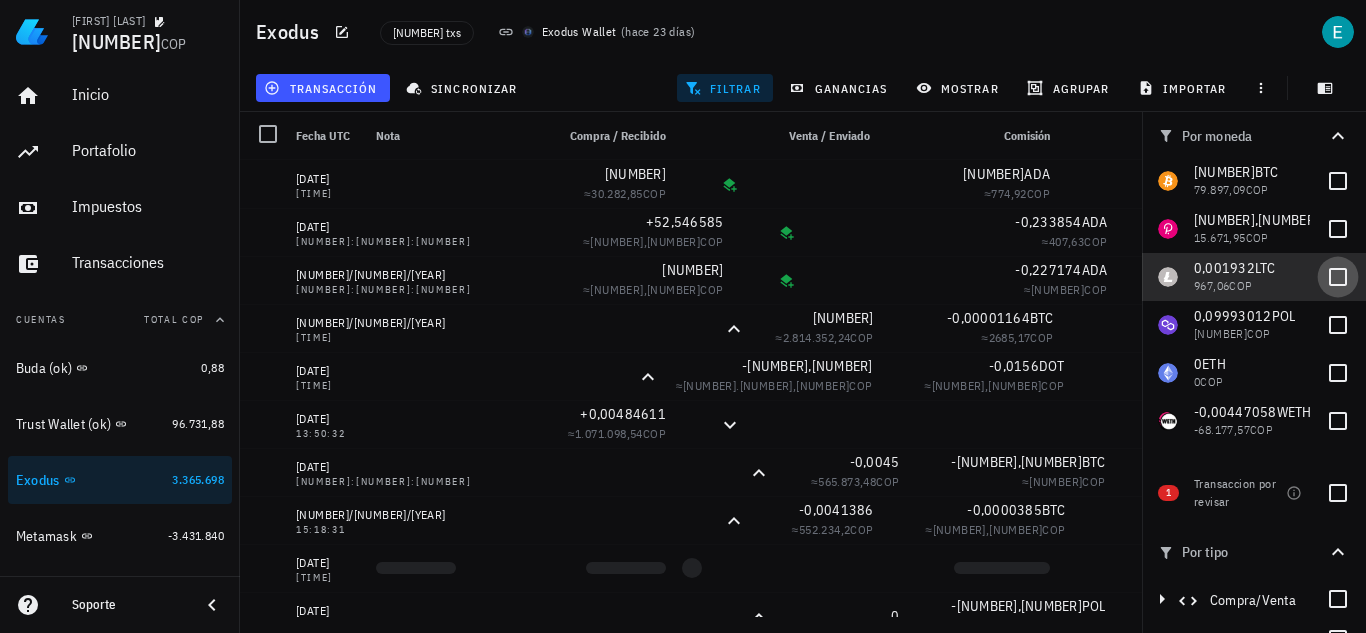 click at bounding box center (1338, 277) 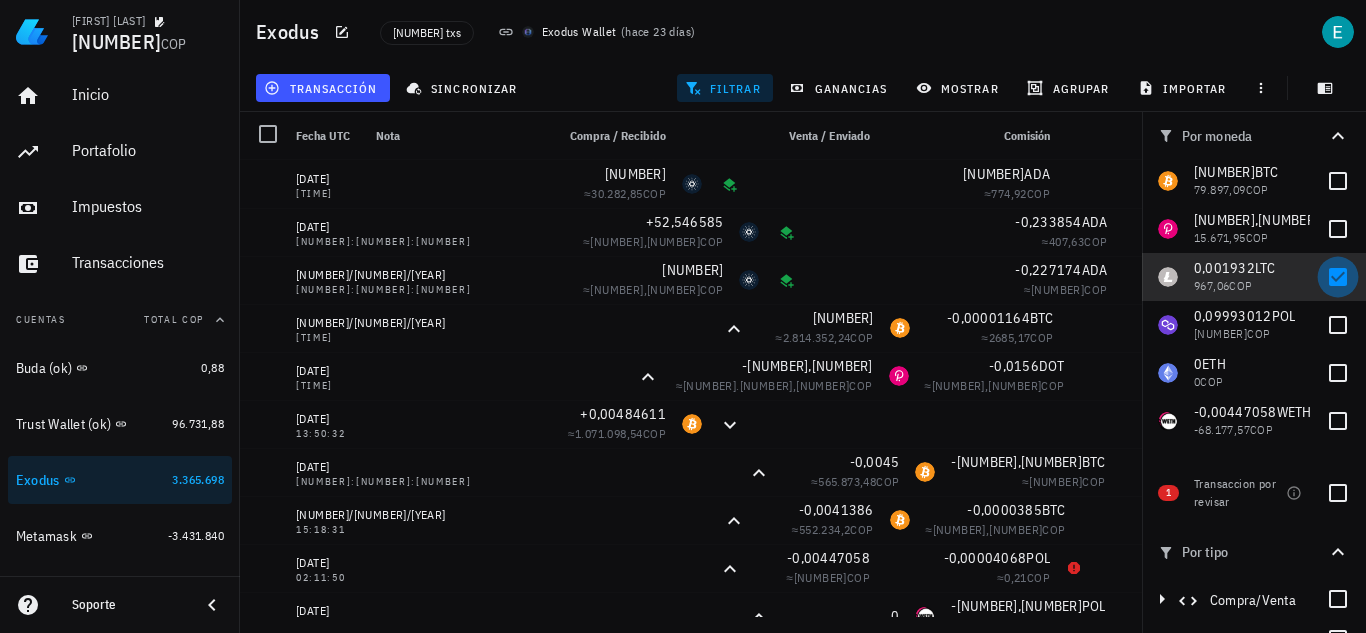 checkbox on "true" 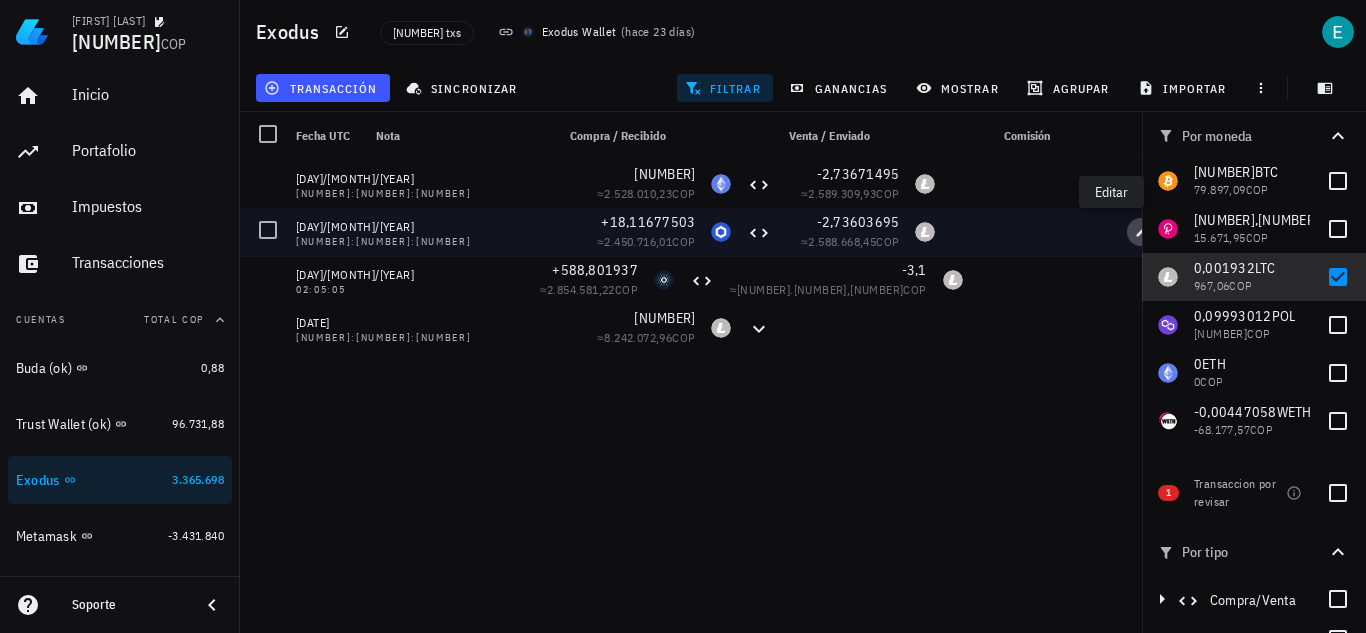 click 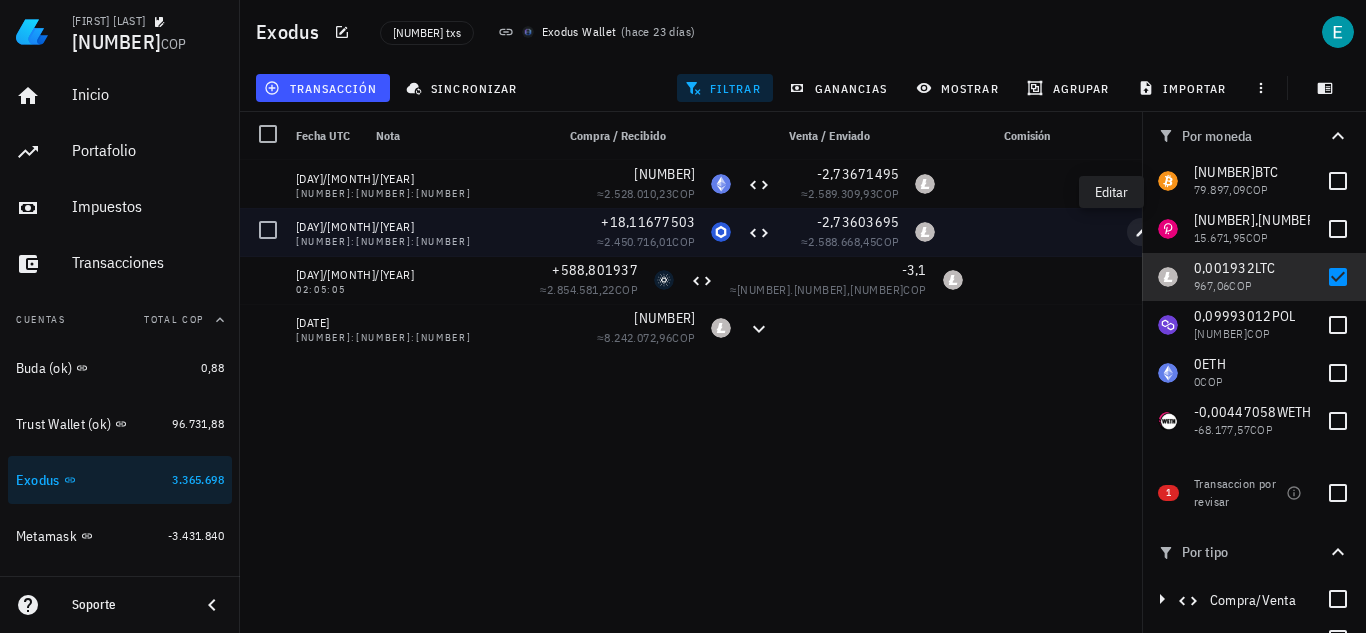 type on "2,73603695" 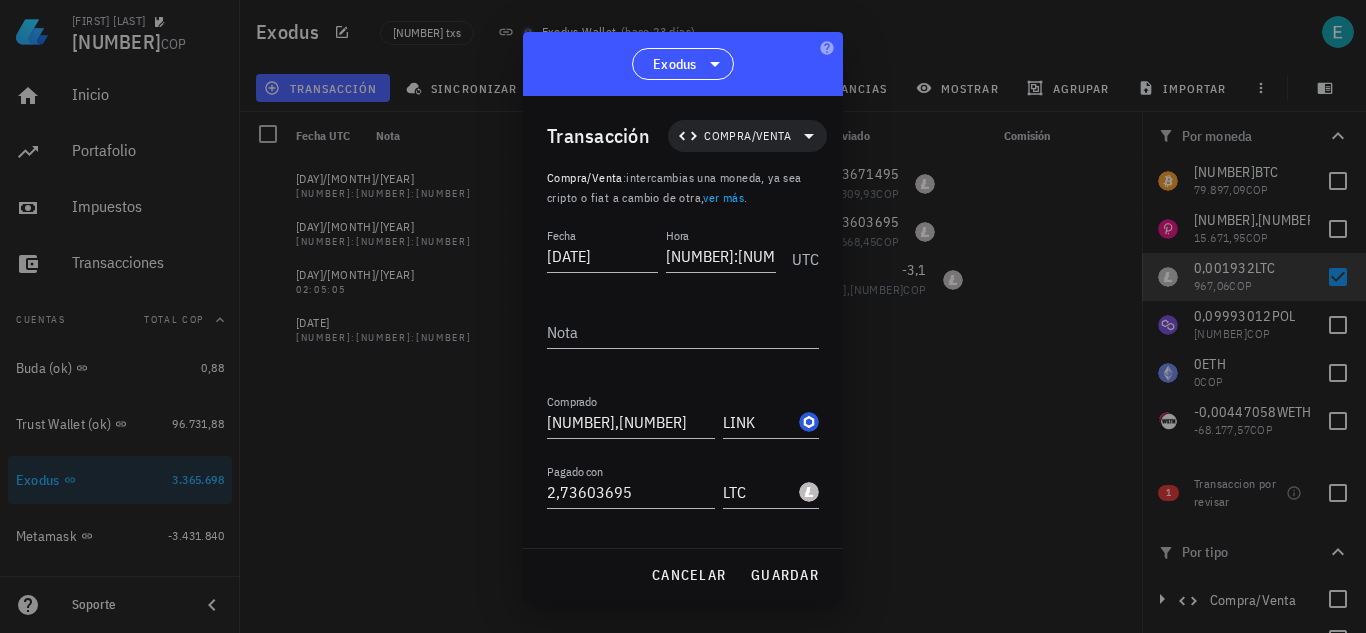 scroll, scrollTop: 111, scrollLeft: 0, axis: vertical 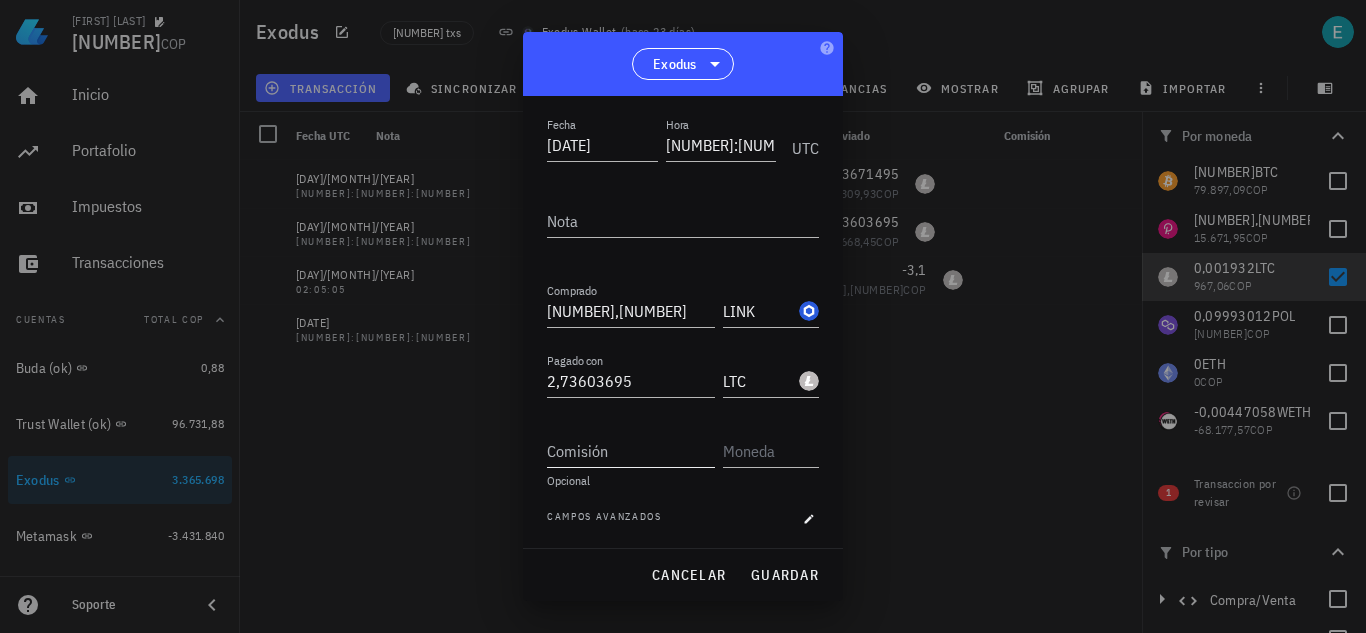 click on "Comisión" at bounding box center [631, 451] 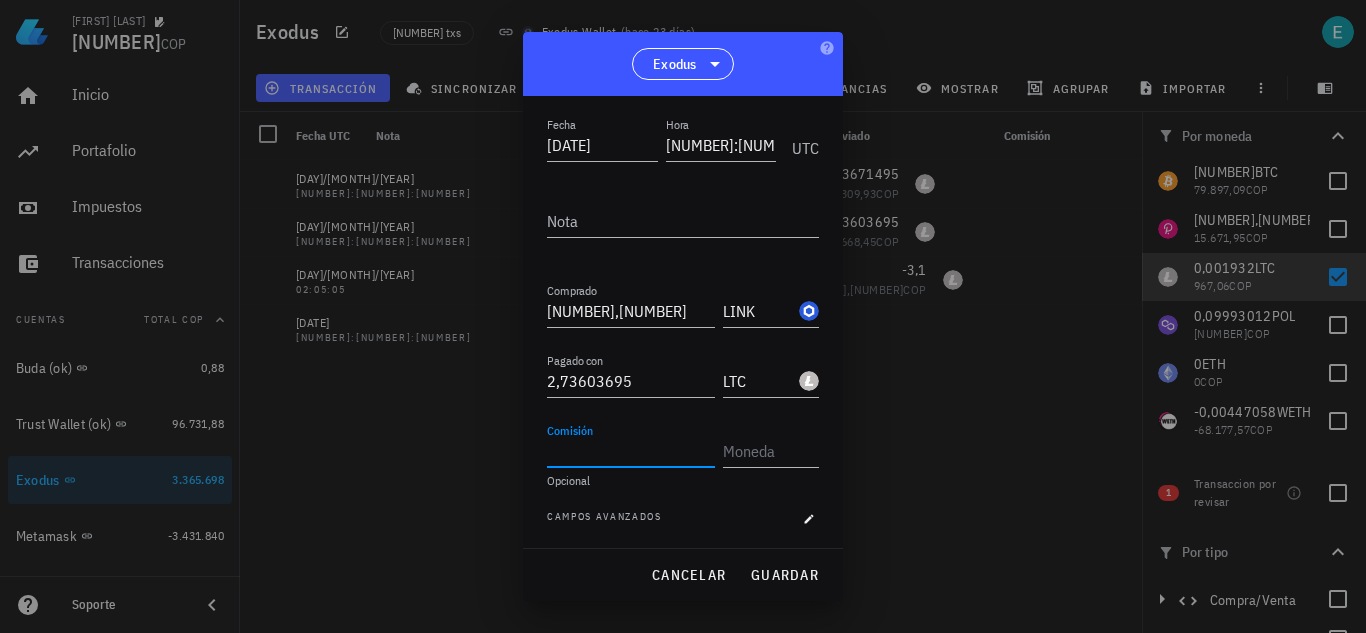 paste on "[NUMBER],[NUMBER]" 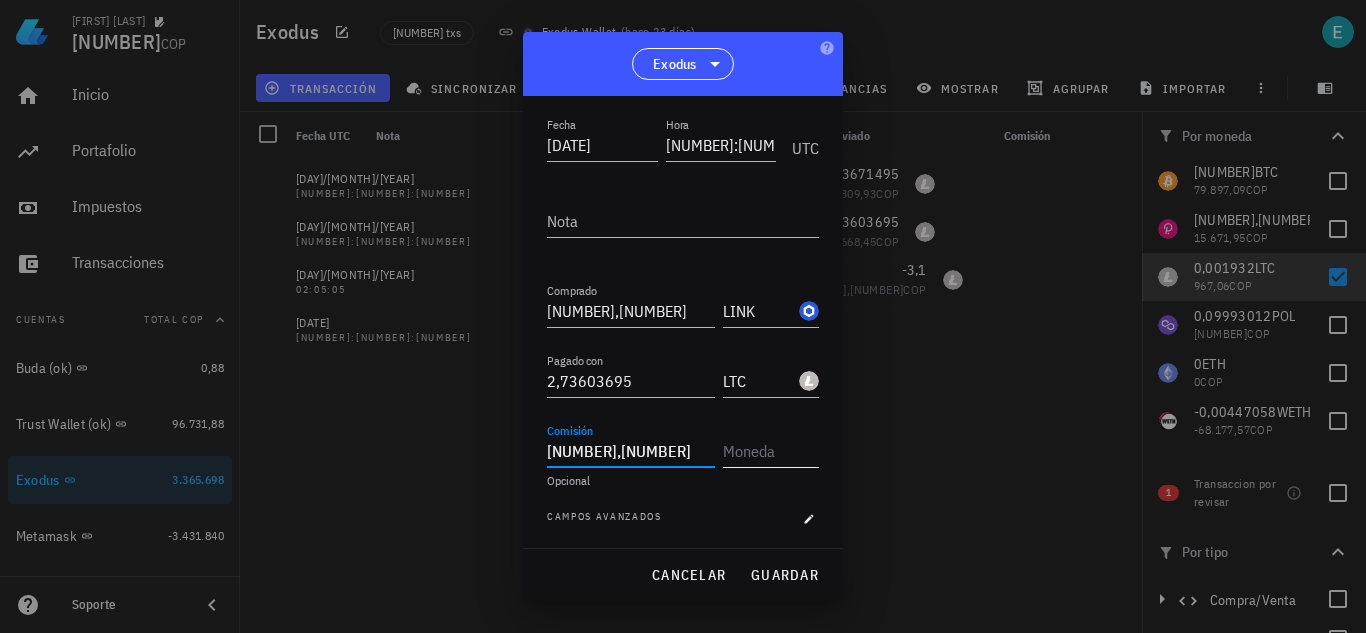 click at bounding box center (769, 451) 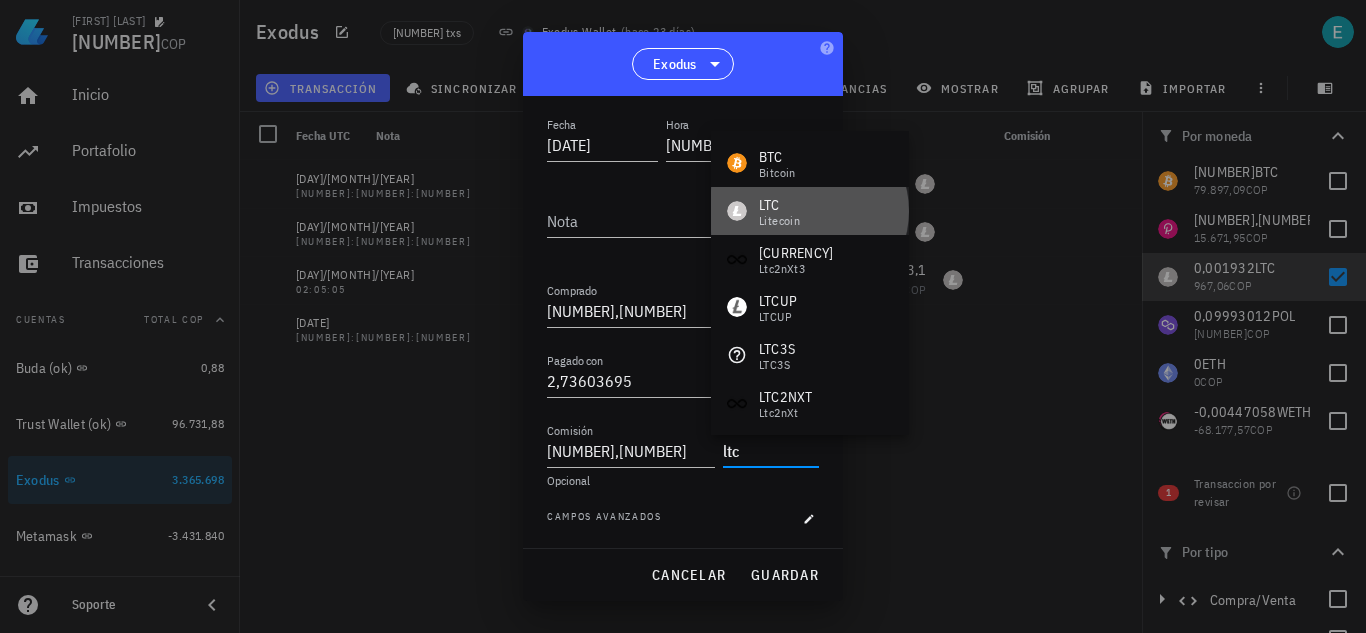 click on "LTC   Litecoin" at bounding box center (810, 211) 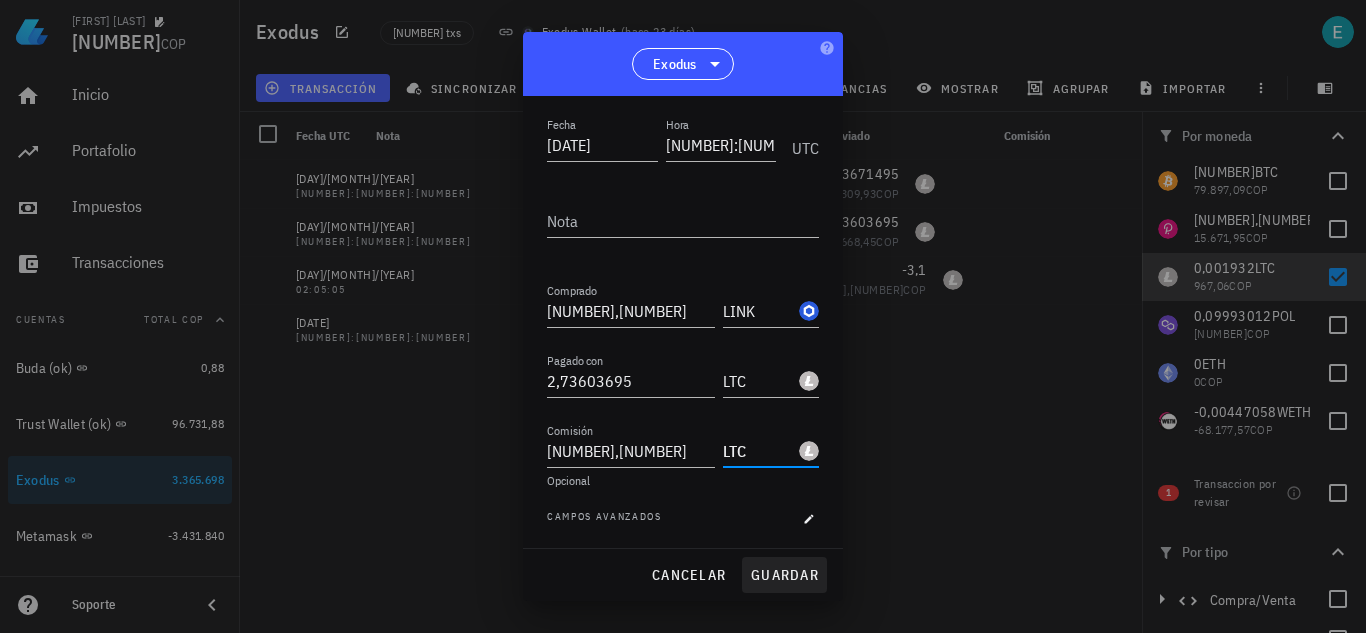 type on "LTC" 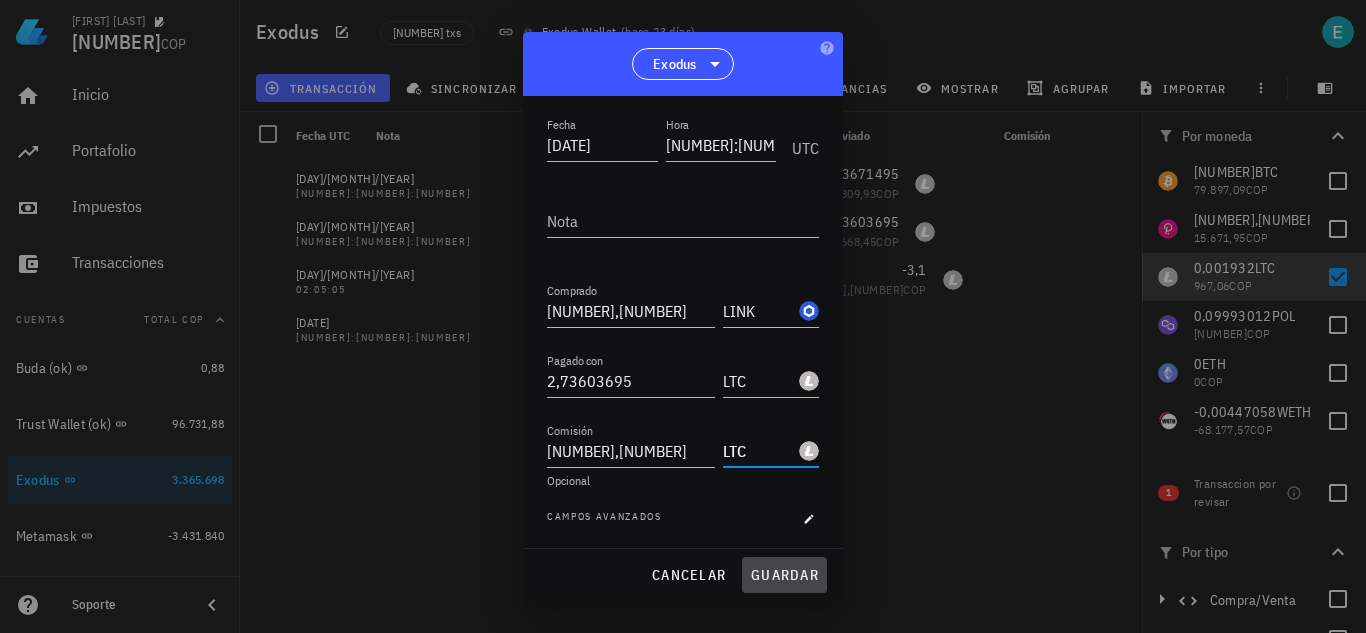 click on "guardar" at bounding box center [784, 575] 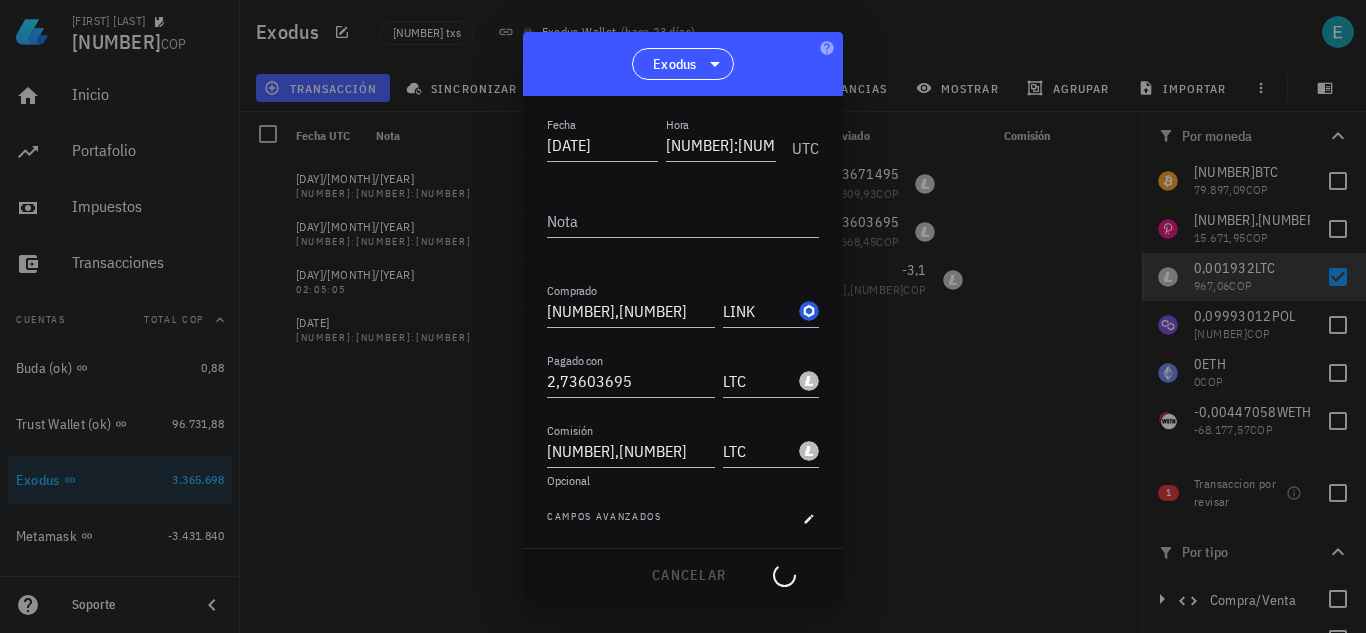 type 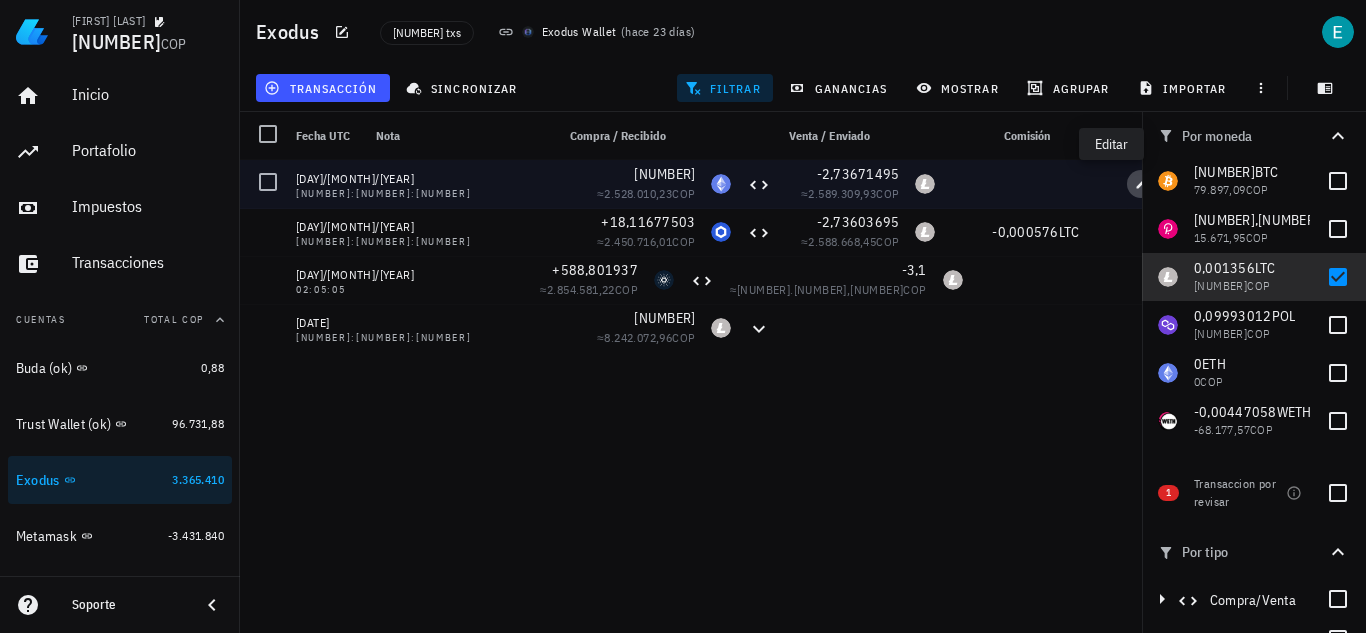 click at bounding box center (1141, 184) 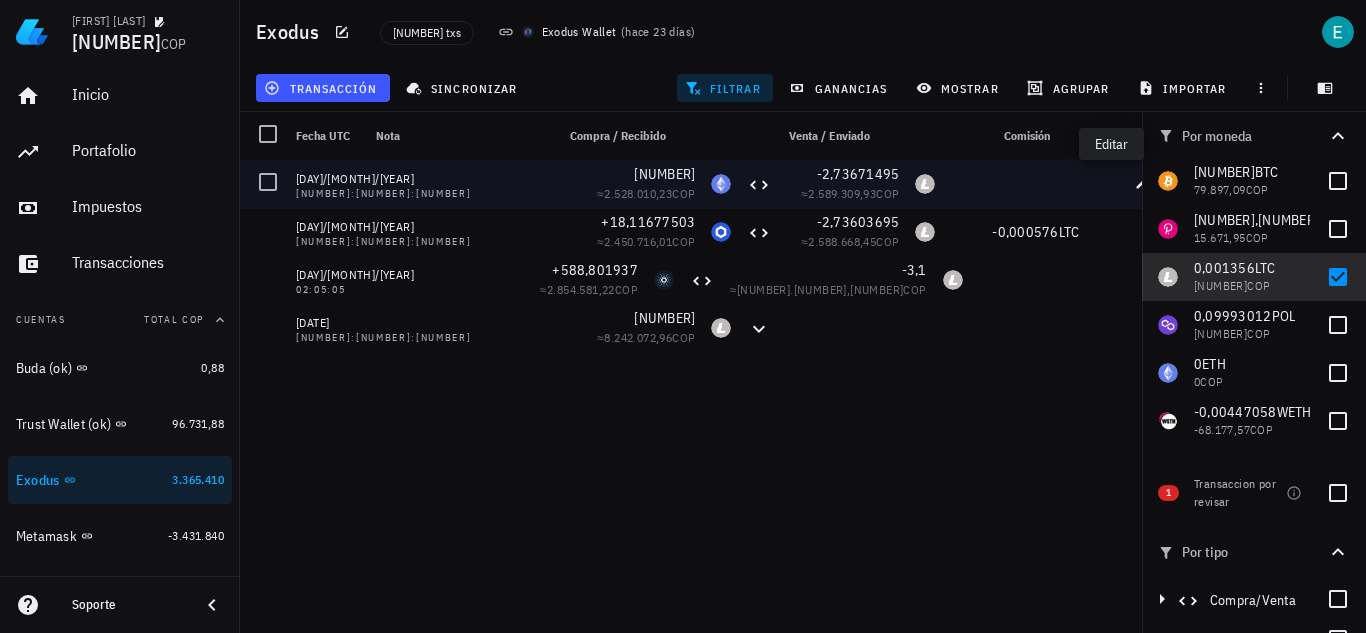 type on "[NUMBER]:[NUMBER]:[NUMBER]" 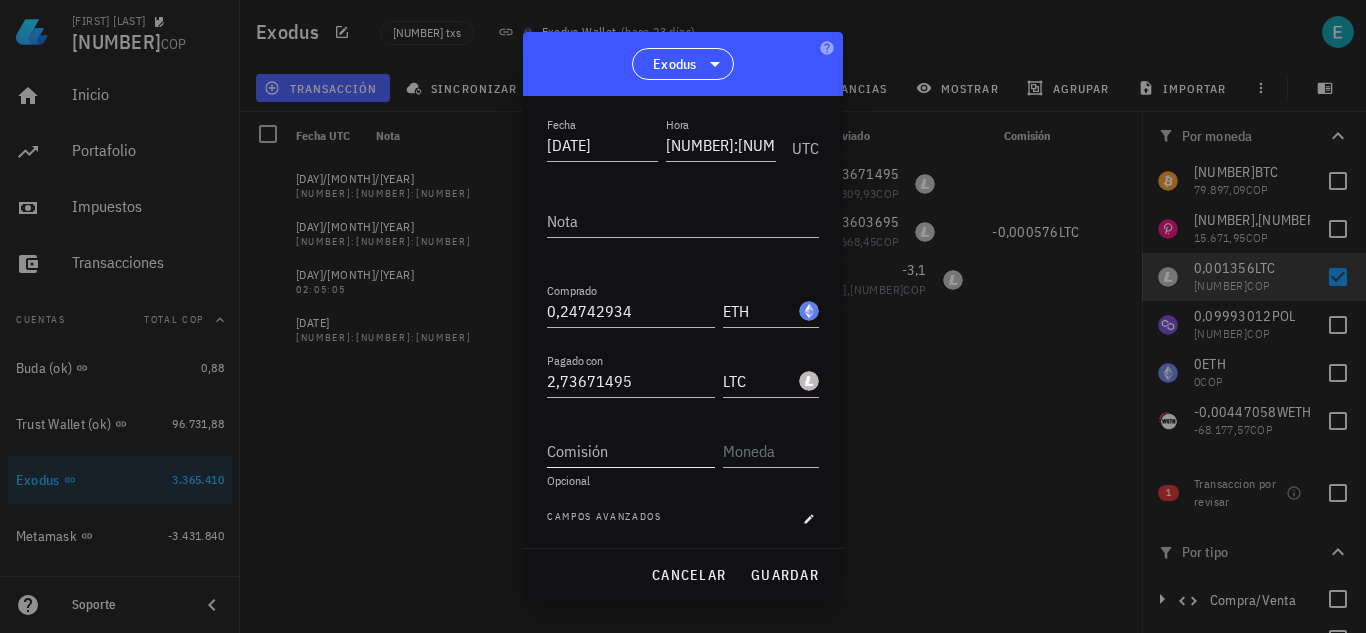click on "Comisión" at bounding box center [631, 451] 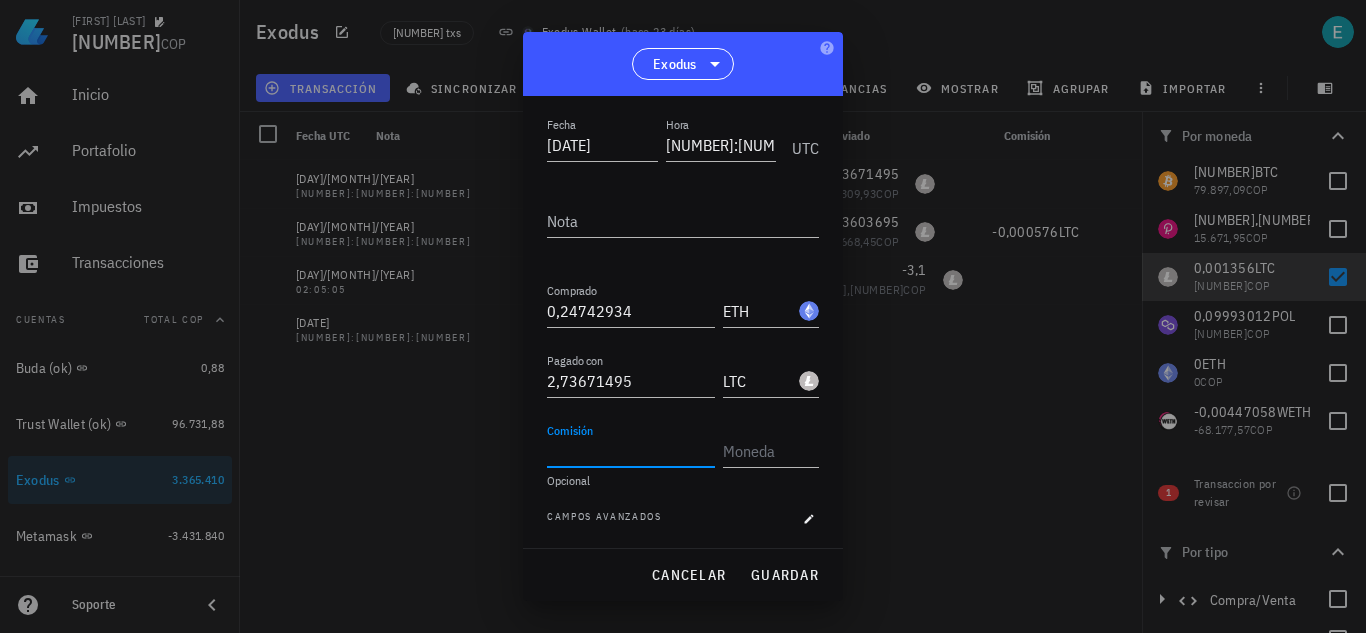 click on "Comisión" at bounding box center (631, 451) 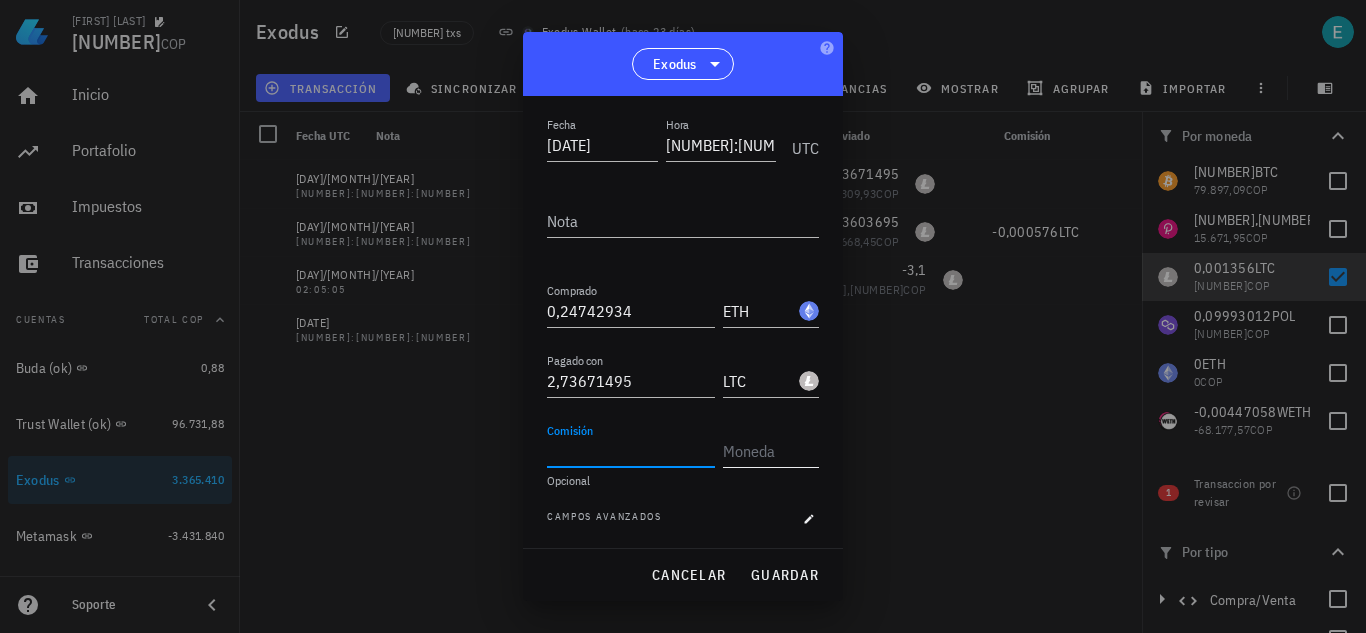 paste on "0,000678" 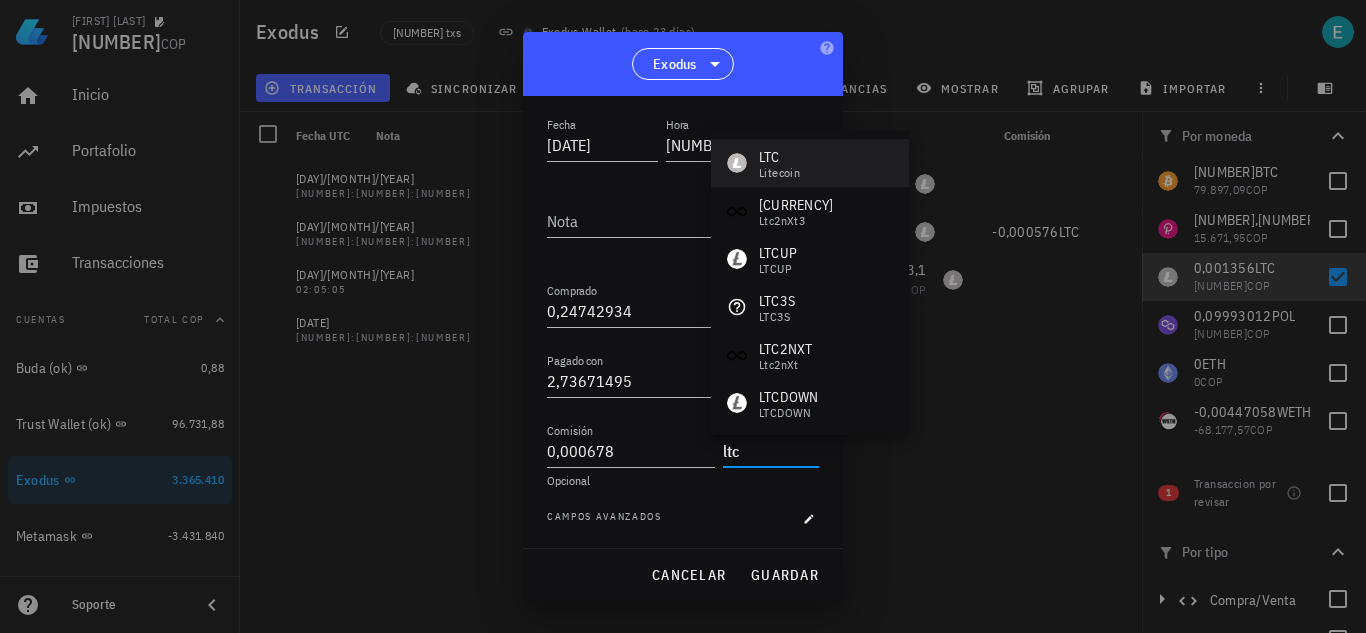 click on "LTC   Litecoin" at bounding box center (810, 163) 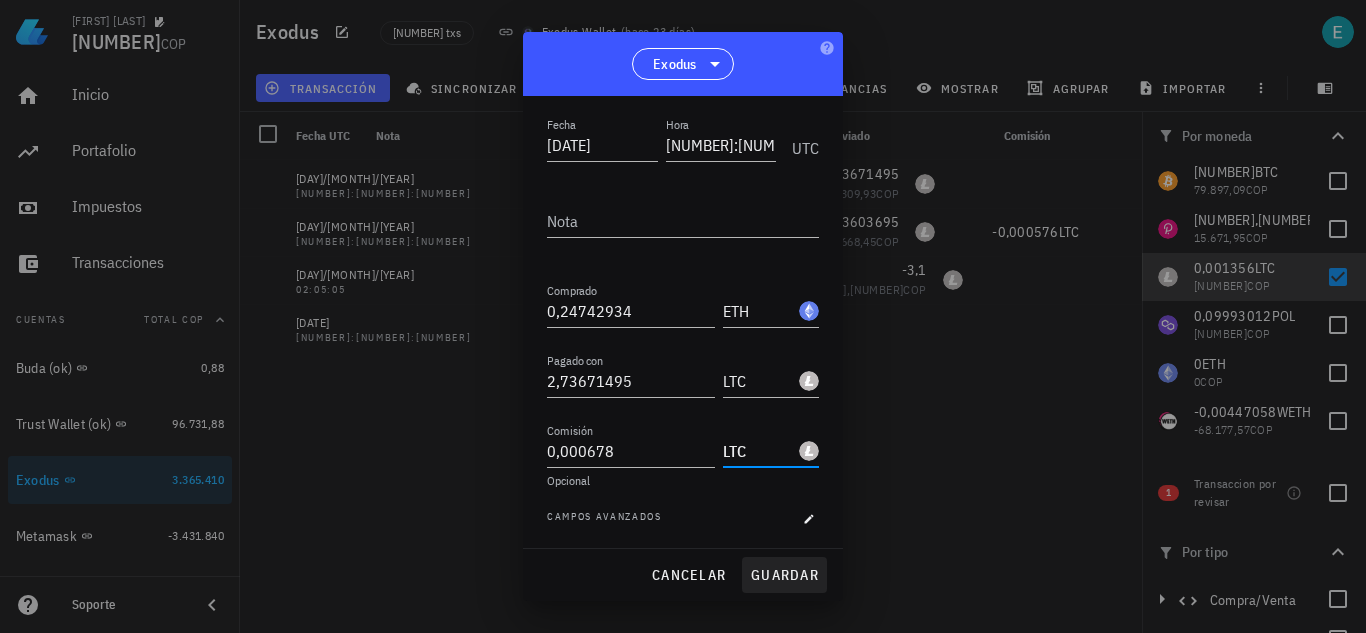 type on "LTC" 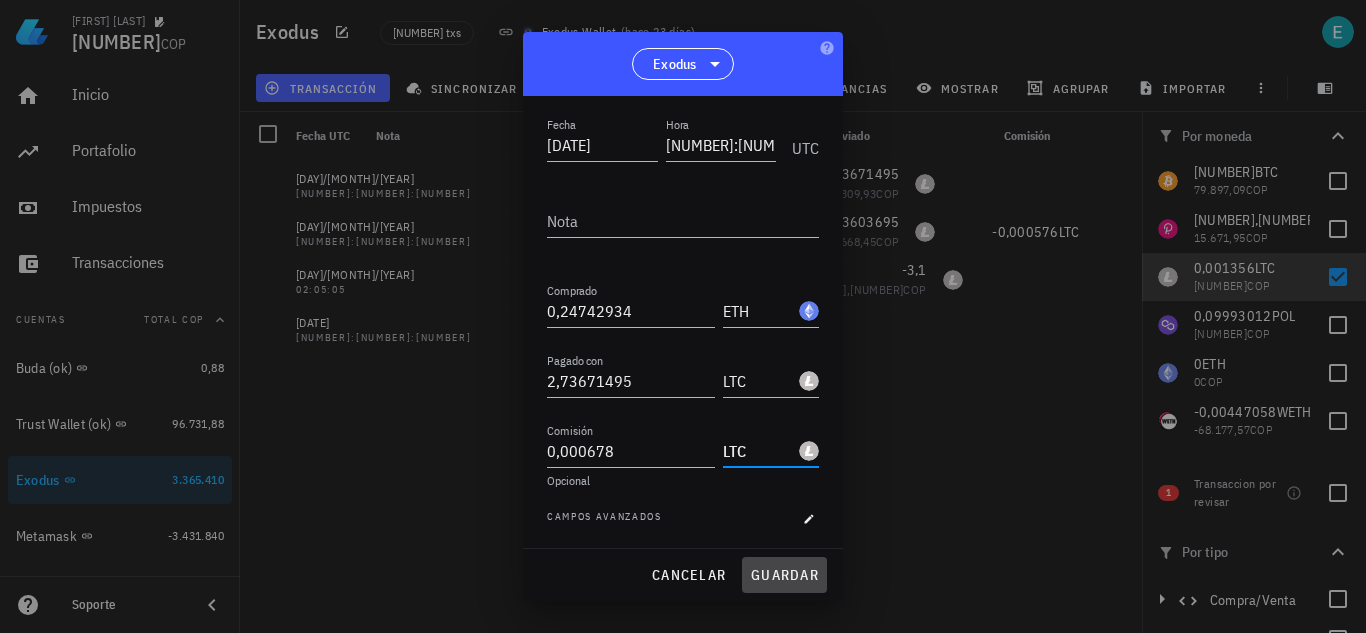click on "guardar" at bounding box center (784, 575) 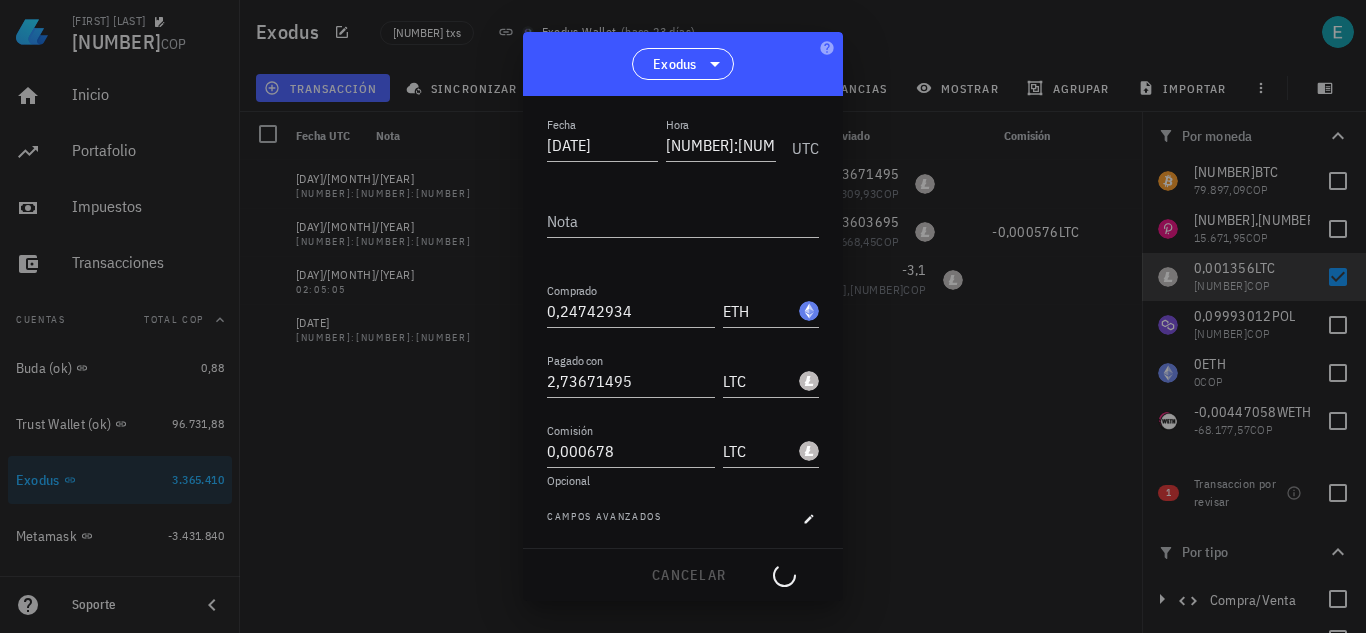 type 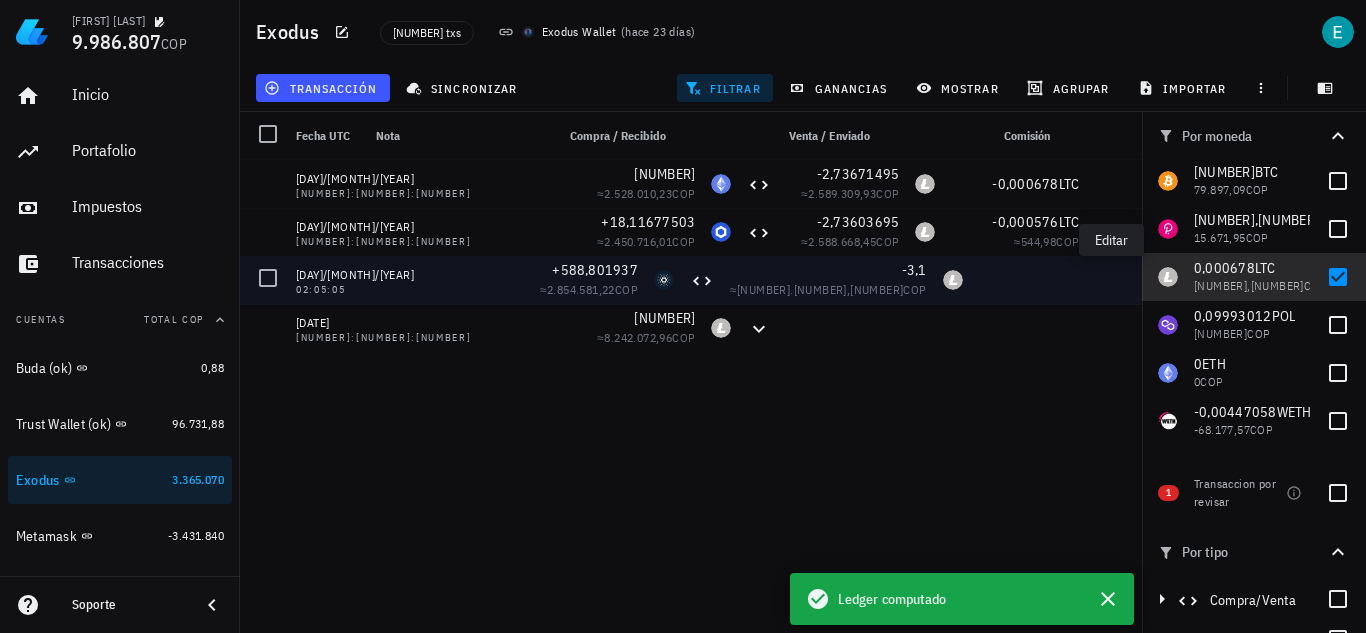 click 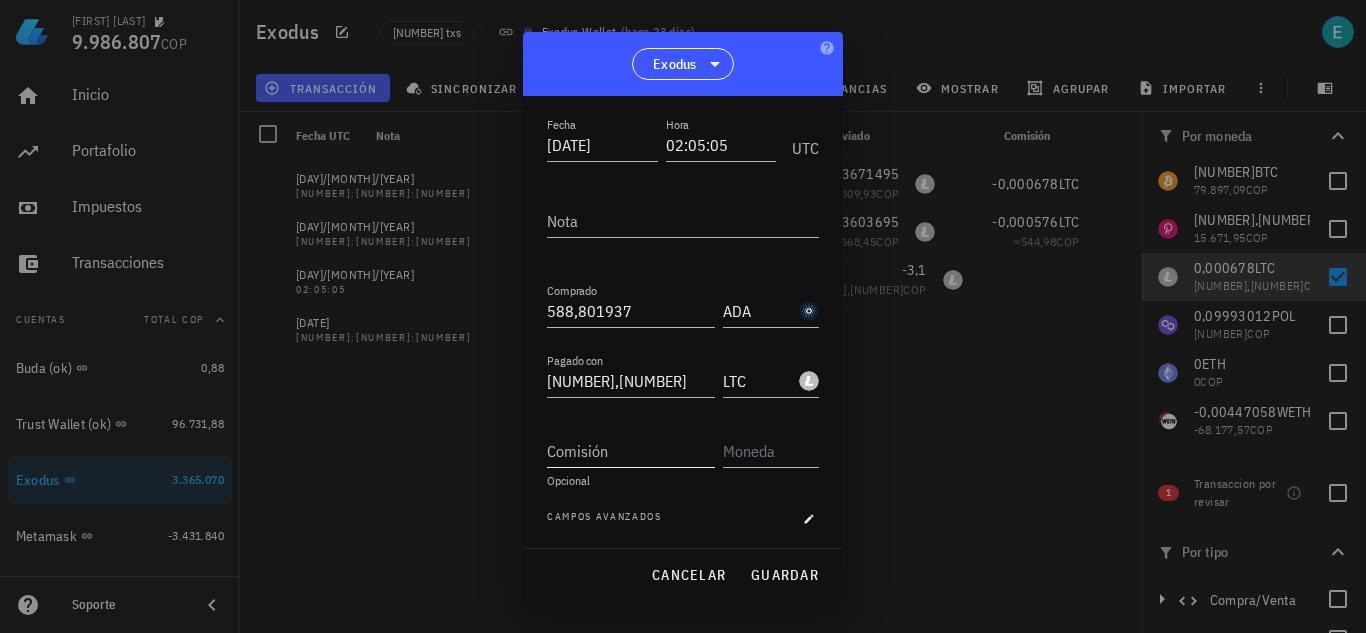 click on "Comisión" at bounding box center [631, 451] 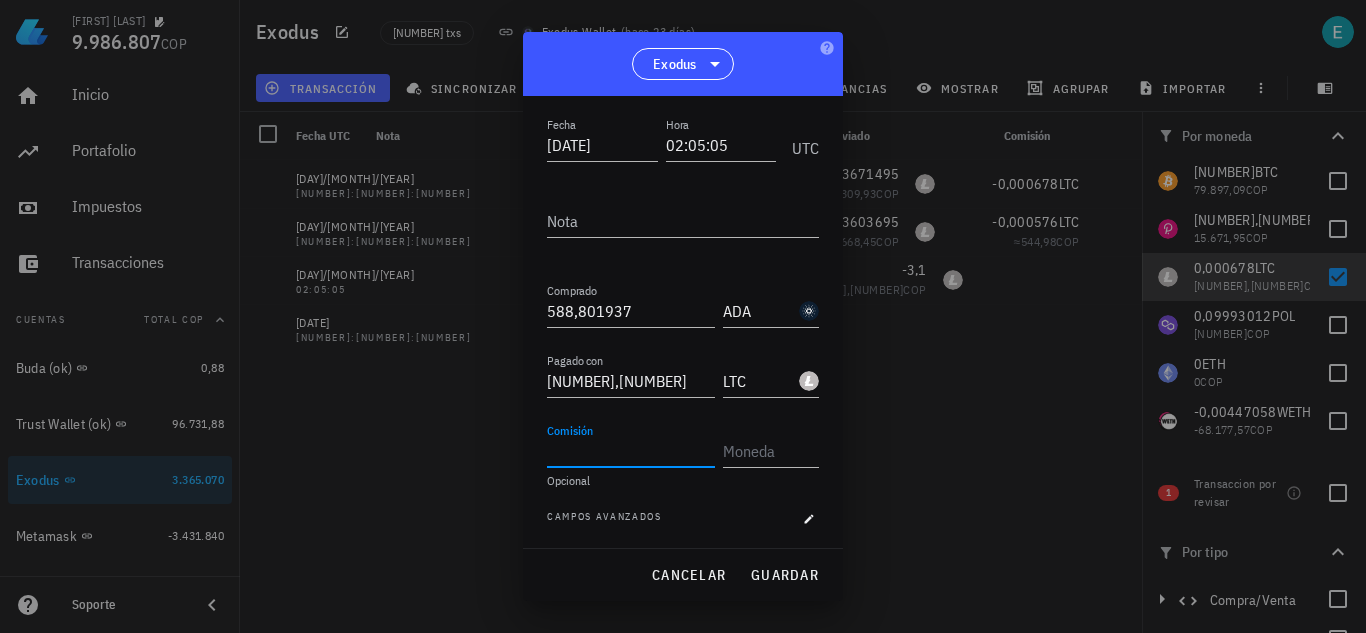 paste on "0,000678" 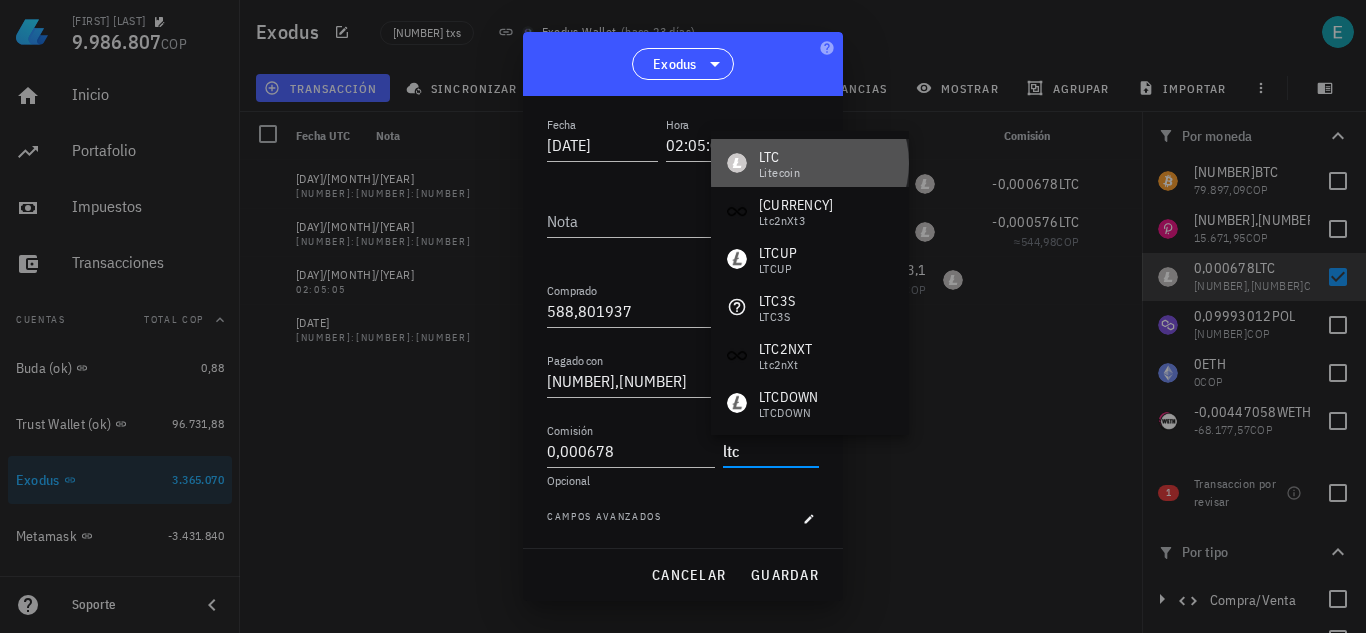 click on "LTC   Litecoin" at bounding box center [810, 163] 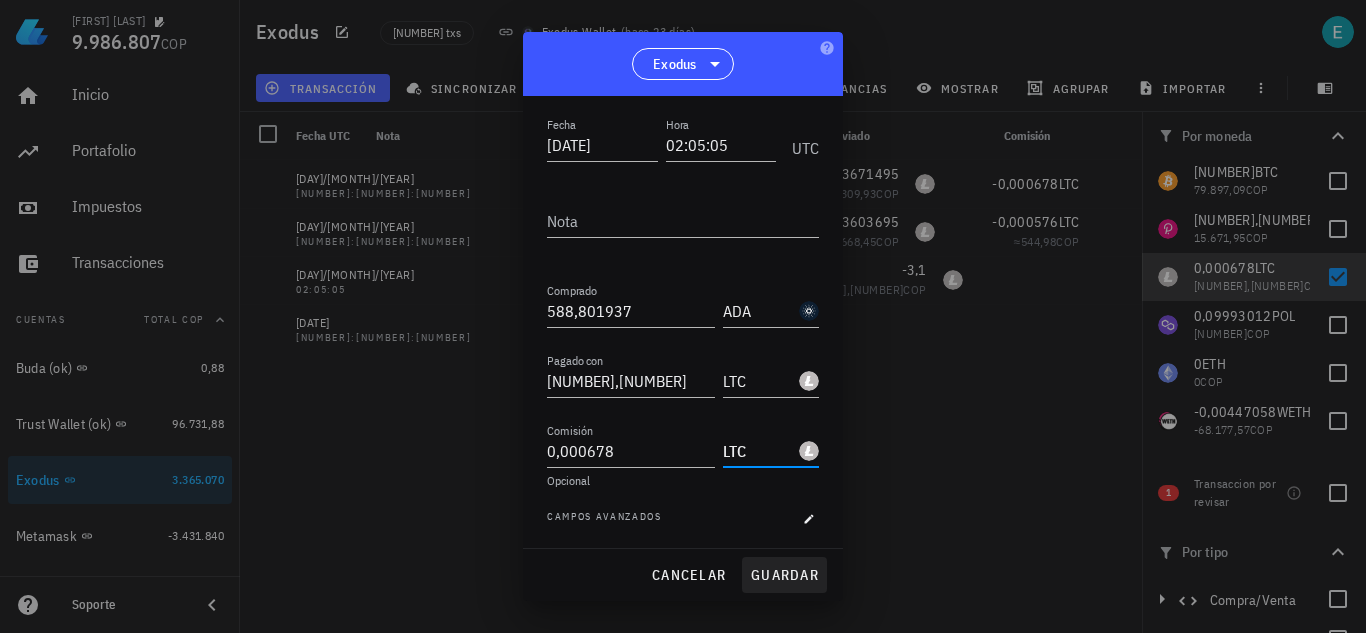 type on "LTC" 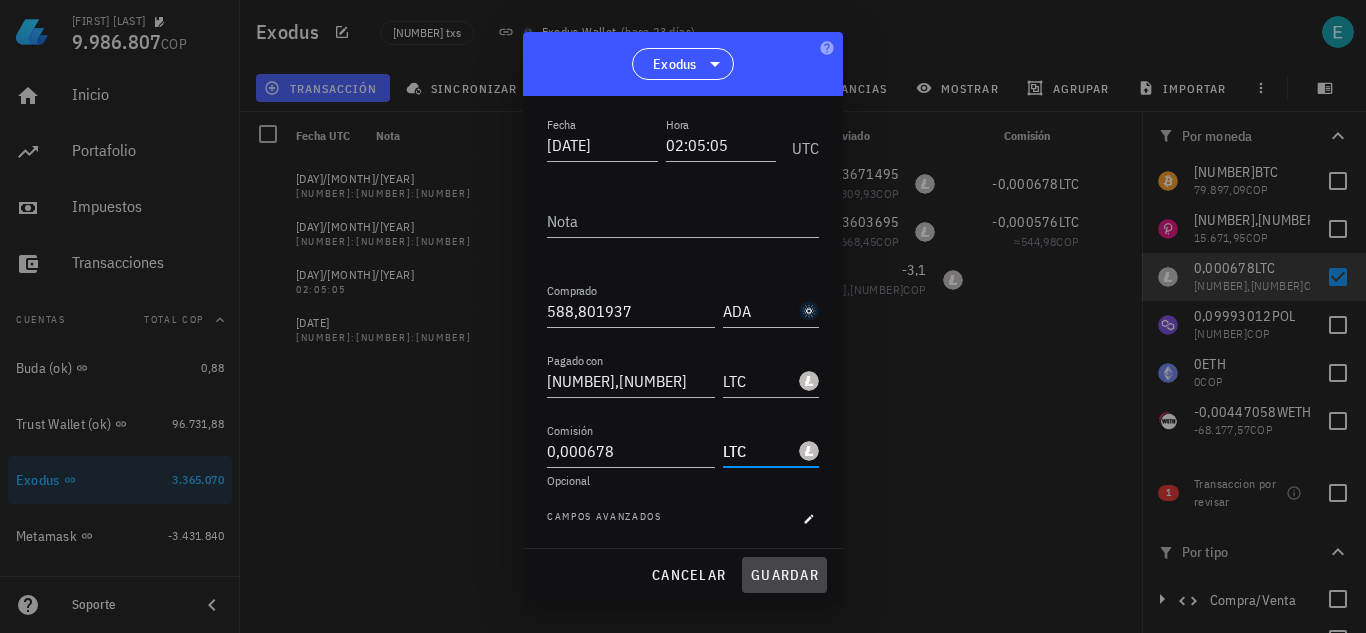 click on "guardar" at bounding box center [784, 575] 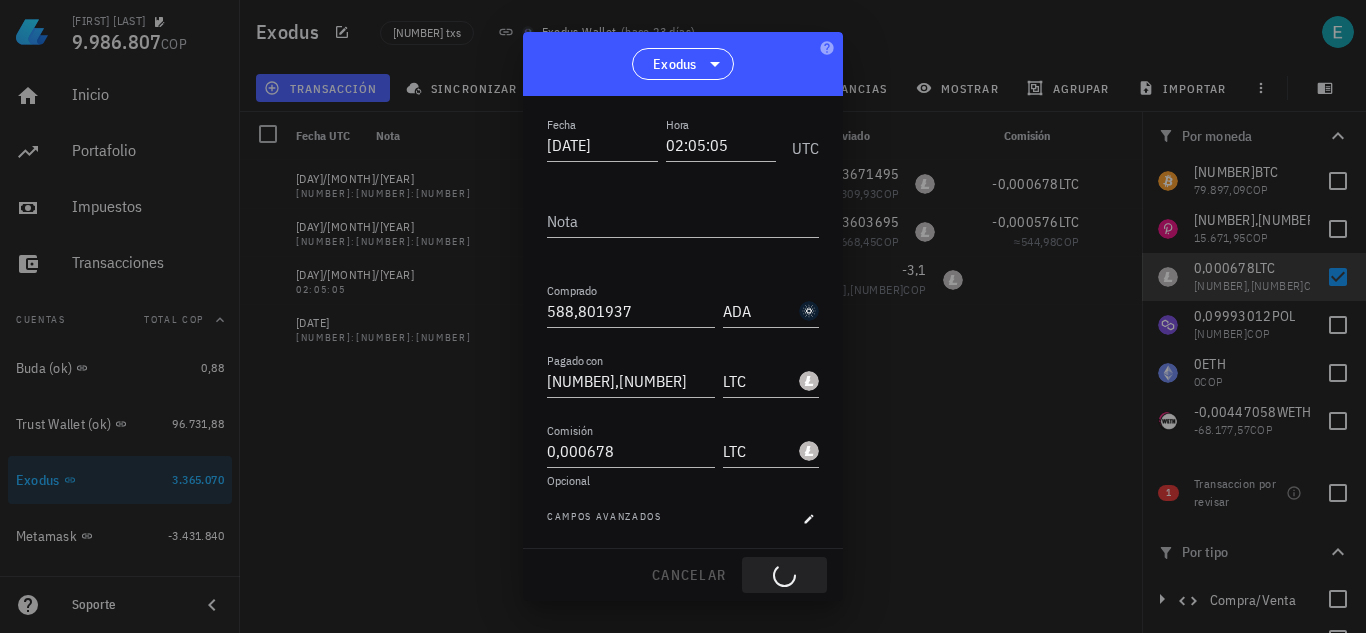 type 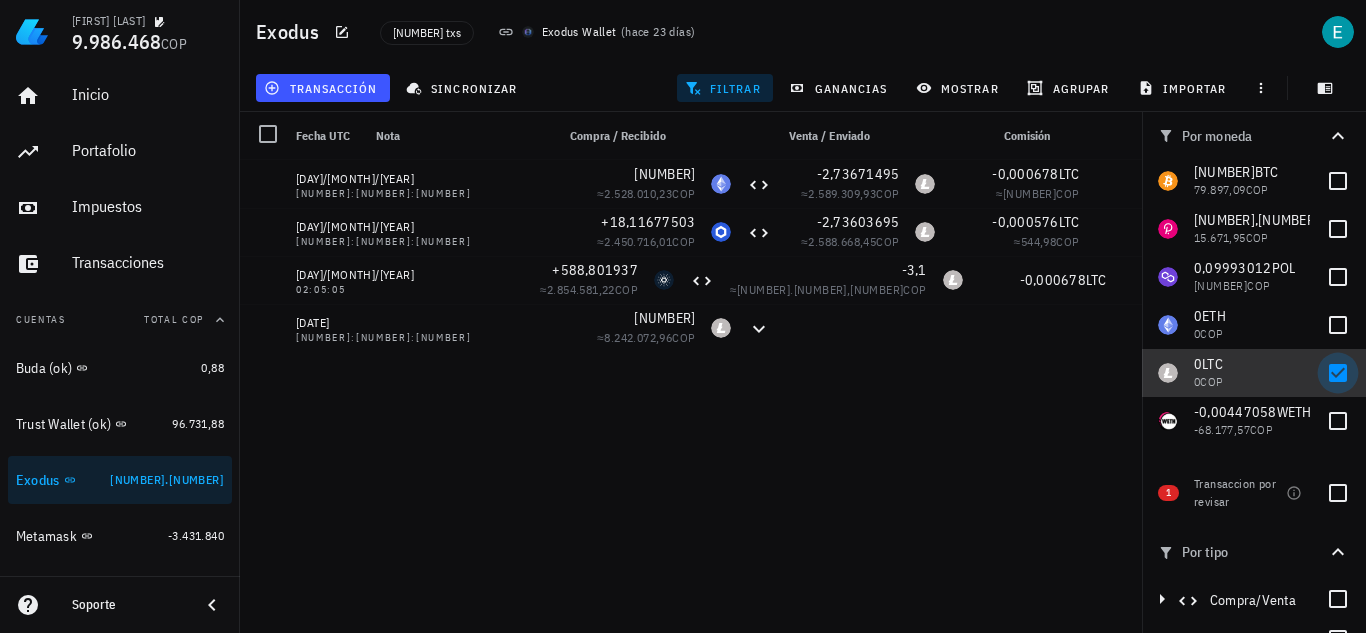 click at bounding box center [1338, 373] 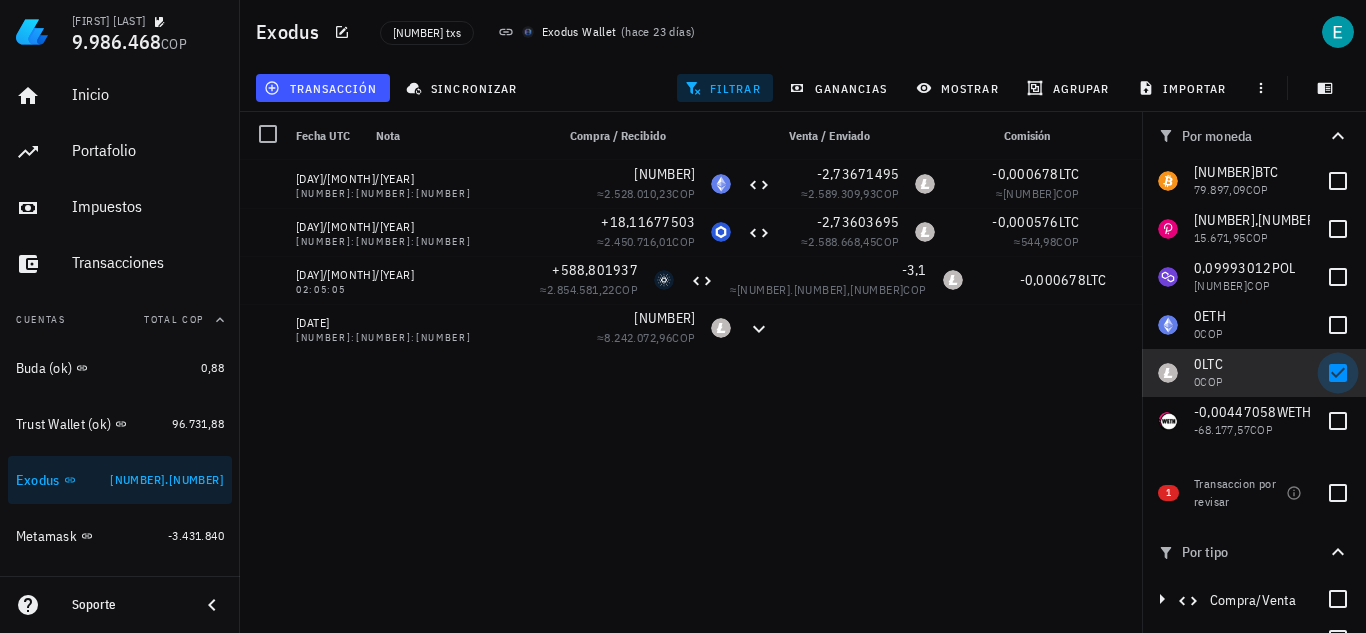 checkbox on "false" 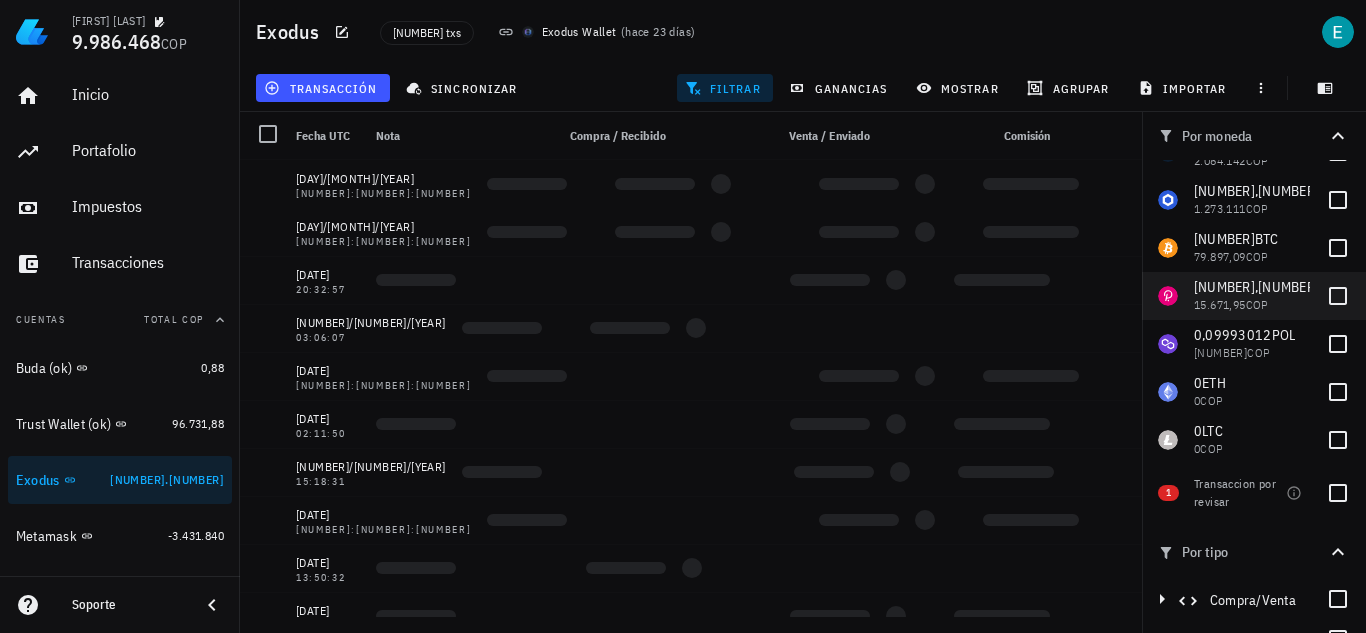 scroll, scrollTop: 0, scrollLeft: 0, axis: both 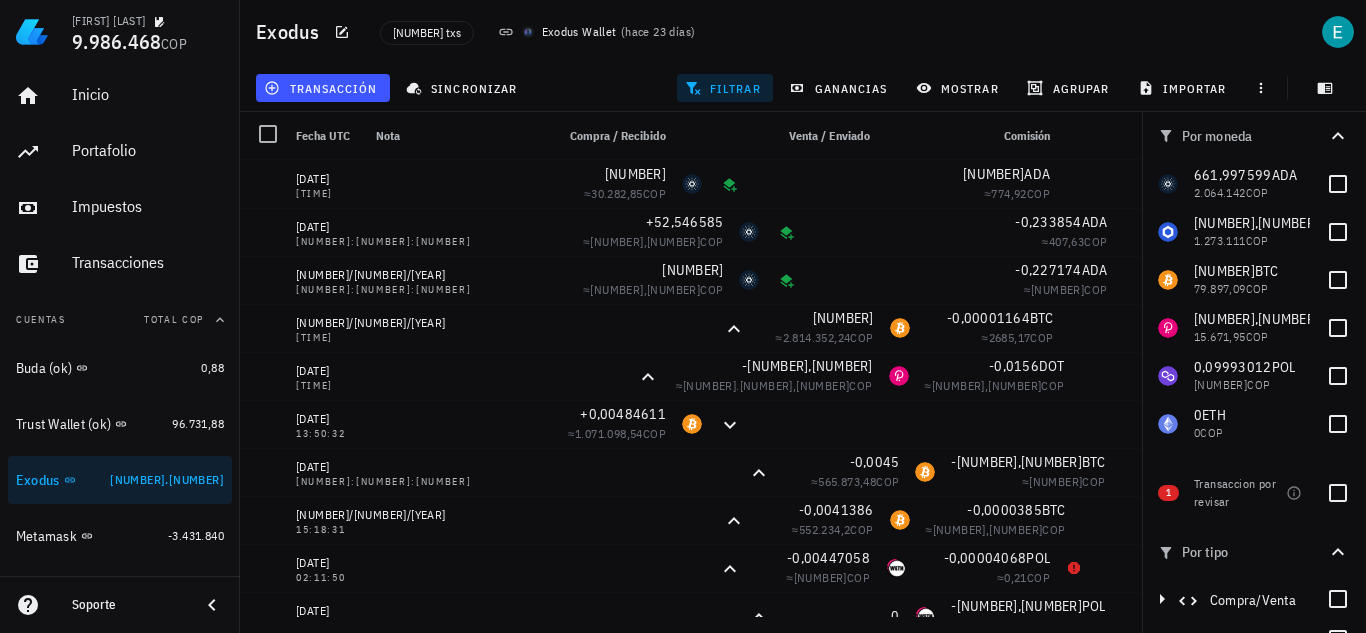 click on "filtrar" at bounding box center (725, 88) 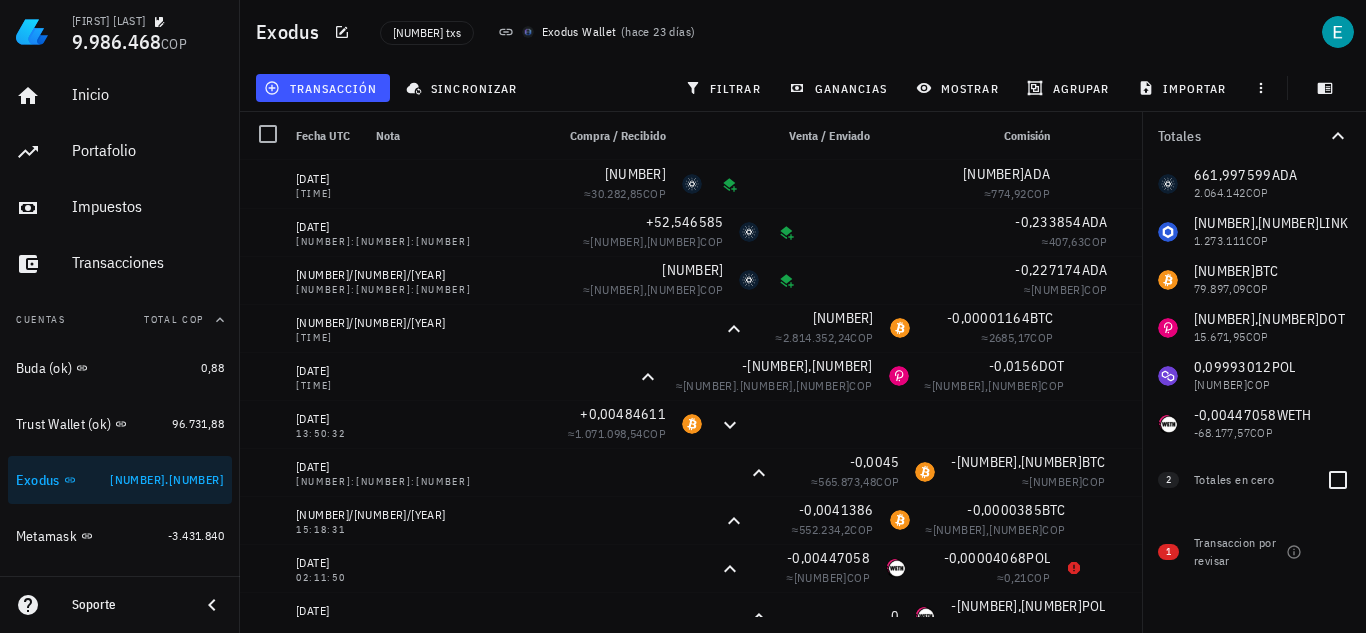 click on "Totales en cero" at bounding box center (1252, 480) 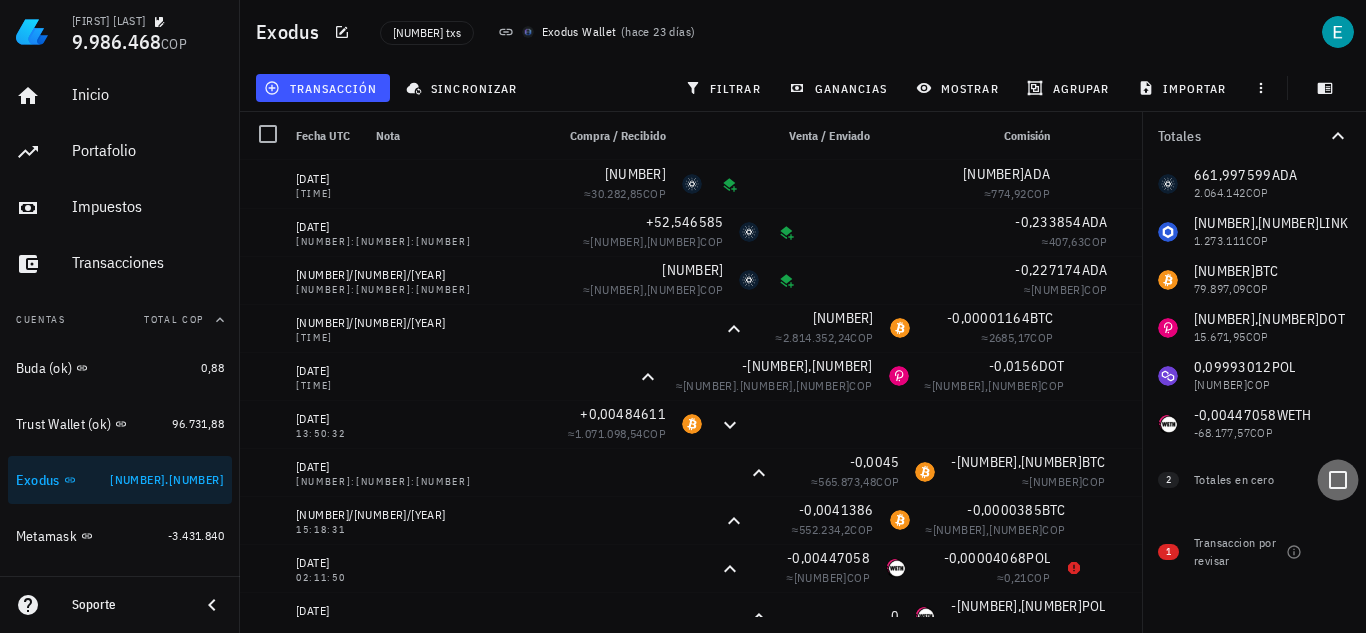 click at bounding box center [1338, 480] 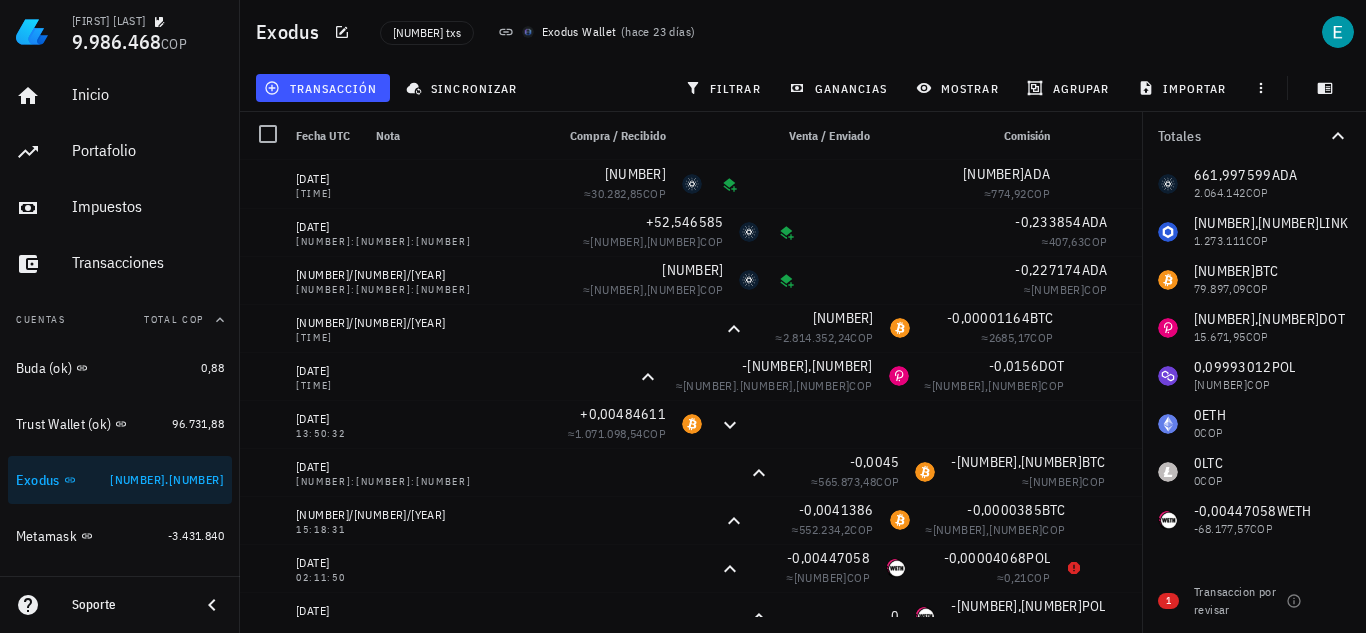 scroll, scrollTop: 47, scrollLeft: 0, axis: vertical 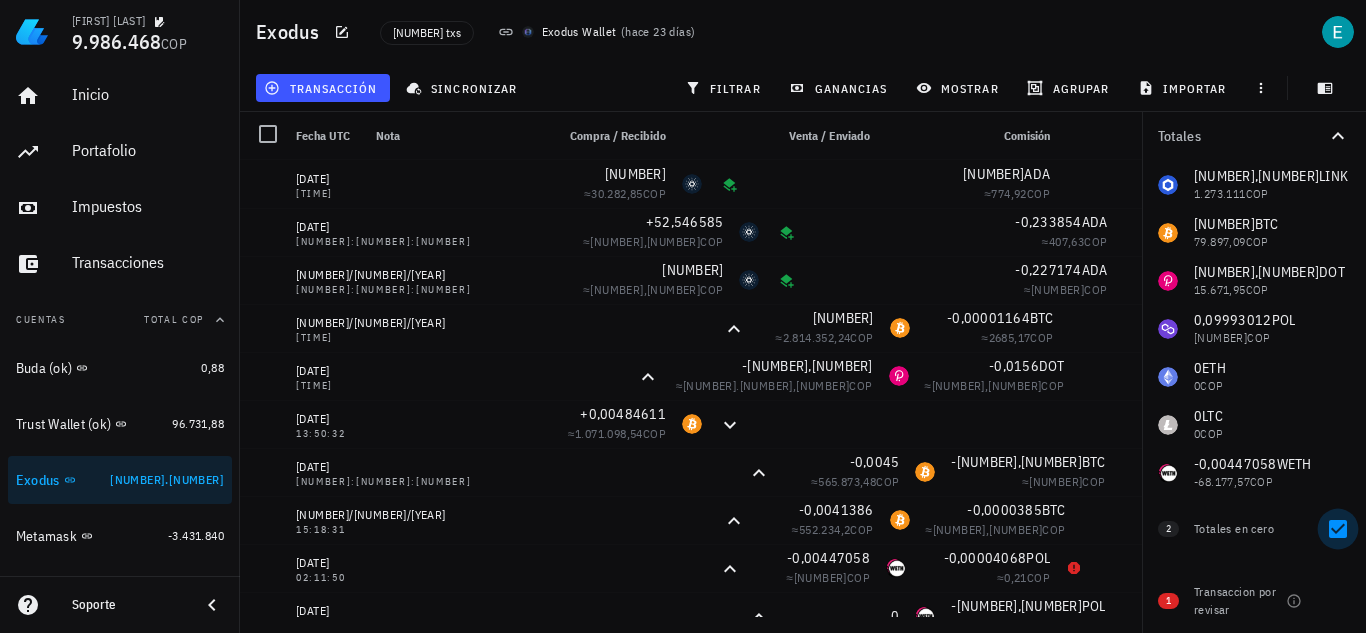 click at bounding box center [1338, 529] 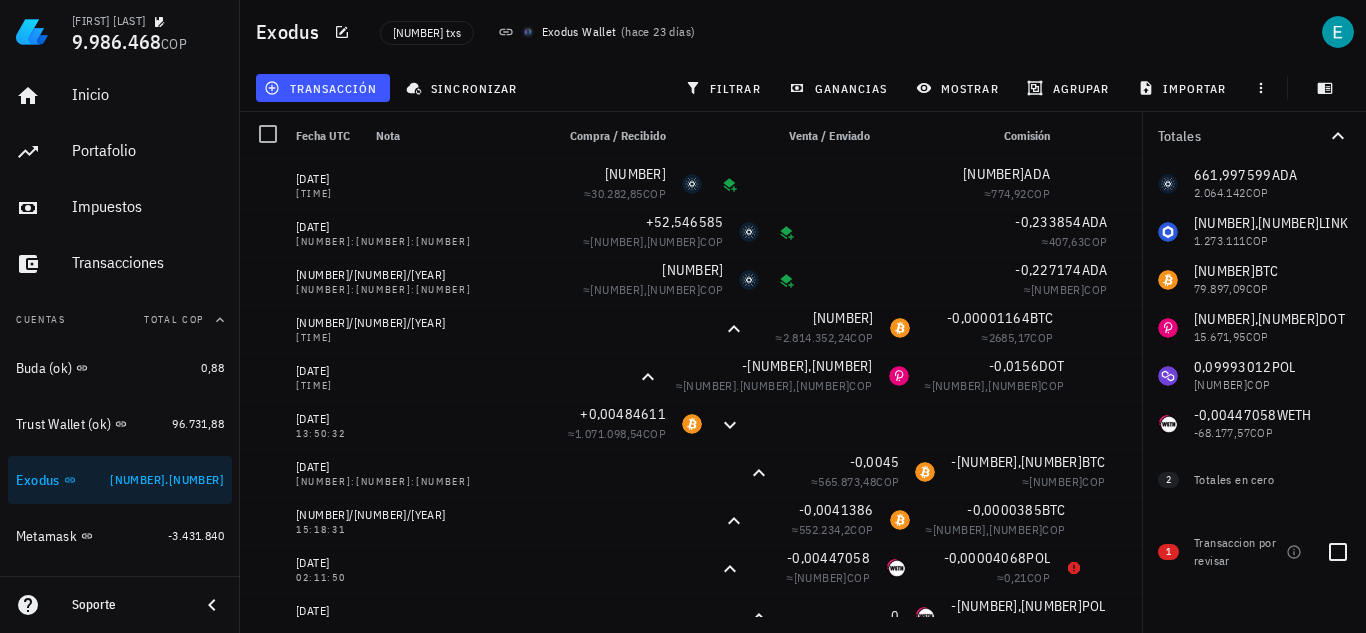 scroll, scrollTop: 0, scrollLeft: 0, axis: both 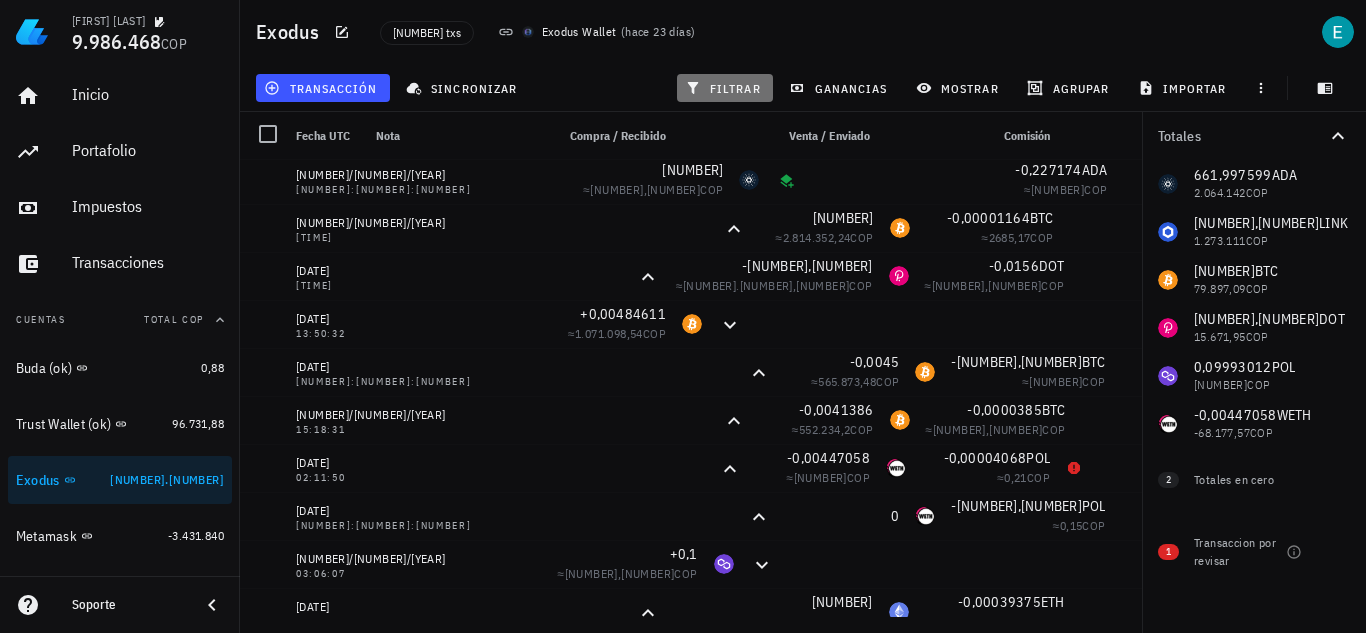 click on "filtrar" at bounding box center (725, 88) 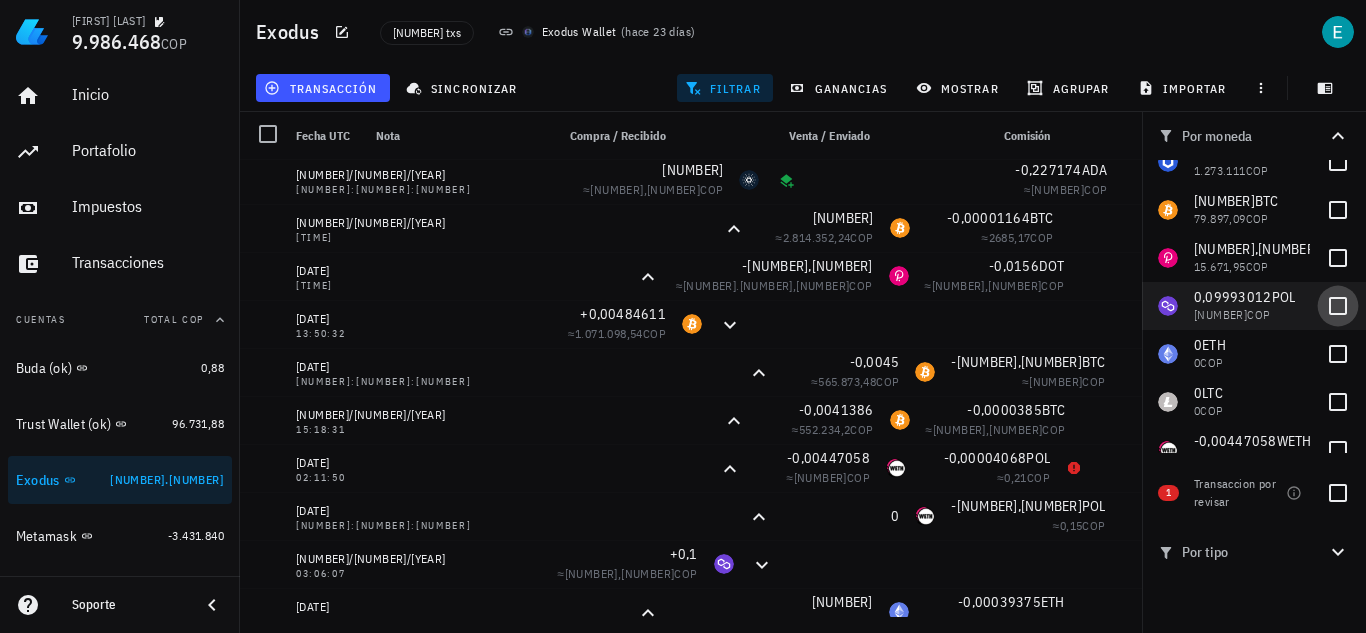 scroll, scrollTop: 99, scrollLeft: 0, axis: vertical 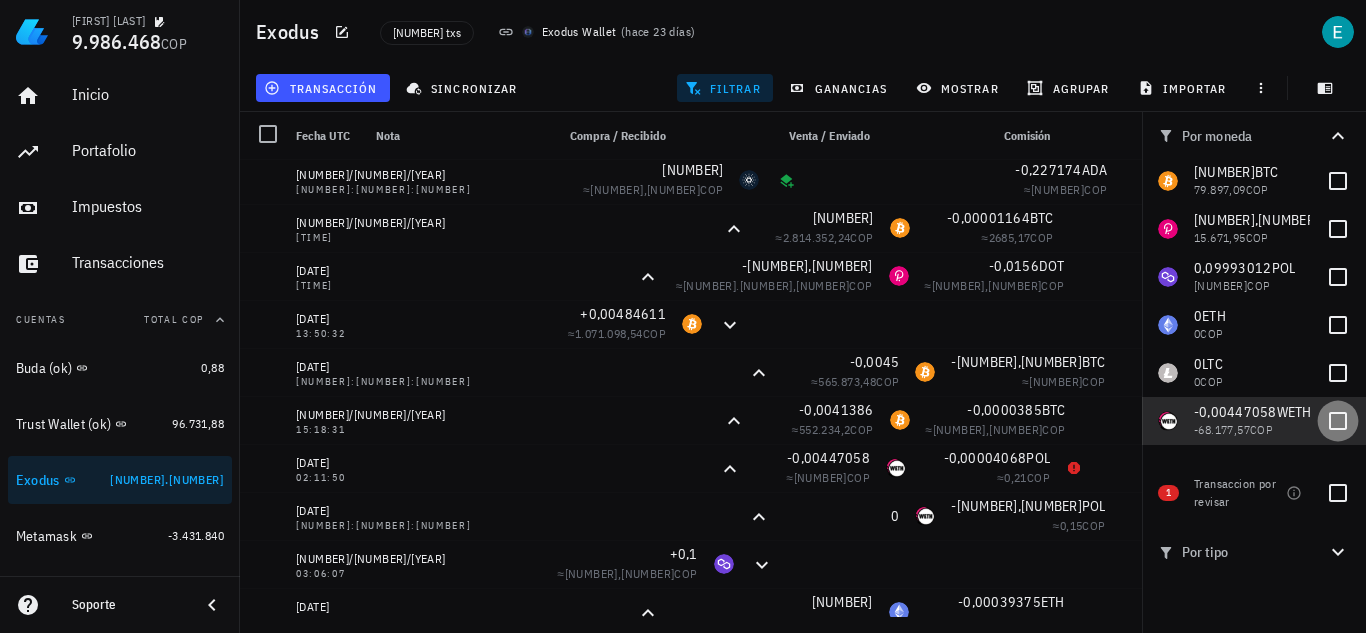 click at bounding box center [1338, 421] 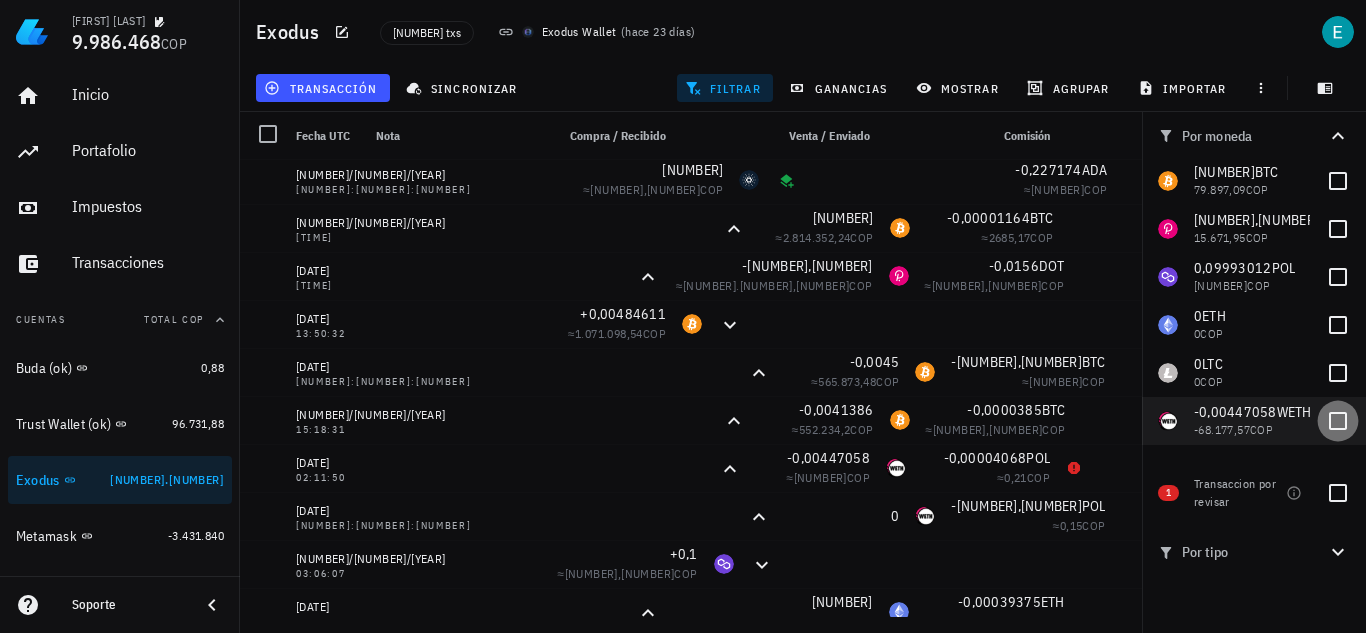 checkbox on "true" 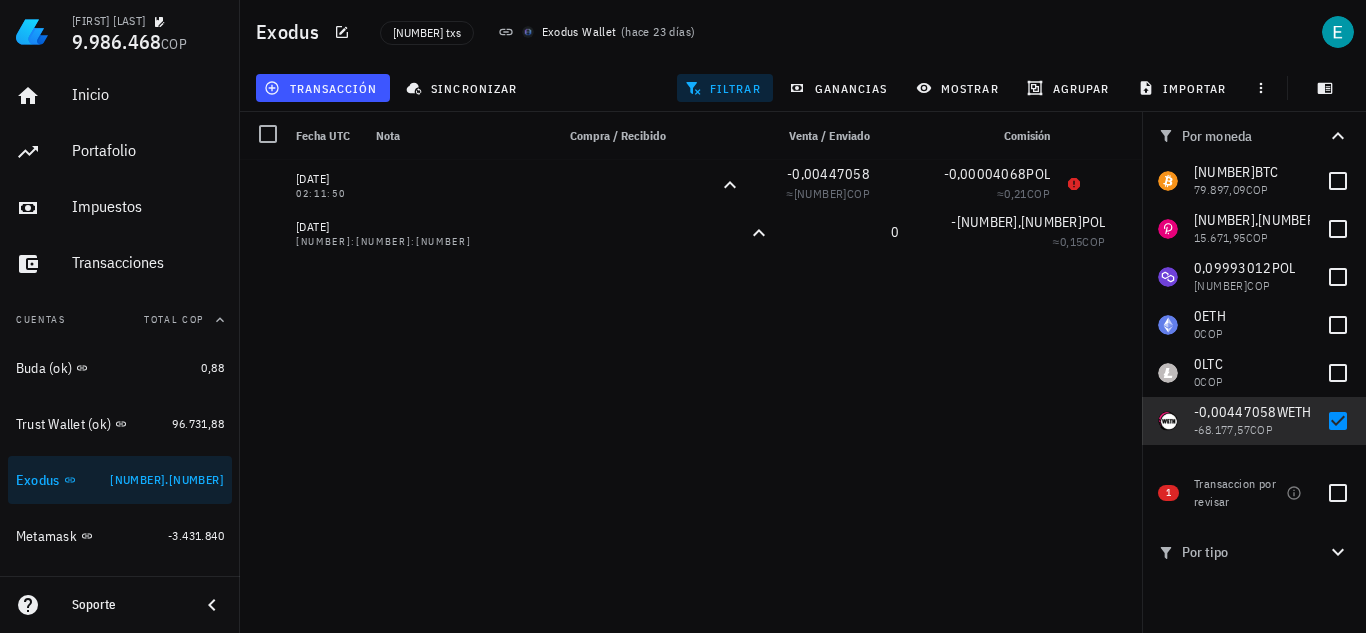 scroll, scrollTop: 0, scrollLeft: 0, axis: both 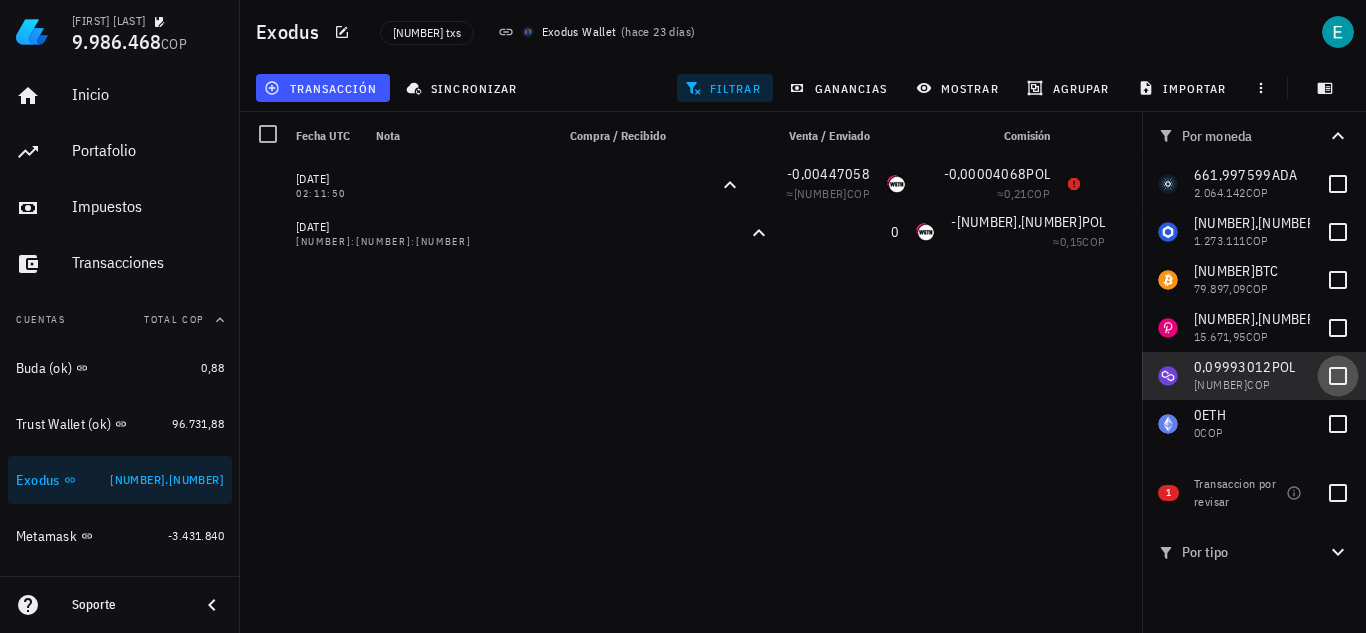 click at bounding box center [1338, 376] 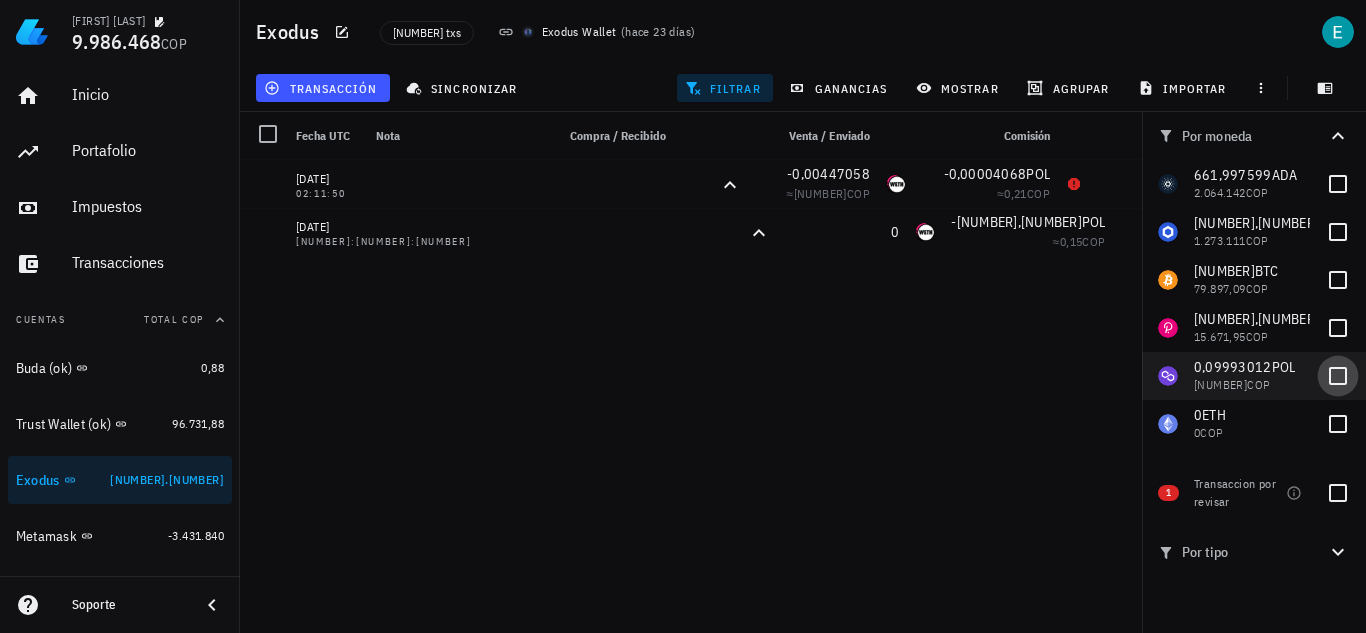 checkbox on "true" 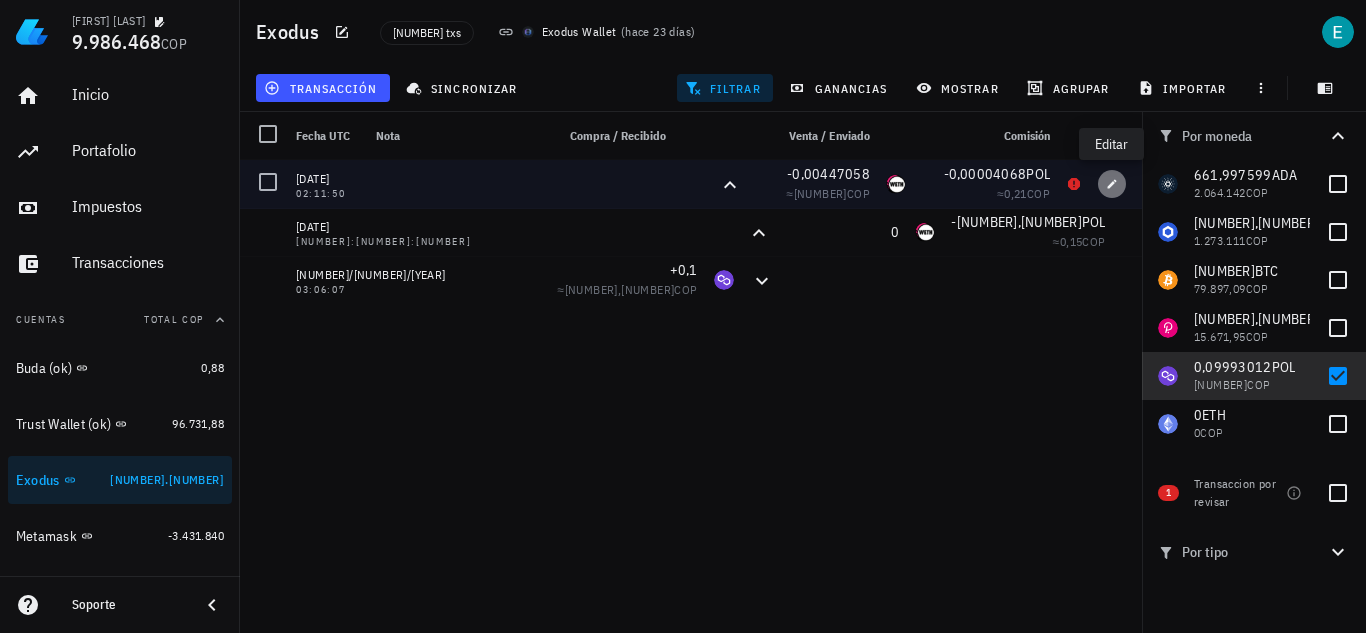 click 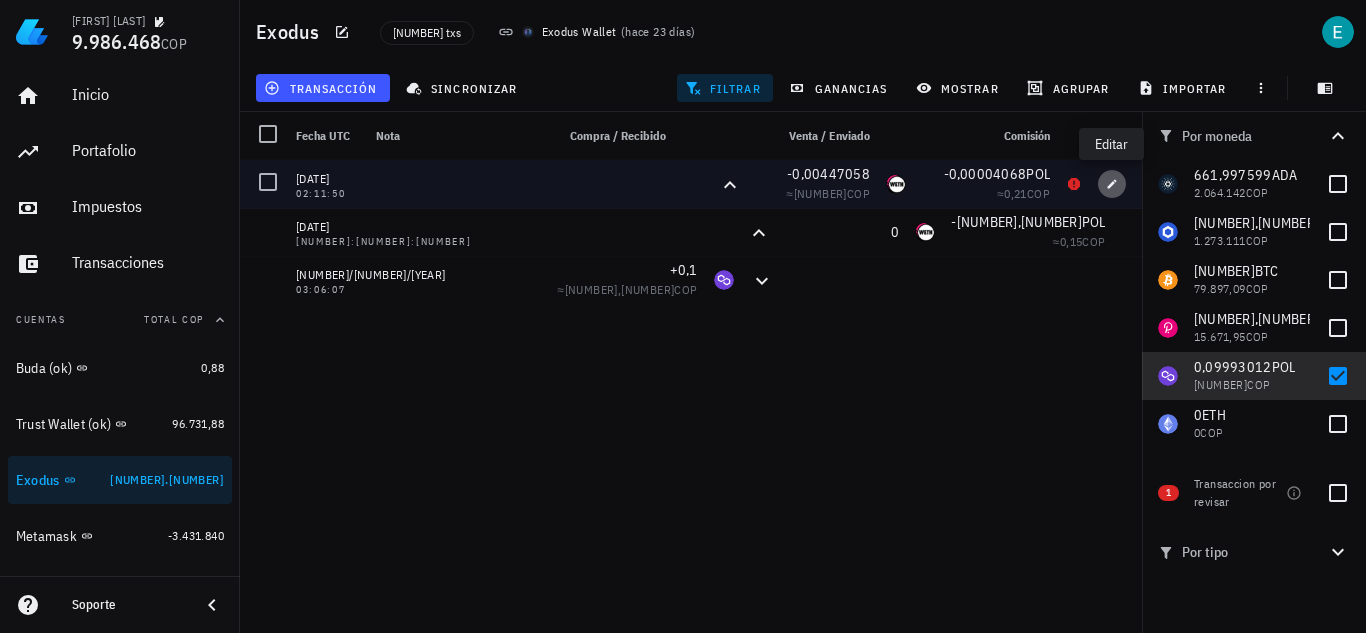 type on "2021-06-18" 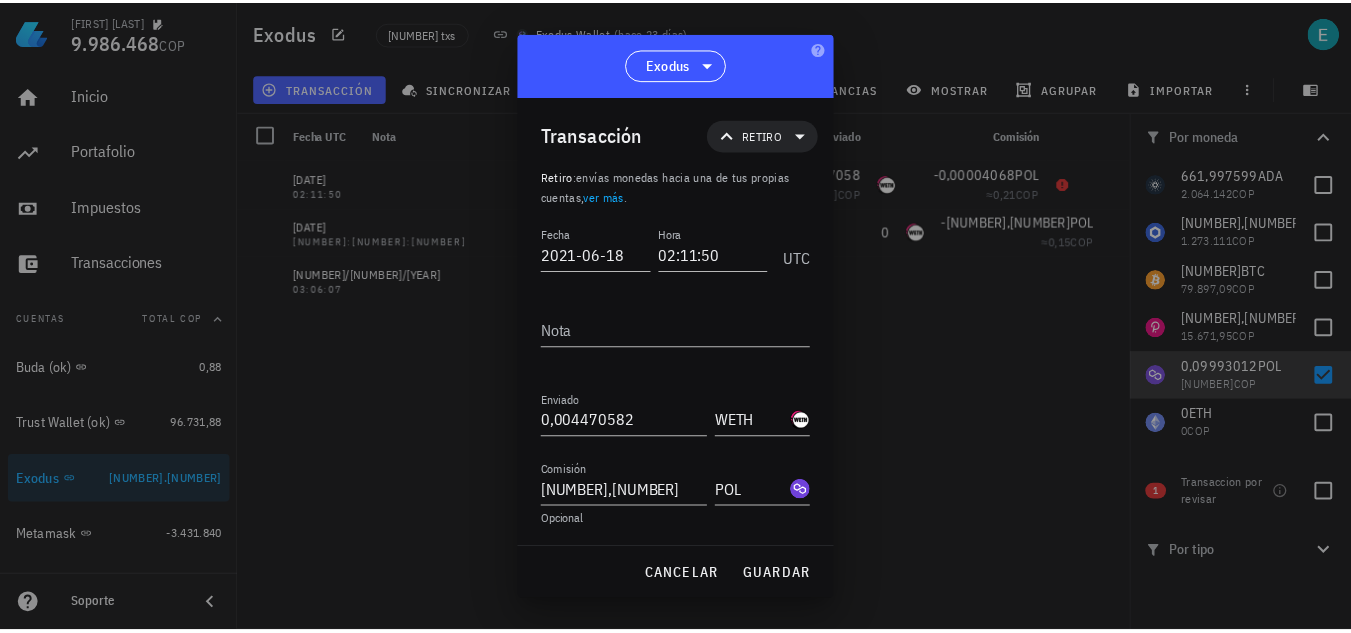 scroll, scrollTop: 1, scrollLeft: 0, axis: vertical 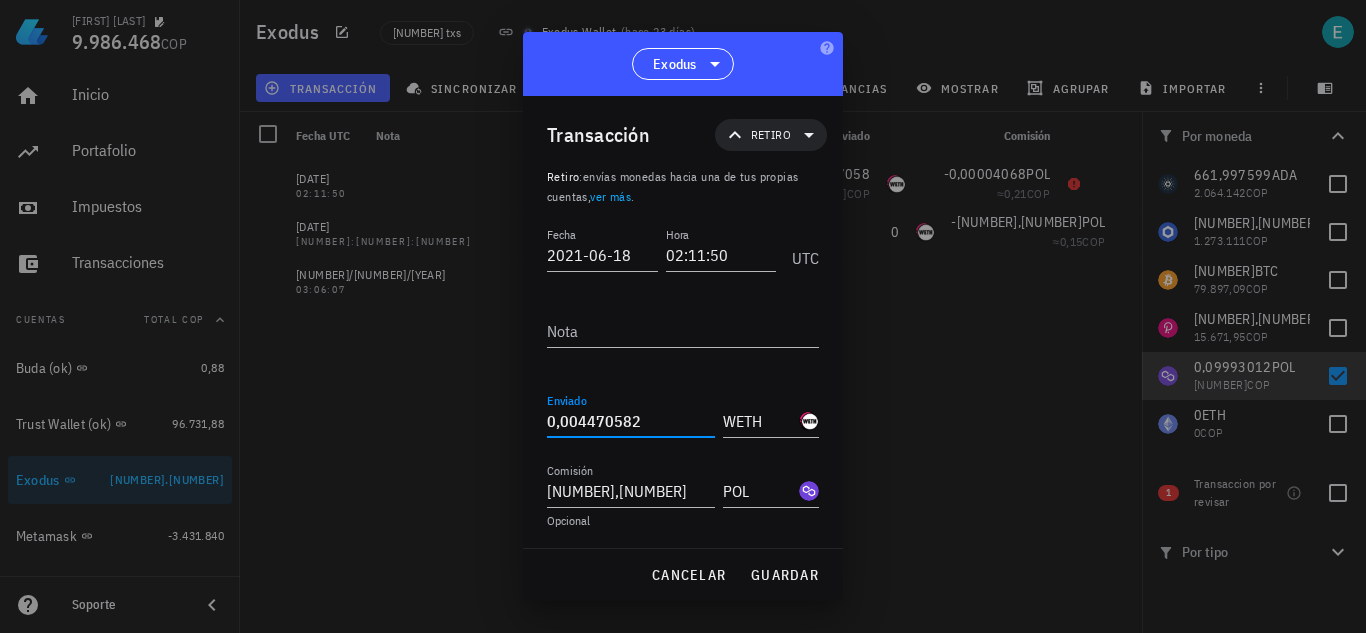 drag, startPoint x: 667, startPoint y: 425, endPoint x: 486, endPoint y: 402, distance: 182.45547 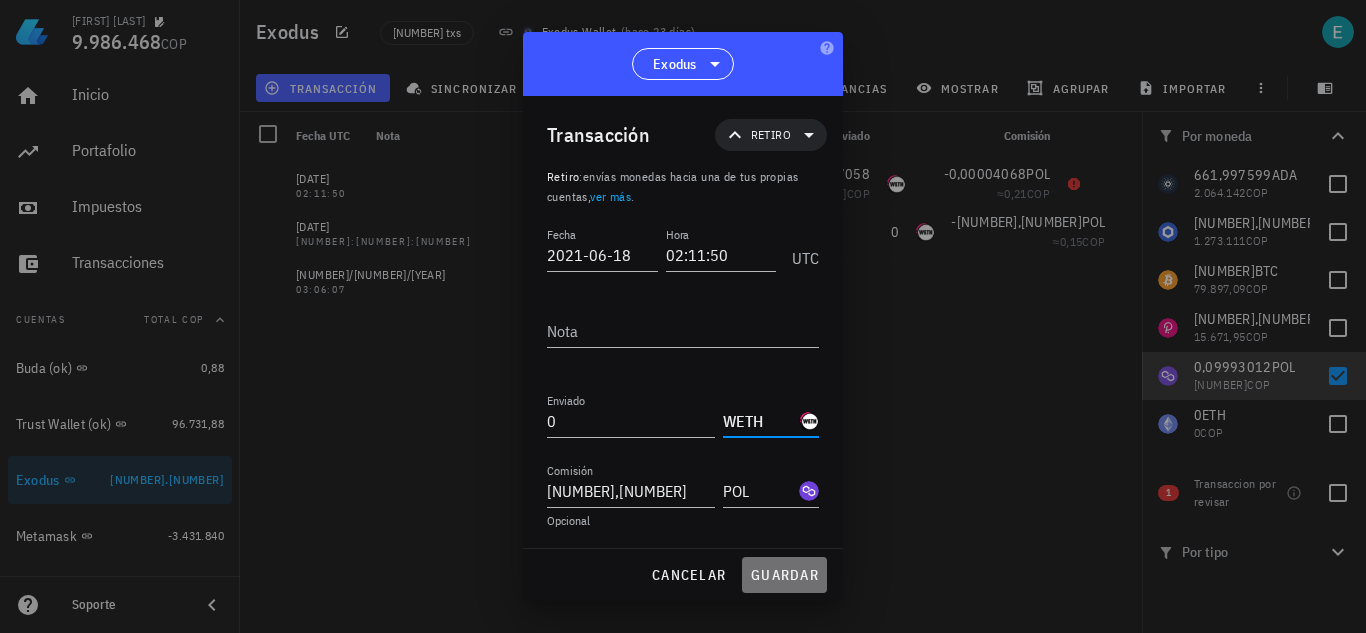 click on "guardar" at bounding box center [784, 575] 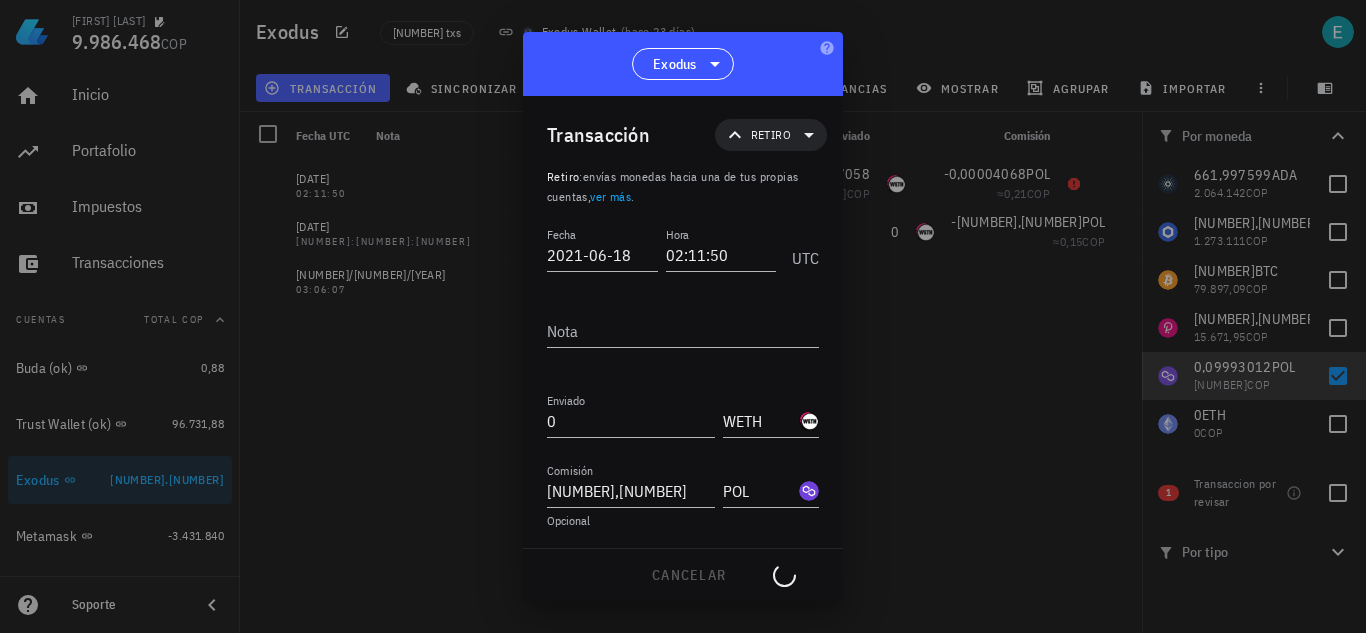type on "0,004470582" 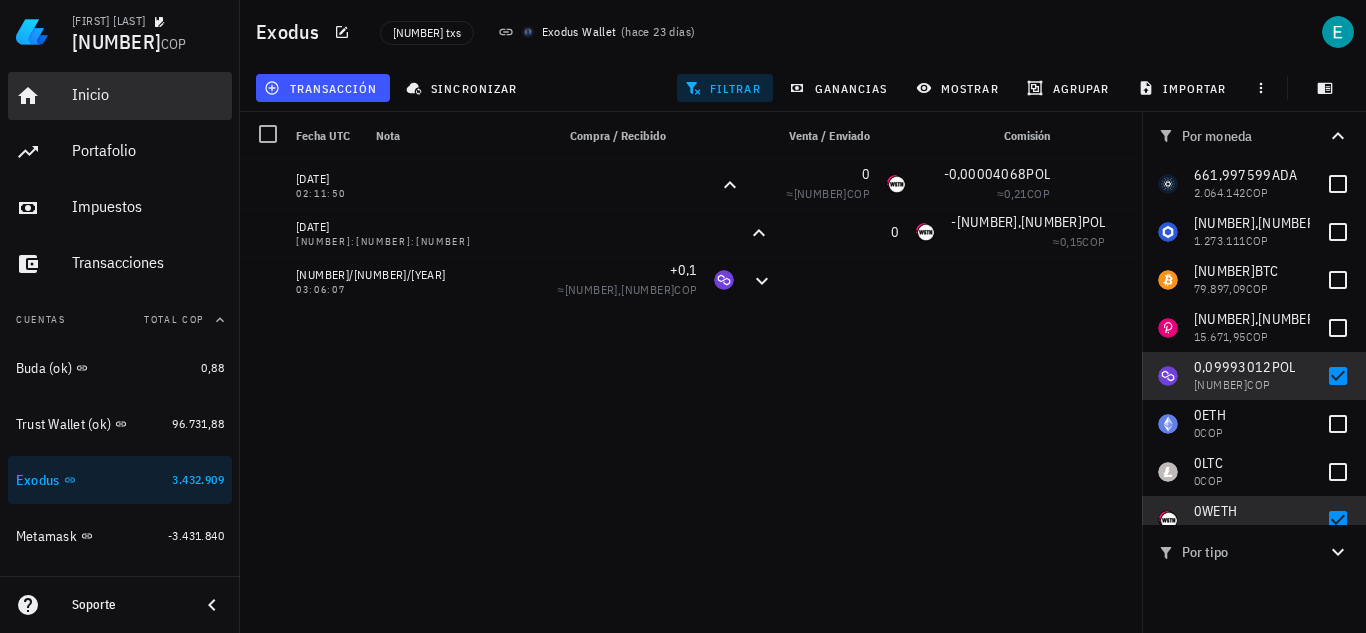 click on "Inicio" at bounding box center (148, 95) 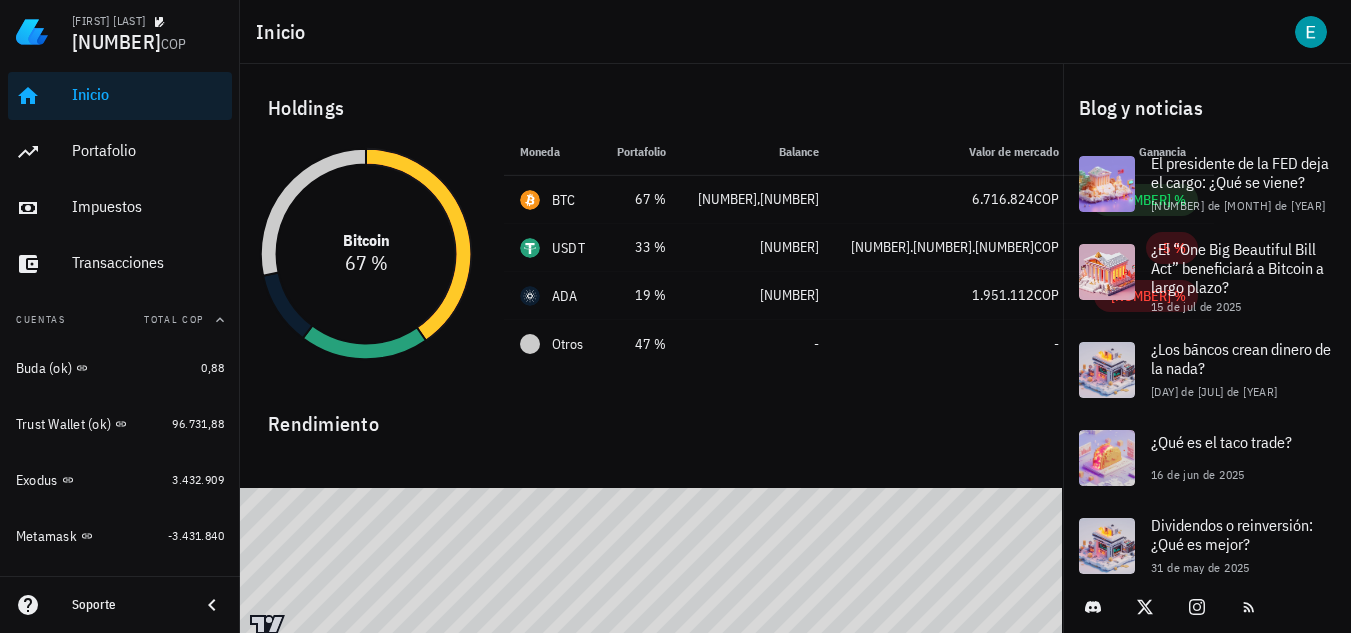 click 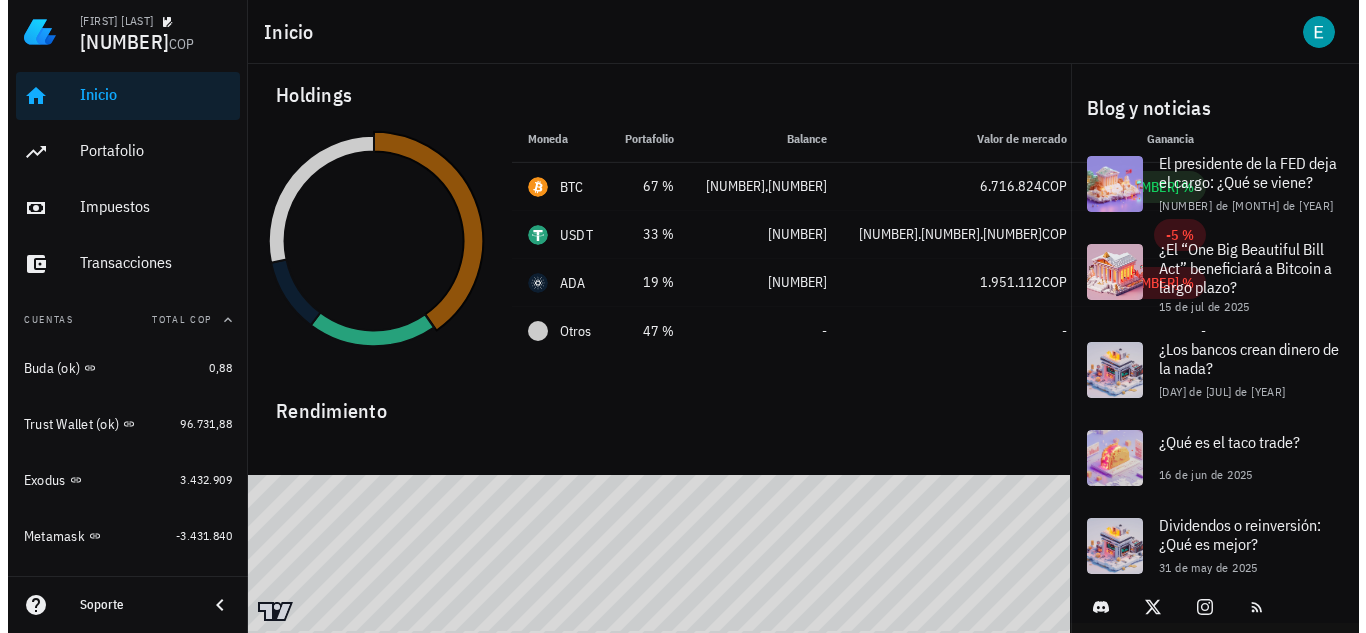 scroll, scrollTop: 0, scrollLeft: 0, axis: both 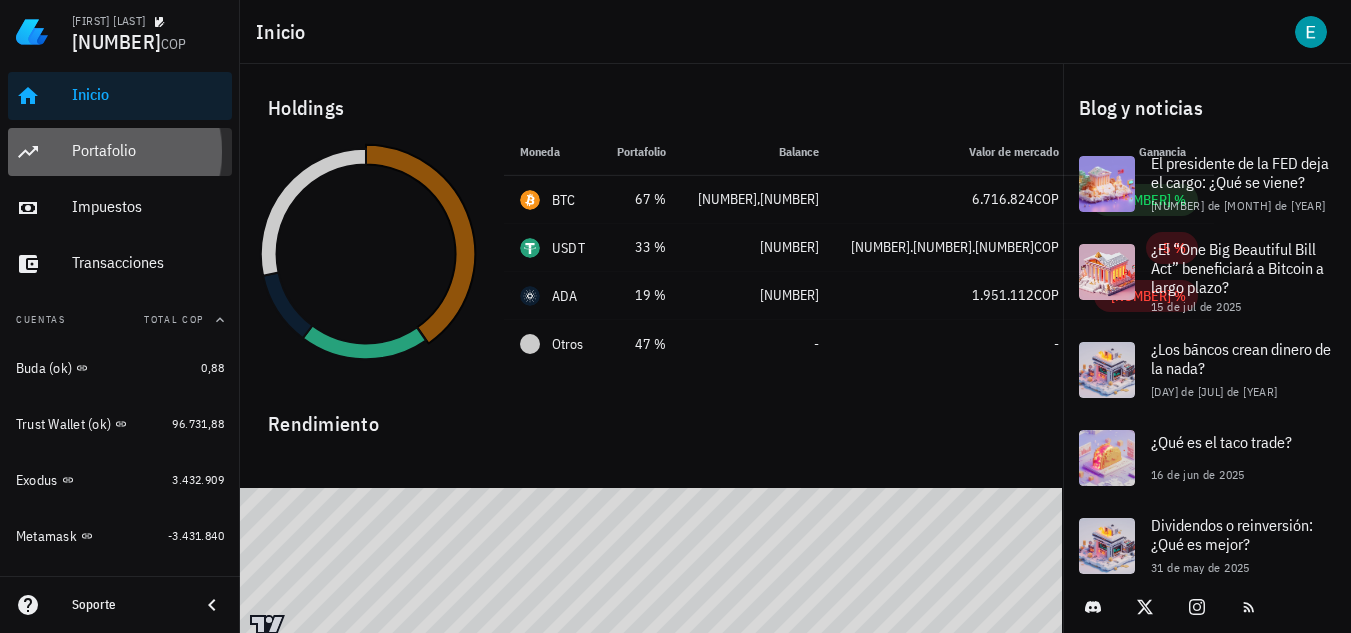 click on "Portafolio" at bounding box center [148, 150] 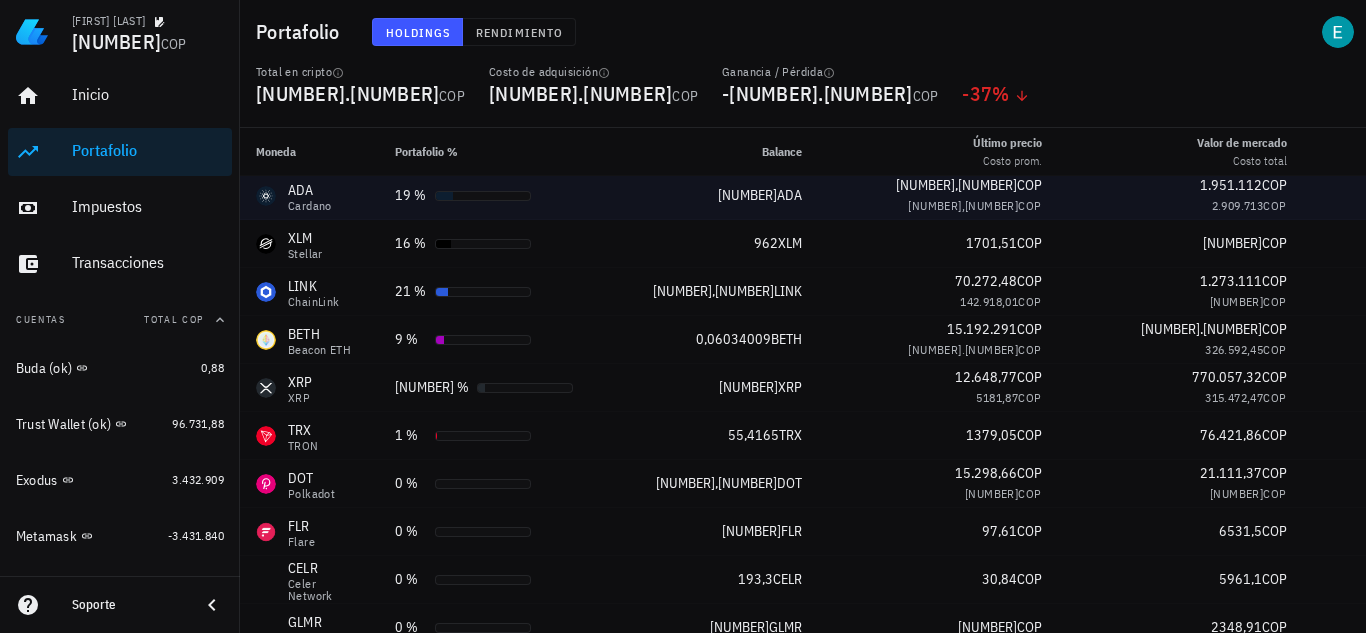 scroll, scrollTop: 0, scrollLeft: 0, axis: both 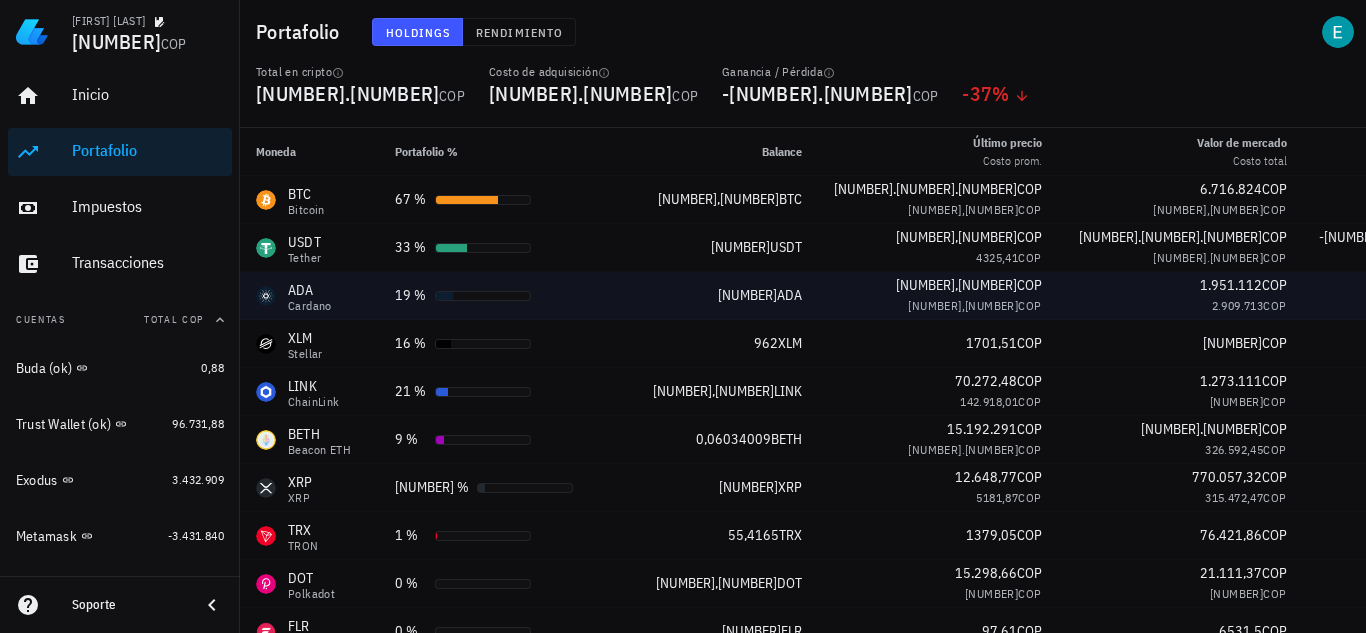 click on "ADA   Cardano" at bounding box center (309, 296) 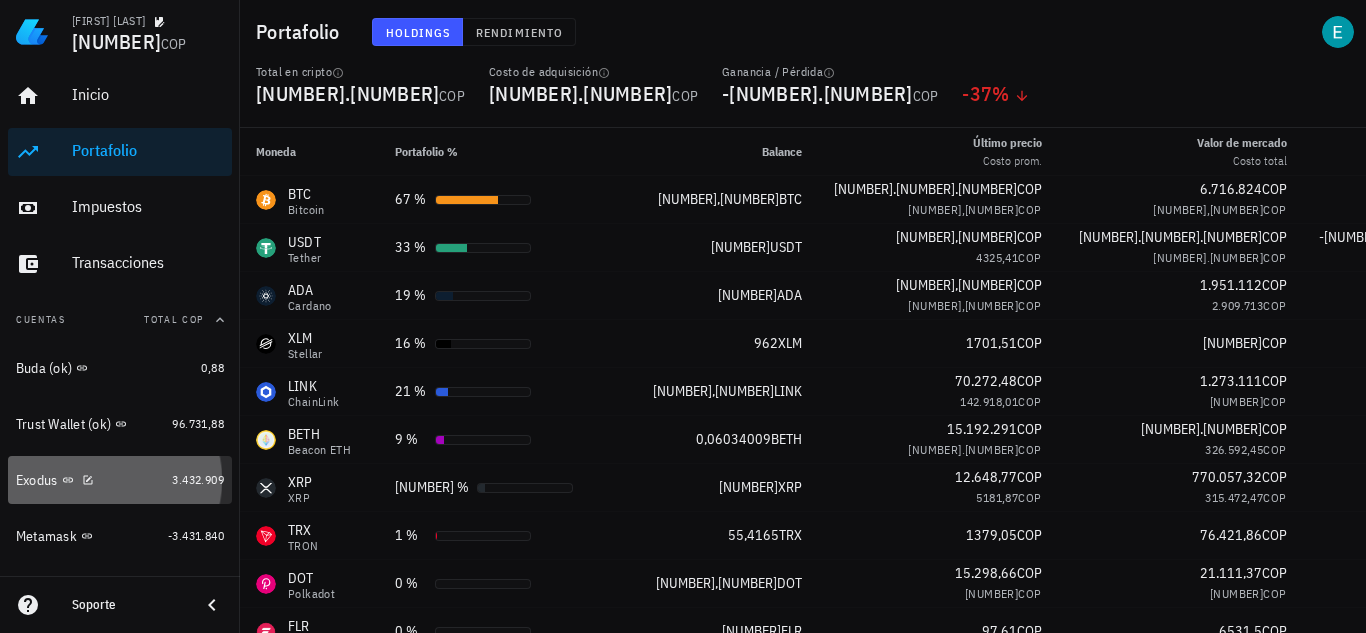 click on "Exodus" at bounding box center [90, 480] 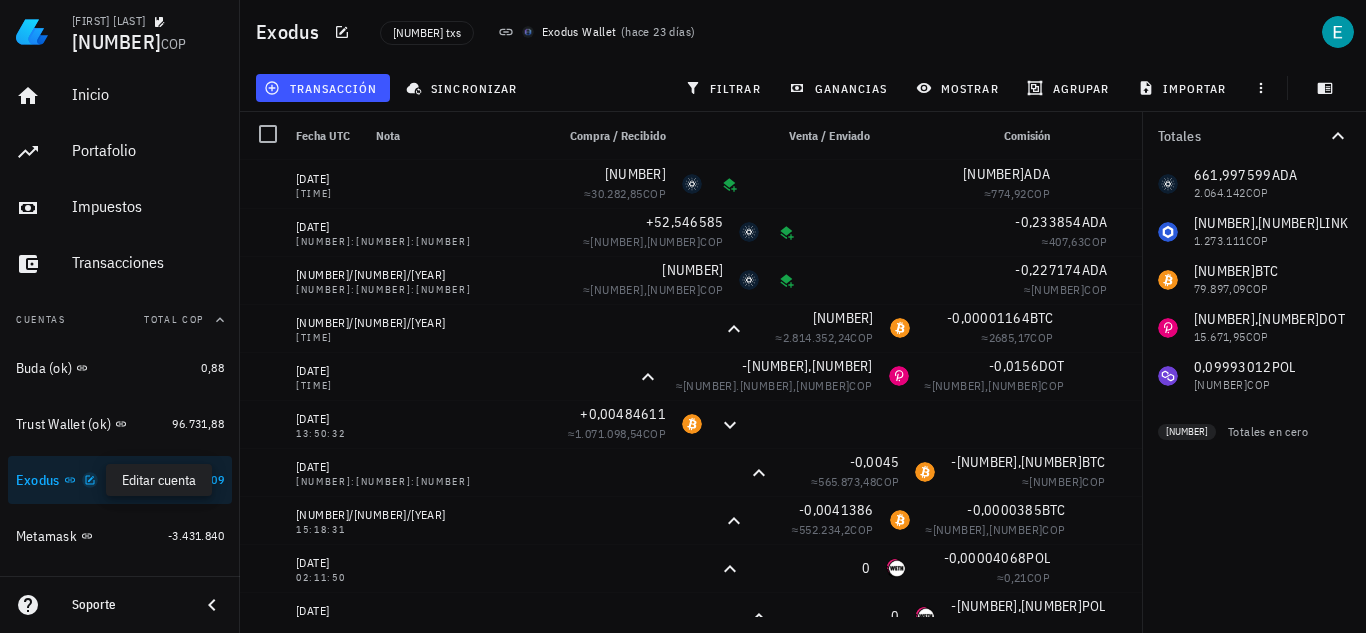 click 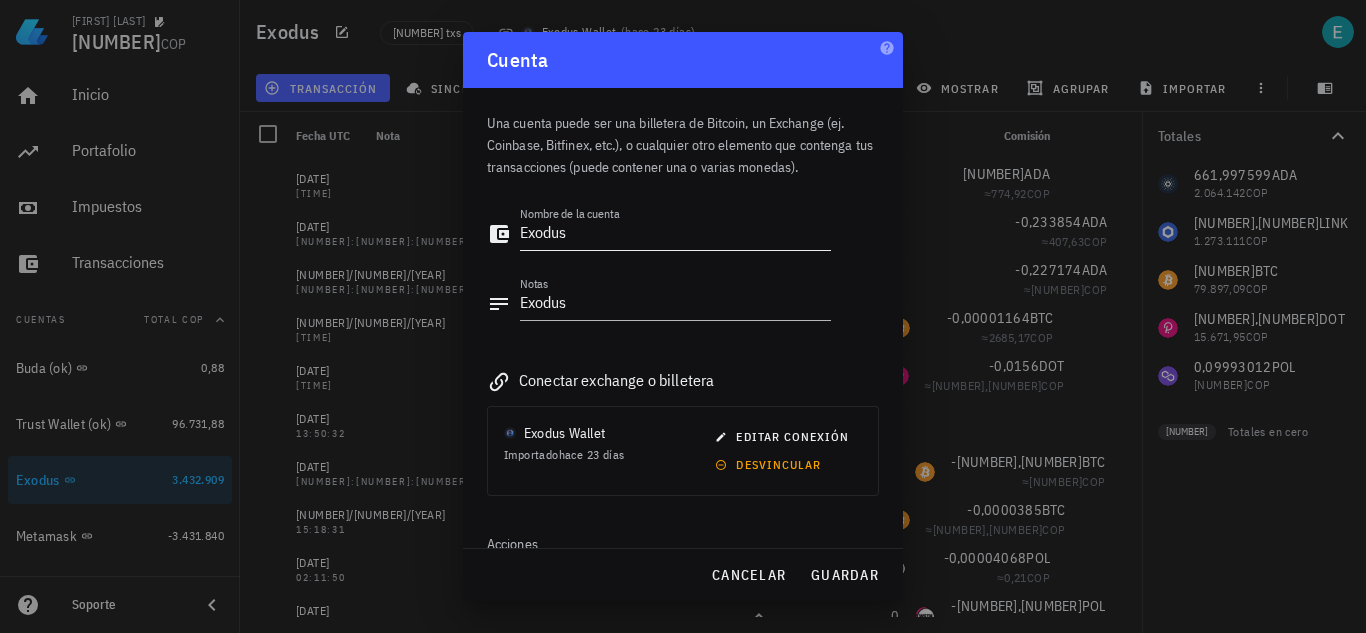 click on "Exodus" at bounding box center [675, 234] 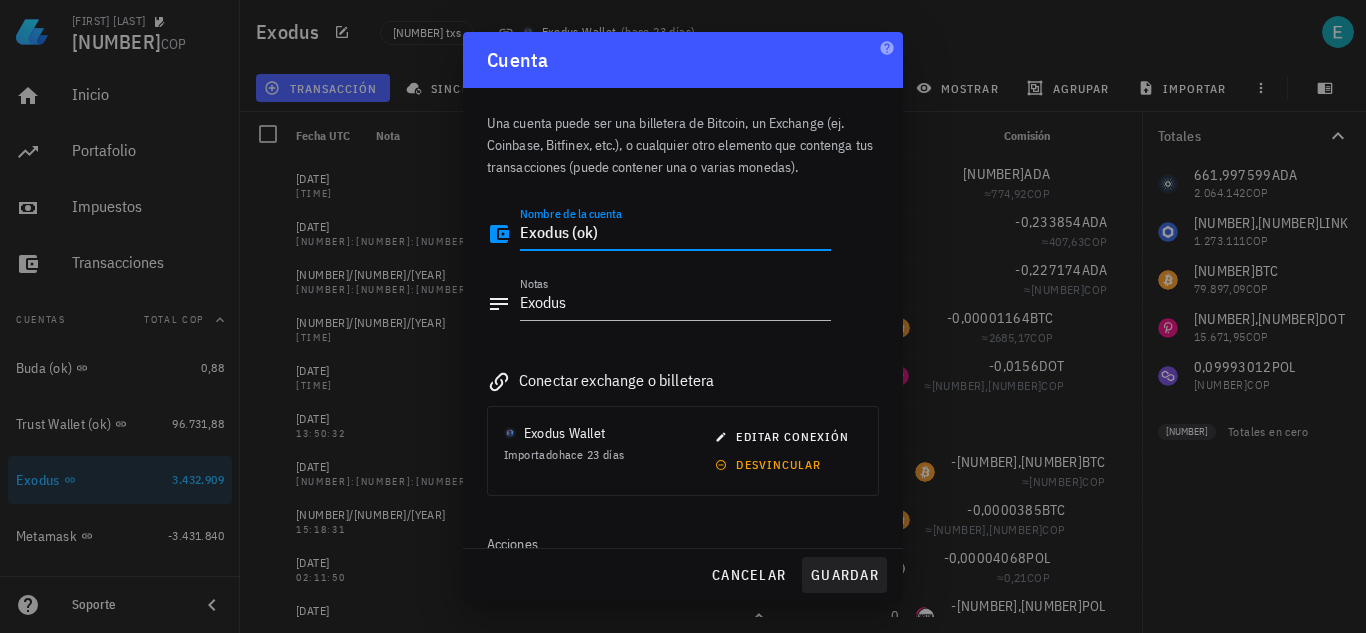 type on "Exodus (ok)" 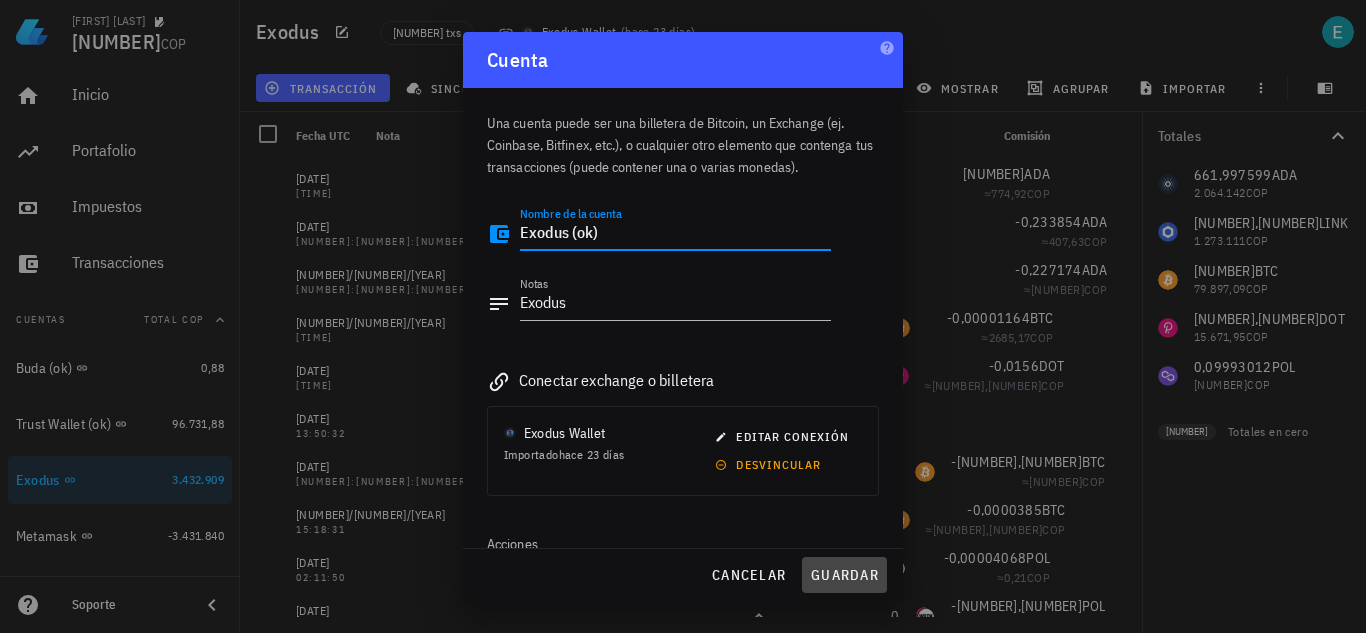 click on "guardar" at bounding box center (844, 575) 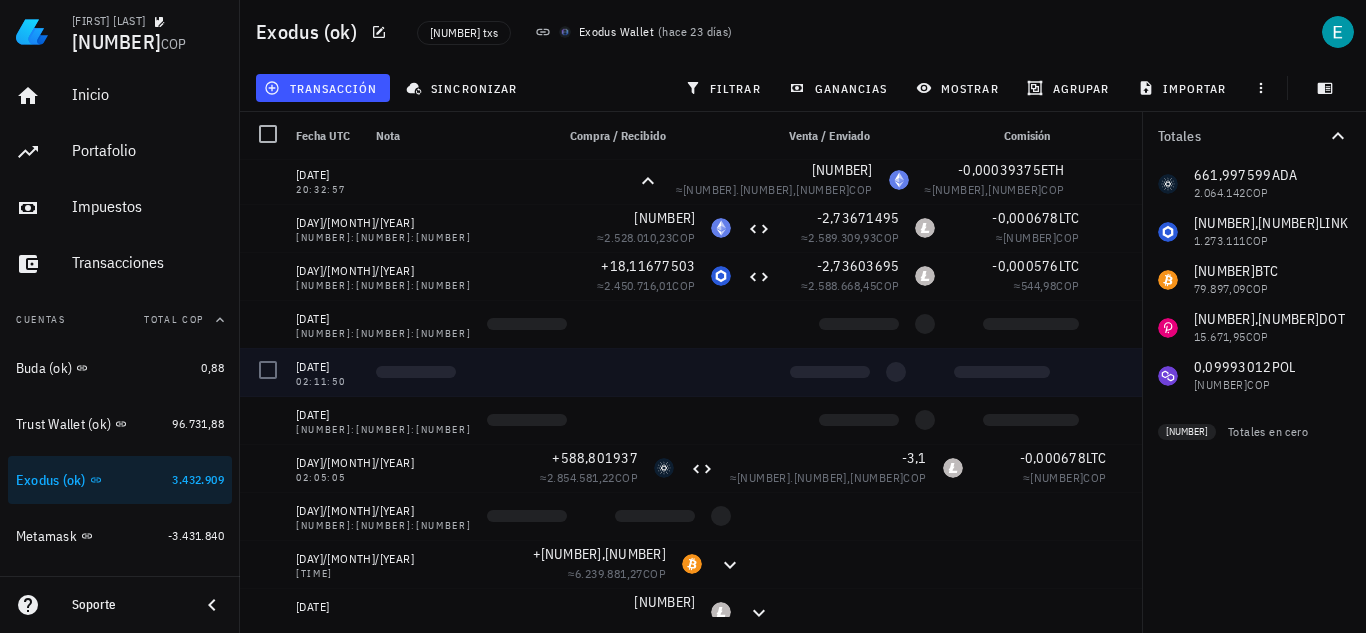 scroll, scrollTop: 551, scrollLeft: 0, axis: vertical 